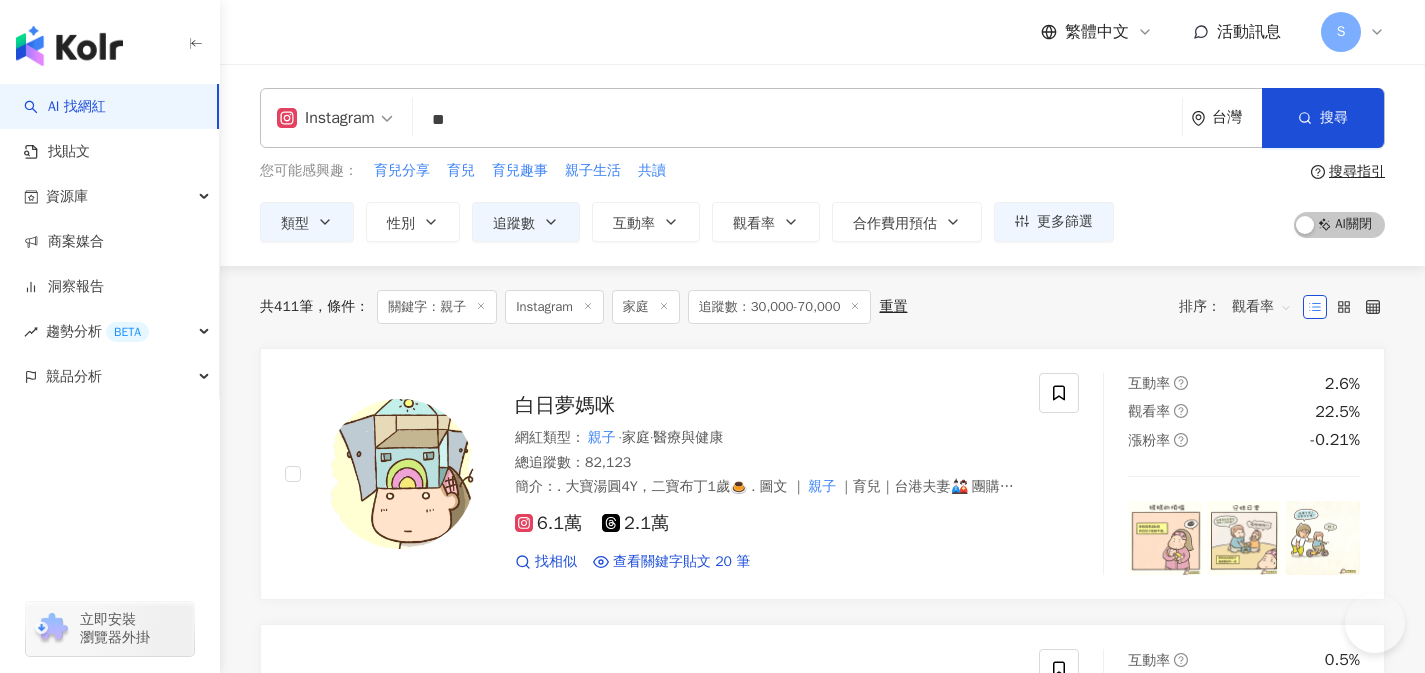 scroll, scrollTop: 0, scrollLeft: 0, axis: both 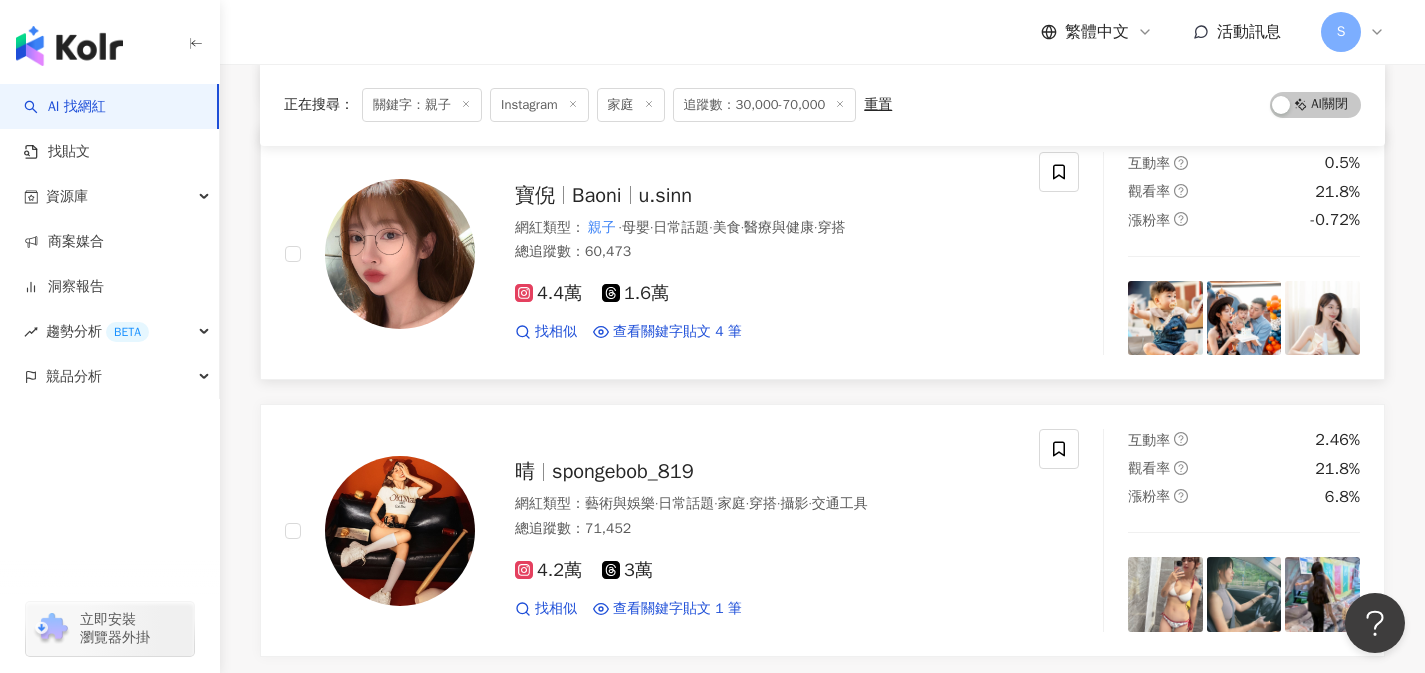 click on "4.4萬 1.6萬 找相似 查看關鍵字貼文 4 筆 2025/5/31 連假走一個 親子 行程，我真的是人生第一次
心得感想：爸媽玩得比寶寶還開心
張小昊都在放空😂
Farm/ @yilan_animal_kingdom
#宜蘭 #蘭陽動植物王國 #礁溪 # 親子 旅遊 2025/4/21
# 親子  #寶寶浴巾 #柔仕 #嬰兒用品推薦 #新手爸媽必備 2025/2/15 bao #gunite #嬰兒床推薦 # 親子 互動 #寶寶成長必備 #安全感滿滿   看更多" at bounding box center (765, 304) 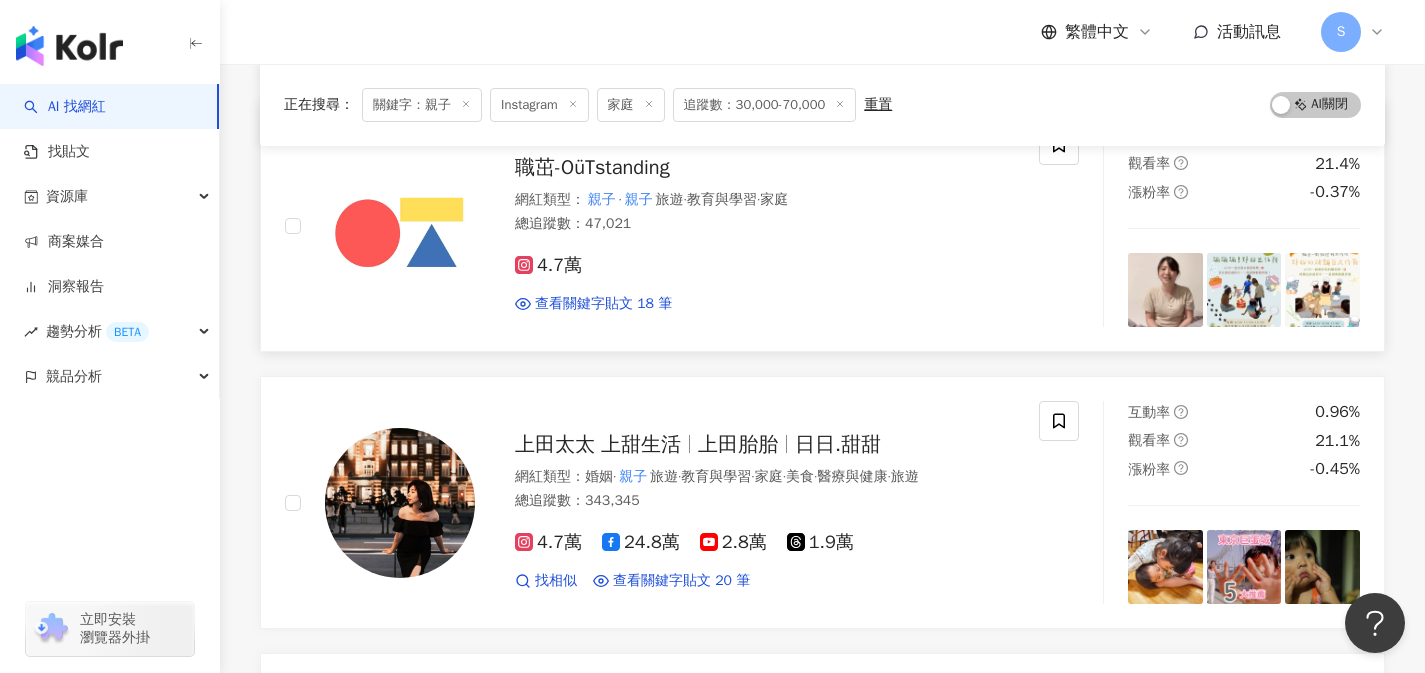 scroll, scrollTop: 1732, scrollLeft: 0, axis: vertical 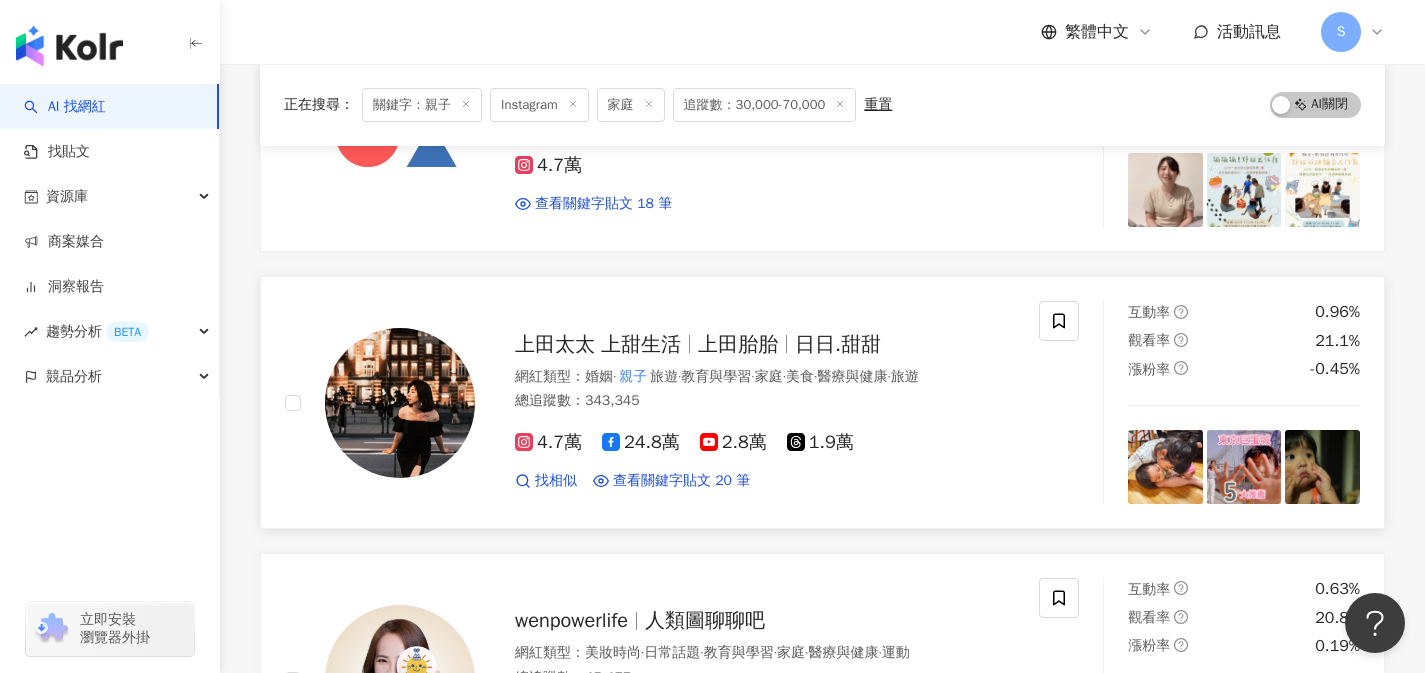 click on "上田太太 上甜生活 上田胎胎 日日.甜甜 網紅類型 ： 婚姻  ·  親子 旅遊  ·  教育與學習  ·  家庭  ·  美食  ·  醫療與健康  ·  旅遊 總追蹤數 ： 343,345 4.7萬 24.8萬 2.8萬 1.9萬 找相似 查看關鍵字貼文 20 筆 2025/7/27 可以抽免費門票跟飯店住宿
🤍
更多 親子 共學深度體驗
@yosiyosi_a 2025/7/25 抽免費住東京巨蛋飯店+遊樂園門票！
東京 親子 2025/7/4 「來去鄉下住一晚」的真人 親子 親子 親子 共學體驗活動 @yosiyosi_adorange_
群馬當地最棒的策劃夥伴
@gunmatravel
甜甜圈的乾妹妹😆
@kii.plan40
#來去鄉下住一晚
# 親子 旅行
# 親子 共學
#家族旅行
#夏日回憶
#農家體驗
#無印良品
#手作體驗
#日本旅行
#日本鄉下
#田舎暮らし
#FamilyTravel
#SummerMemories
#ParentingJourney
#NatureExperience
#SlowLife
#LittleExplorer
#TravelJapan
#ExploreJapan
#KidsActivities  看更多 互動率 0.96% 觀看率 21.1% 漲粉率 -0.45%" at bounding box center (822, 402) 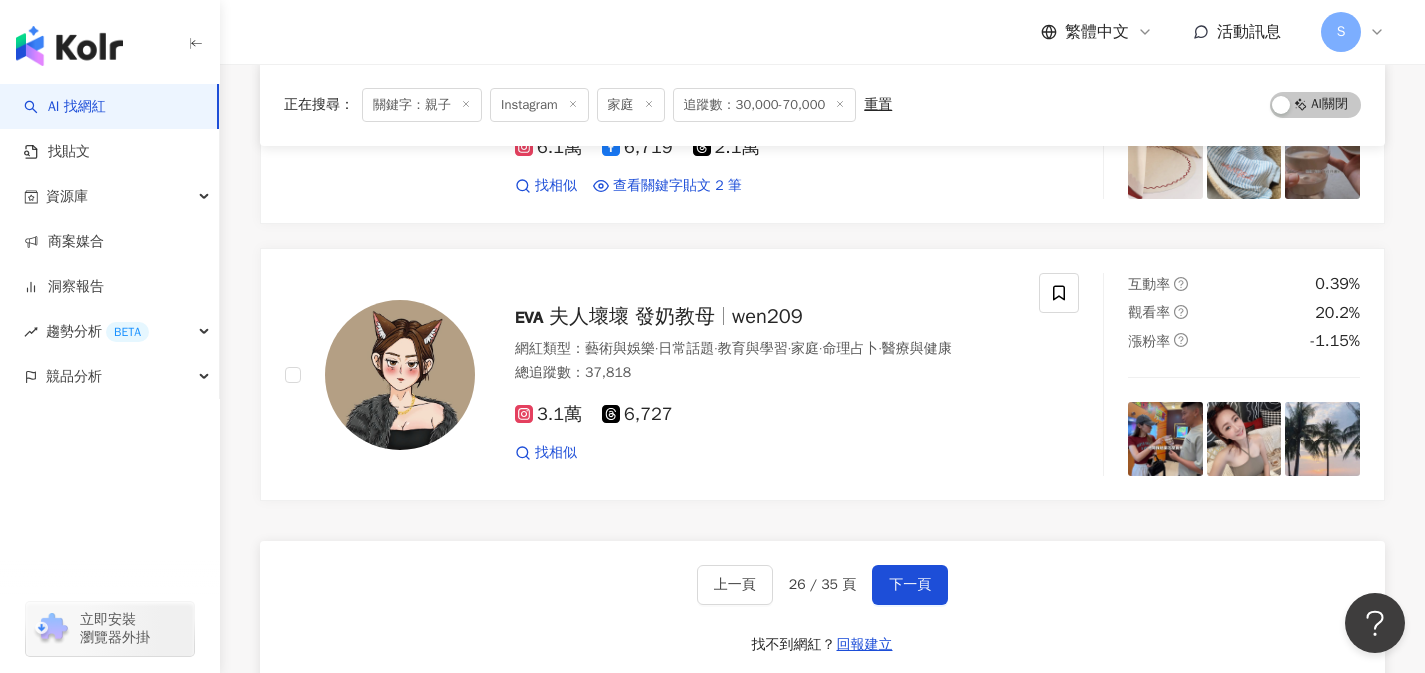 scroll, scrollTop: 3151, scrollLeft: 0, axis: vertical 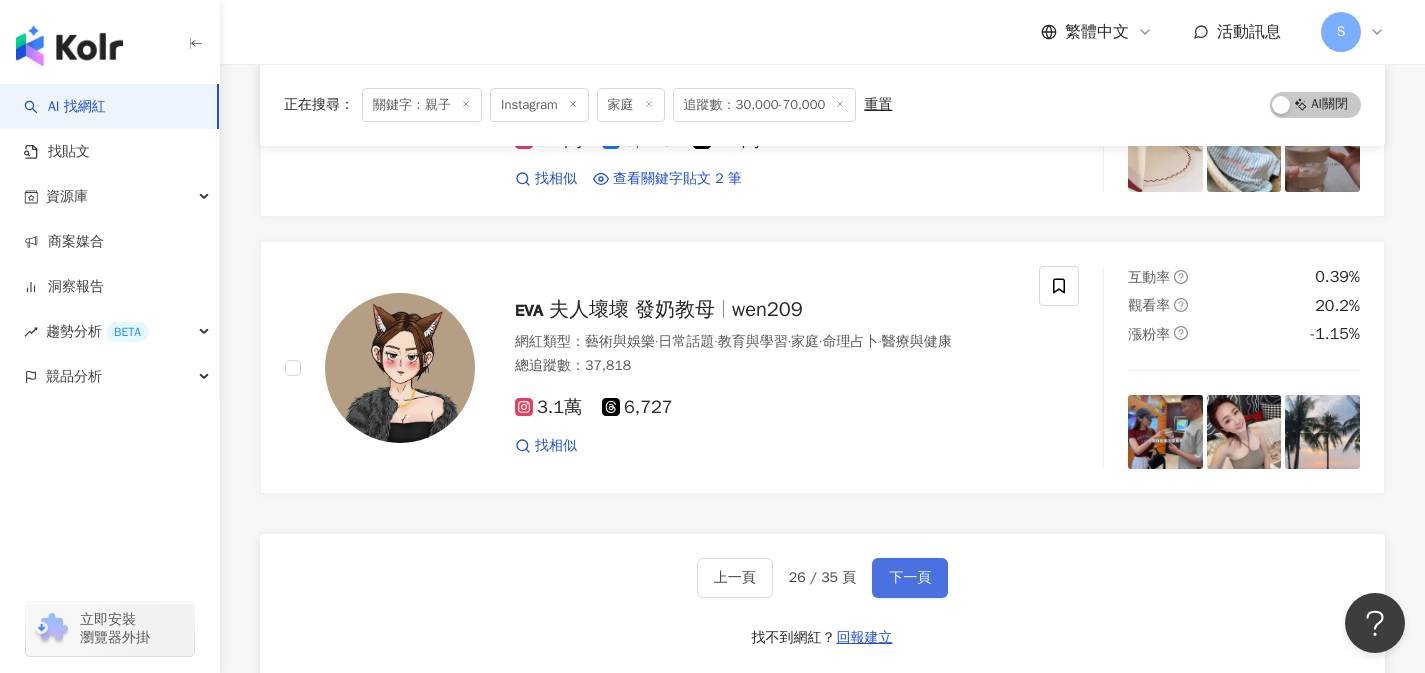 click on "下一頁" at bounding box center [910, 578] 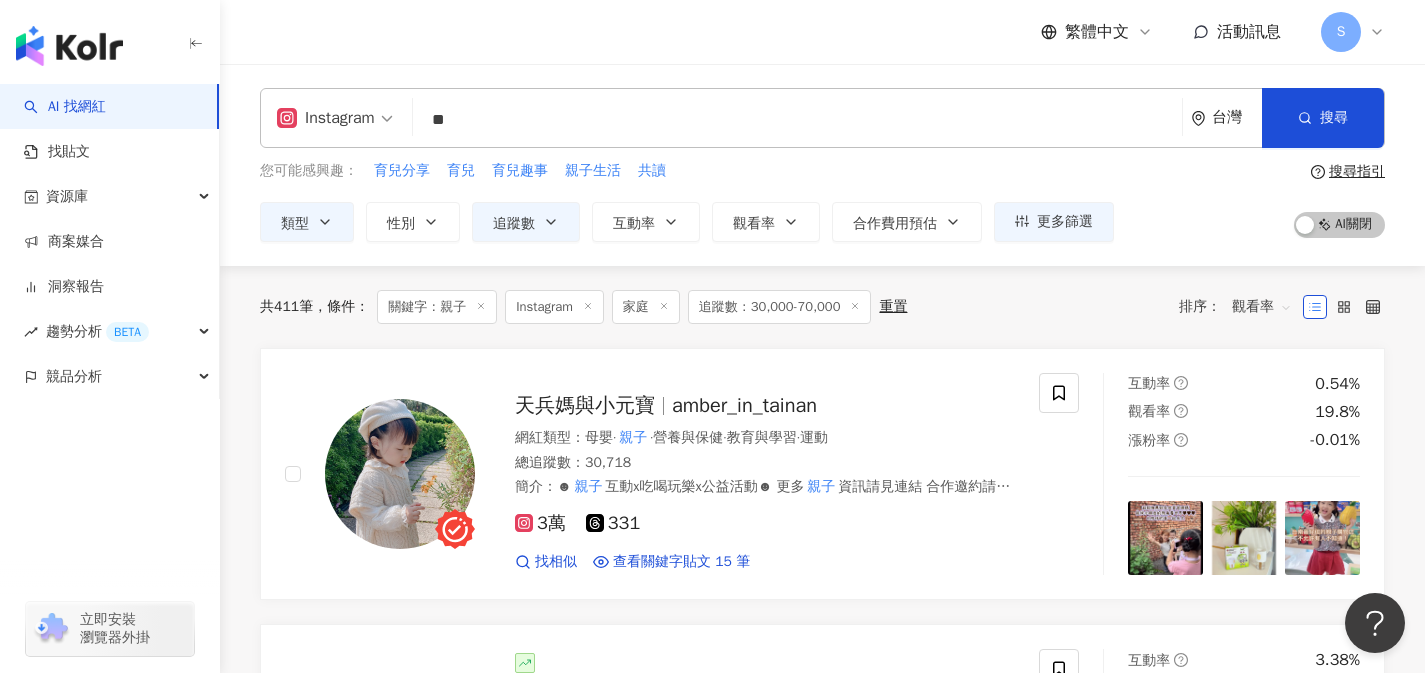 scroll, scrollTop: 50, scrollLeft: 0, axis: vertical 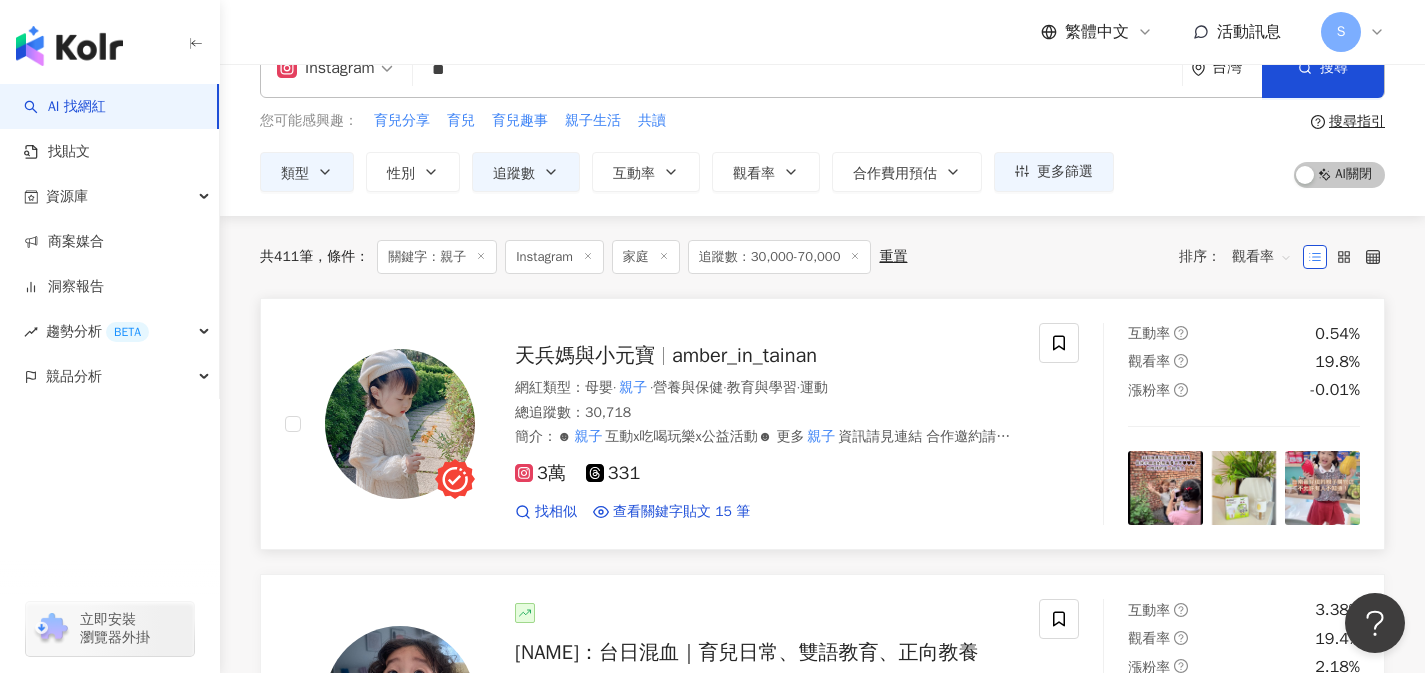 click on "3萬 331 找相似 查看關鍵字貼文 15 筆 2025/7/15 Camera50AI #兒童相機推薦 # 親子 好物推薦 #智慧相機 #育兒神器
# 2025/7/11 MD天然成分 #全聯買得到 # 親子 空間安心選擇 #夏天好夥伴 2025/7/9 適合這個夏天的主題啦！
💡門市內還有 親子 互動體驗課程＋不定期快閃活動
適合大  看更多" at bounding box center [765, 484] 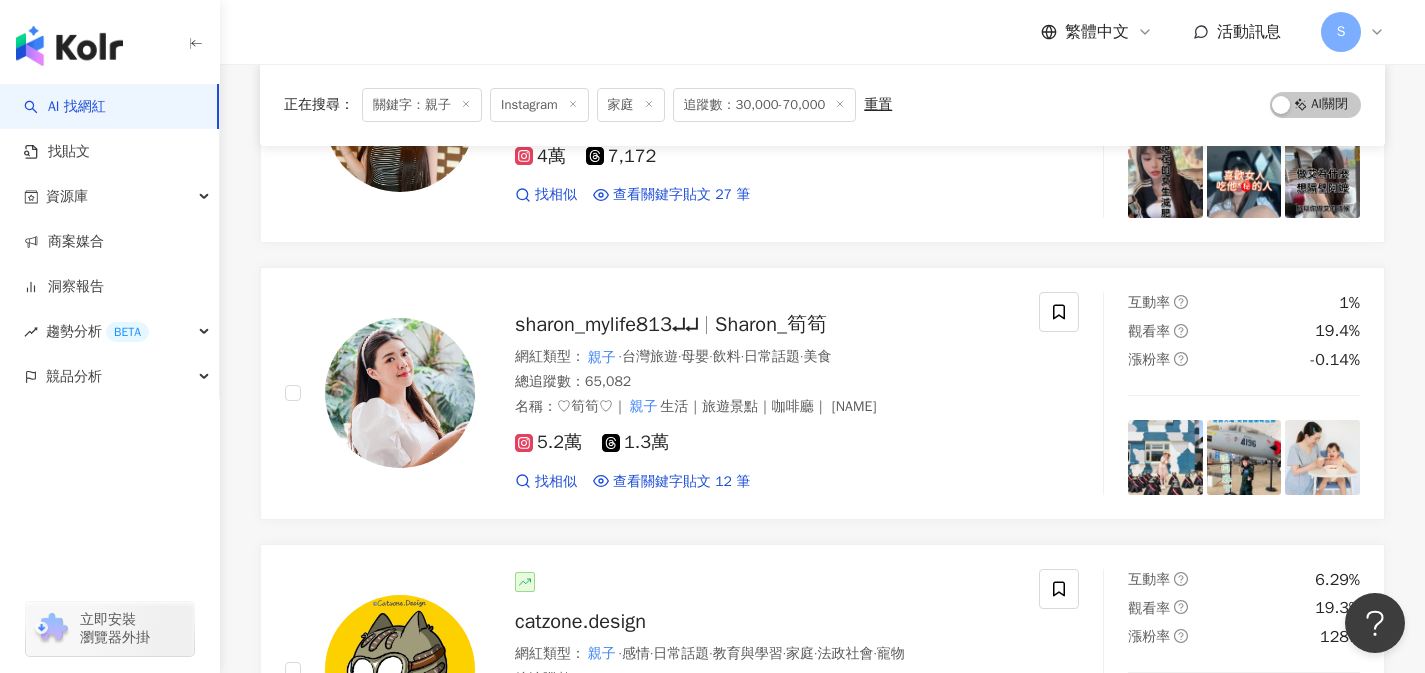 scroll, scrollTop: 915, scrollLeft: 0, axis: vertical 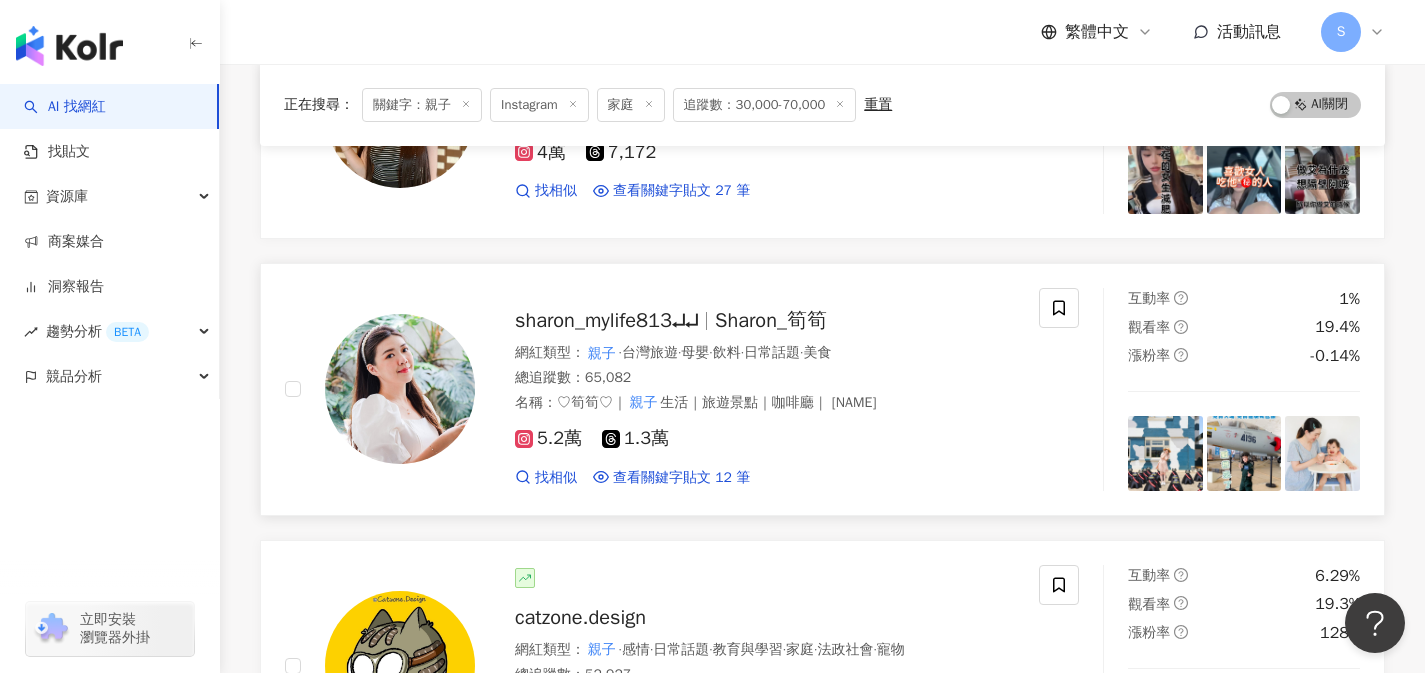 click on "5.2萬 1.3萬 找相似 查看關鍵字貼文 12 筆 2025/8/1 ️ 室外看戰機 室內吹冷氣看展覽
✔️  親子 手作活動
✔️ 有市集
✔️ 有停車 2025/7/28 展示著航空歷史與航空文物
二樓還有友善的 親子 空間
小朋友動手作與畫畫
參觀完室外 2025/7/21 屬私人交誼廳
✔️ 最新裝置藝術
✔️  親子 友善
快帶家人朋友們ㄧ起來這邊度假  看更多" at bounding box center (765, 449) 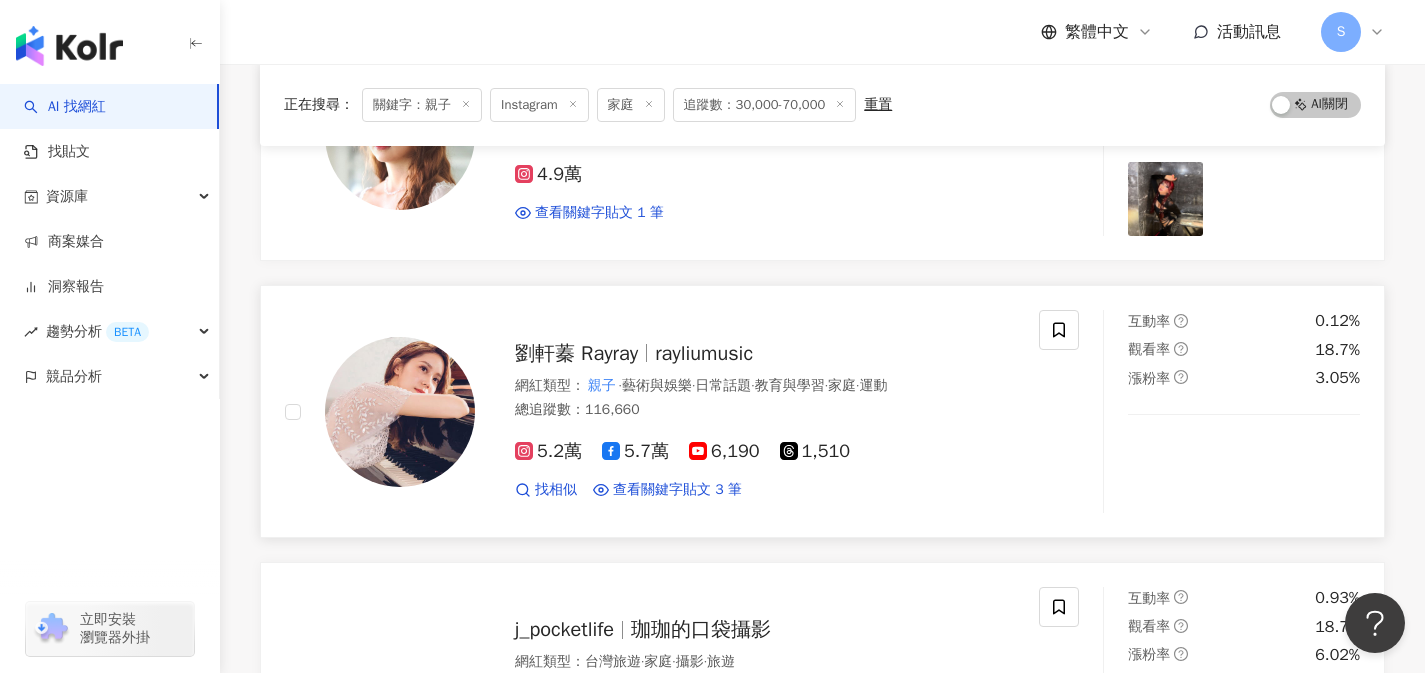 scroll, scrollTop: 1724, scrollLeft: 0, axis: vertical 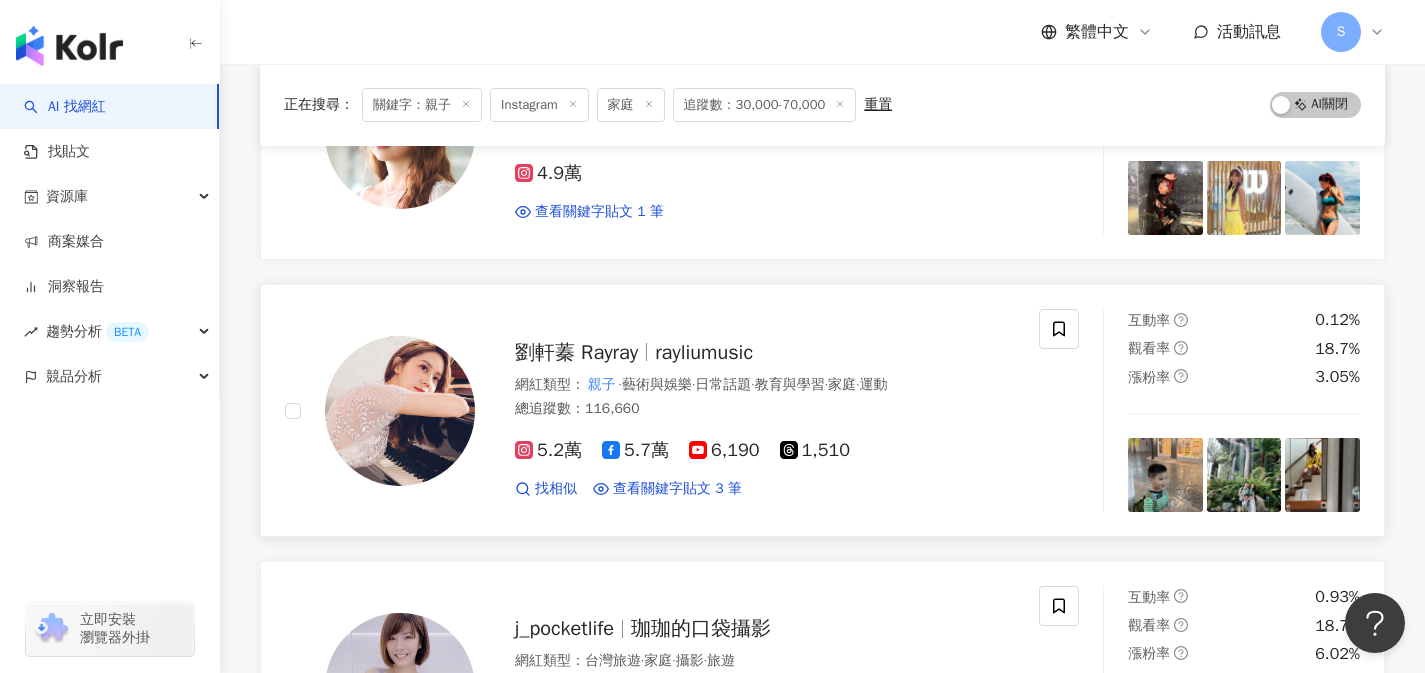 click on "總追蹤數 ： 116,660" at bounding box center (765, 409) 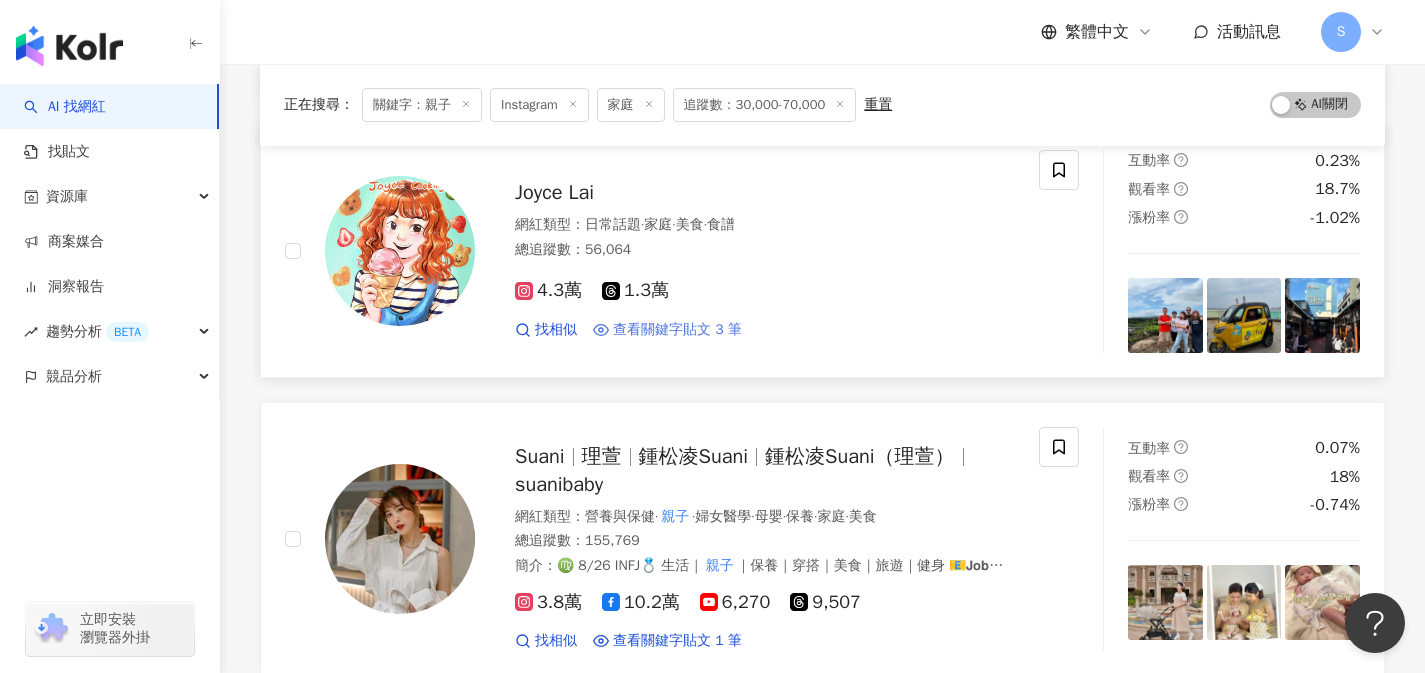 scroll, scrollTop: 2462, scrollLeft: 0, axis: vertical 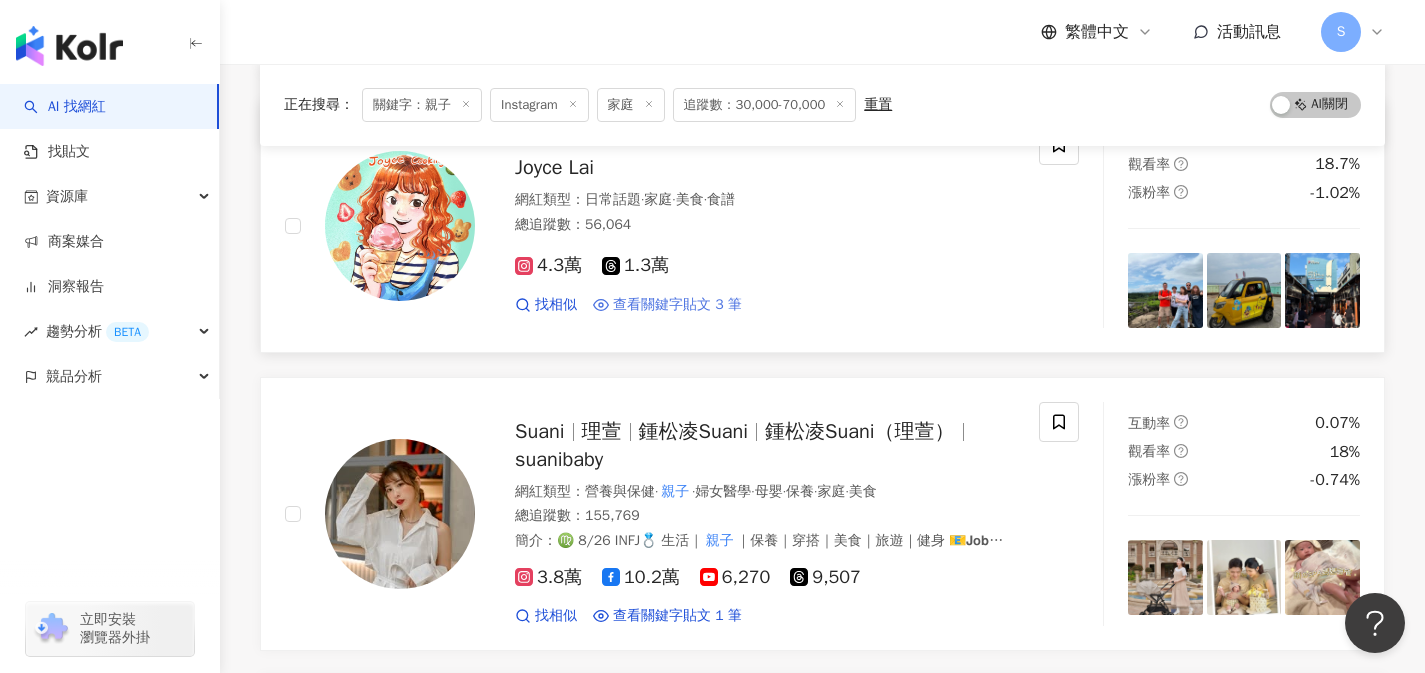 click on "總追蹤數 ： 56,064" at bounding box center (765, 225) 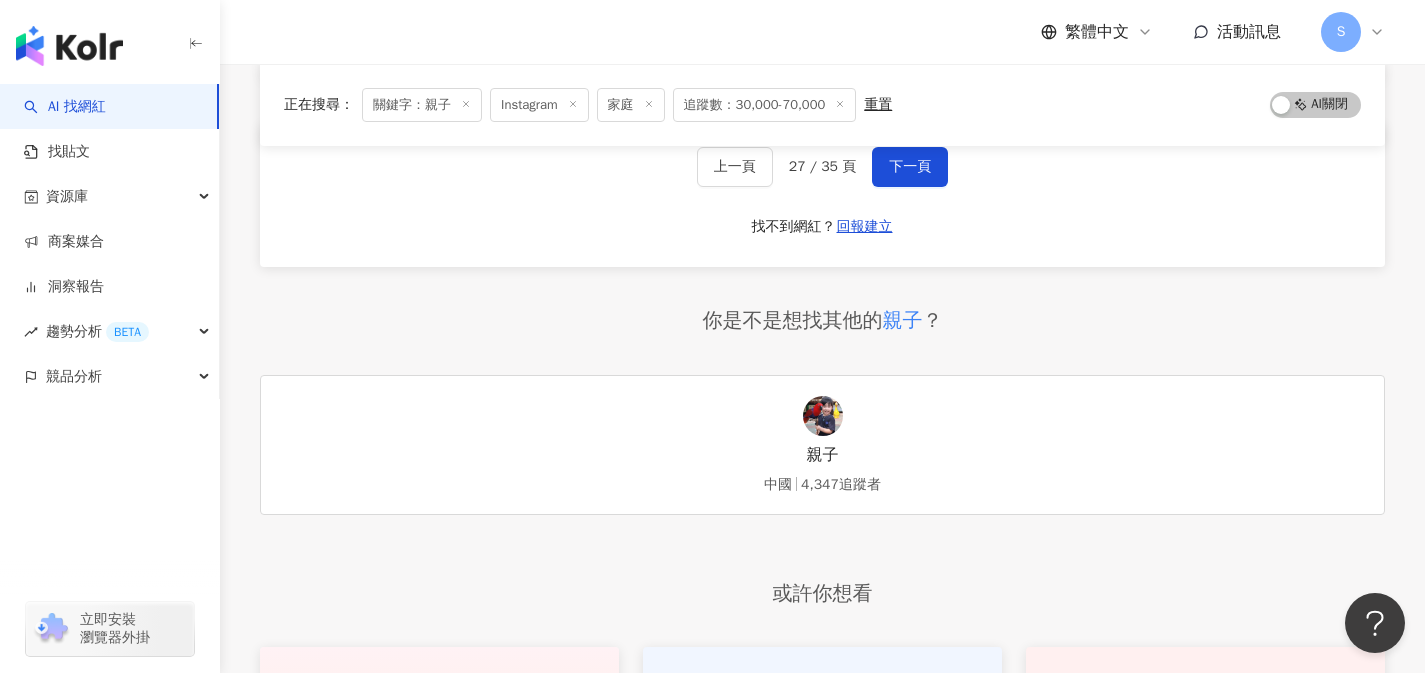 scroll, scrollTop: 3520, scrollLeft: 0, axis: vertical 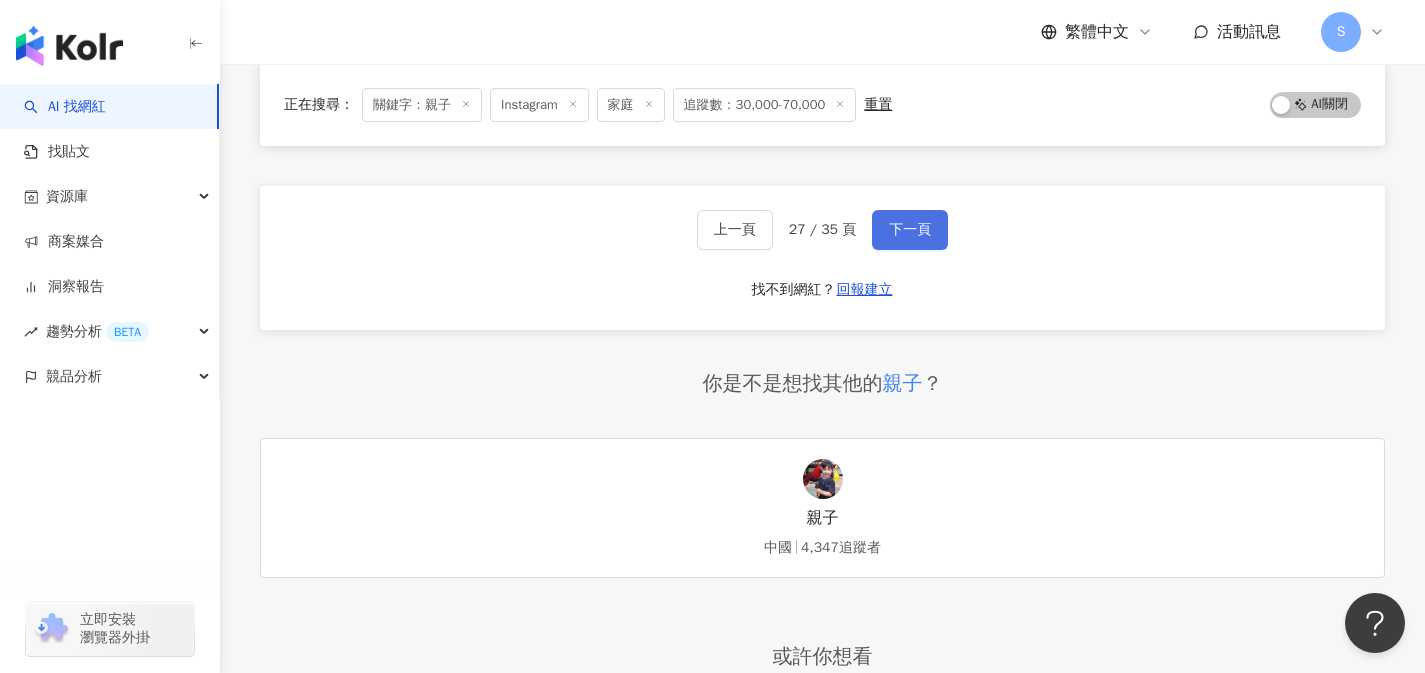 click on "下一頁" at bounding box center [910, 230] 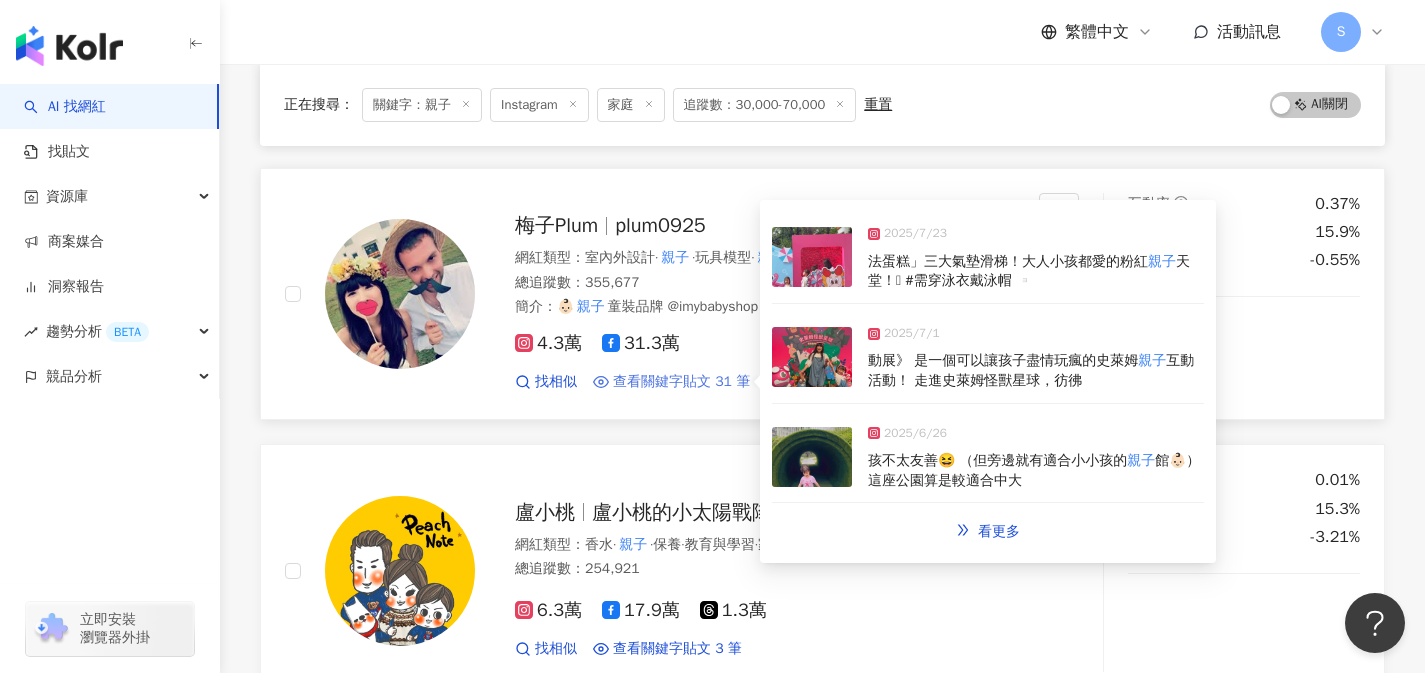 scroll, scrollTop: 1568, scrollLeft: 0, axis: vertical 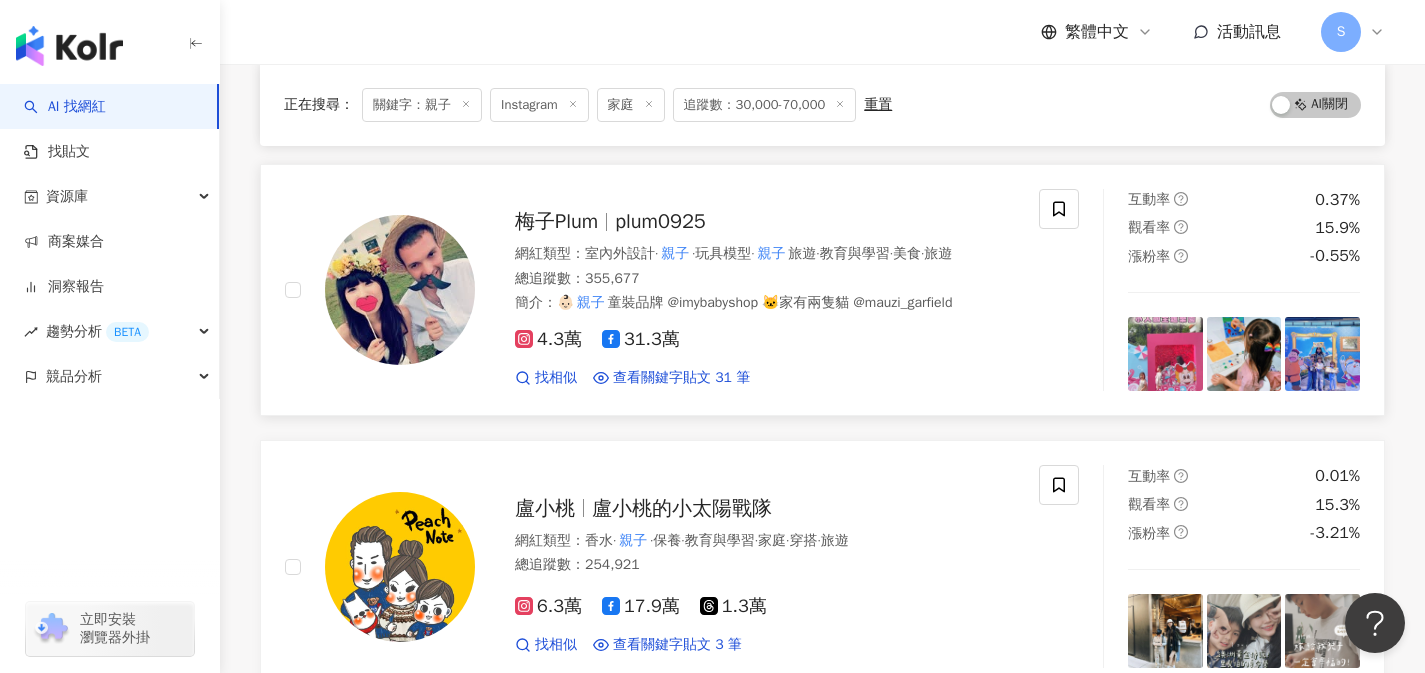 click on "4.3萬 31.3萬" at bounding box center (765, 340) 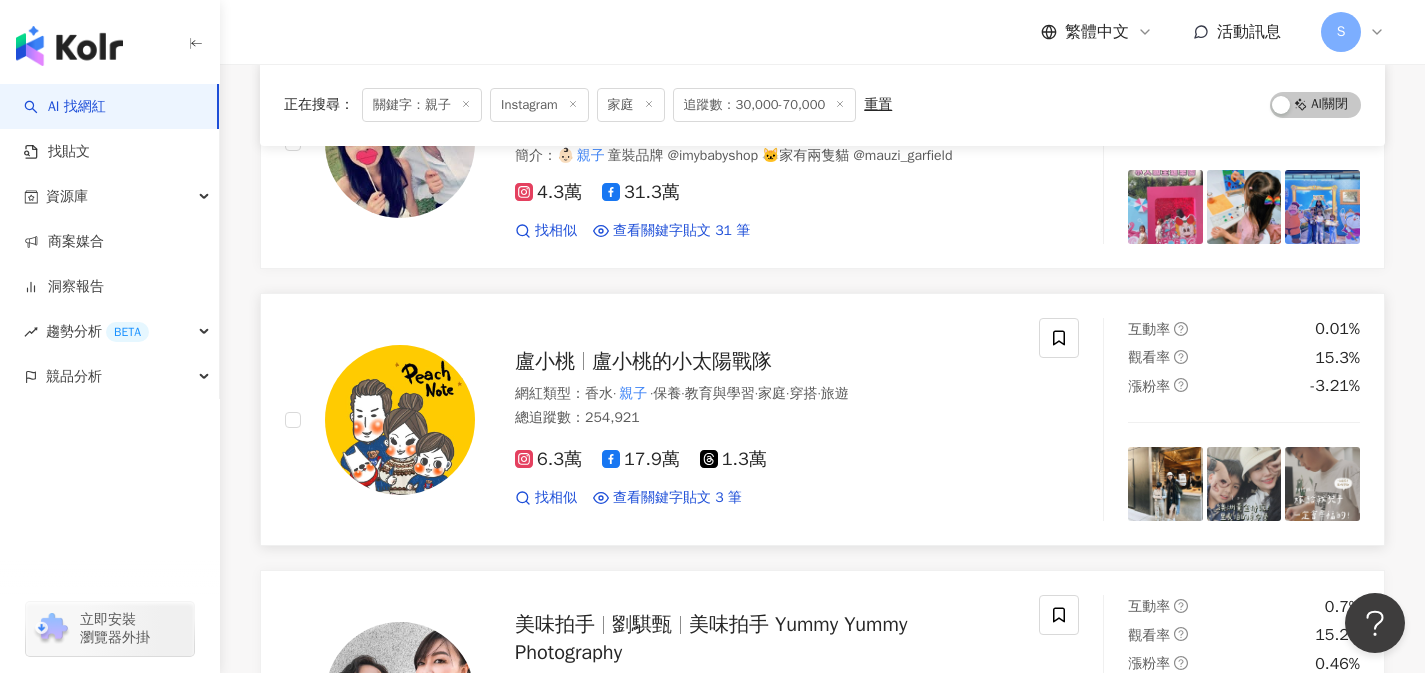 scroll, scrollTop: 1724, scrollLeft: 0, axis: vertical 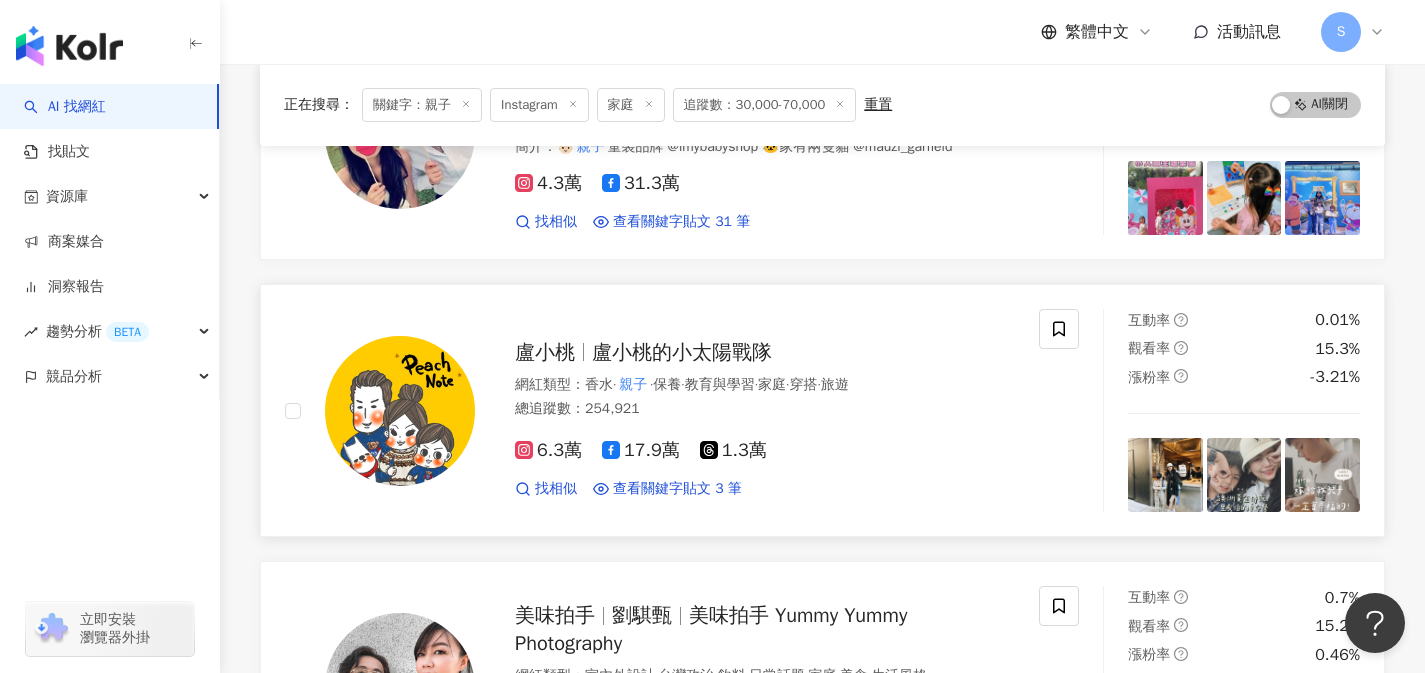 click on "總追蹤數 ： 254,921" at bounding box center (765, 409) 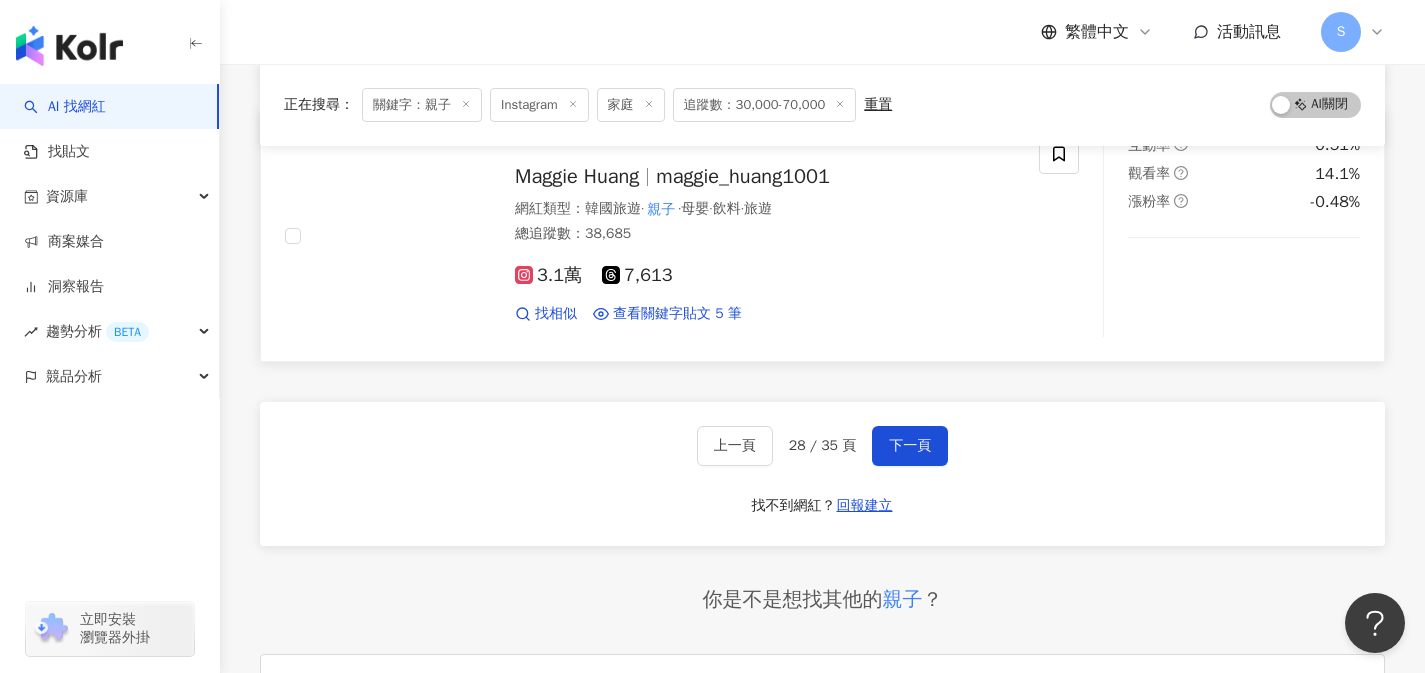 scroll, scrollTop: 3285, scrollLeft: 0, axis: vertical 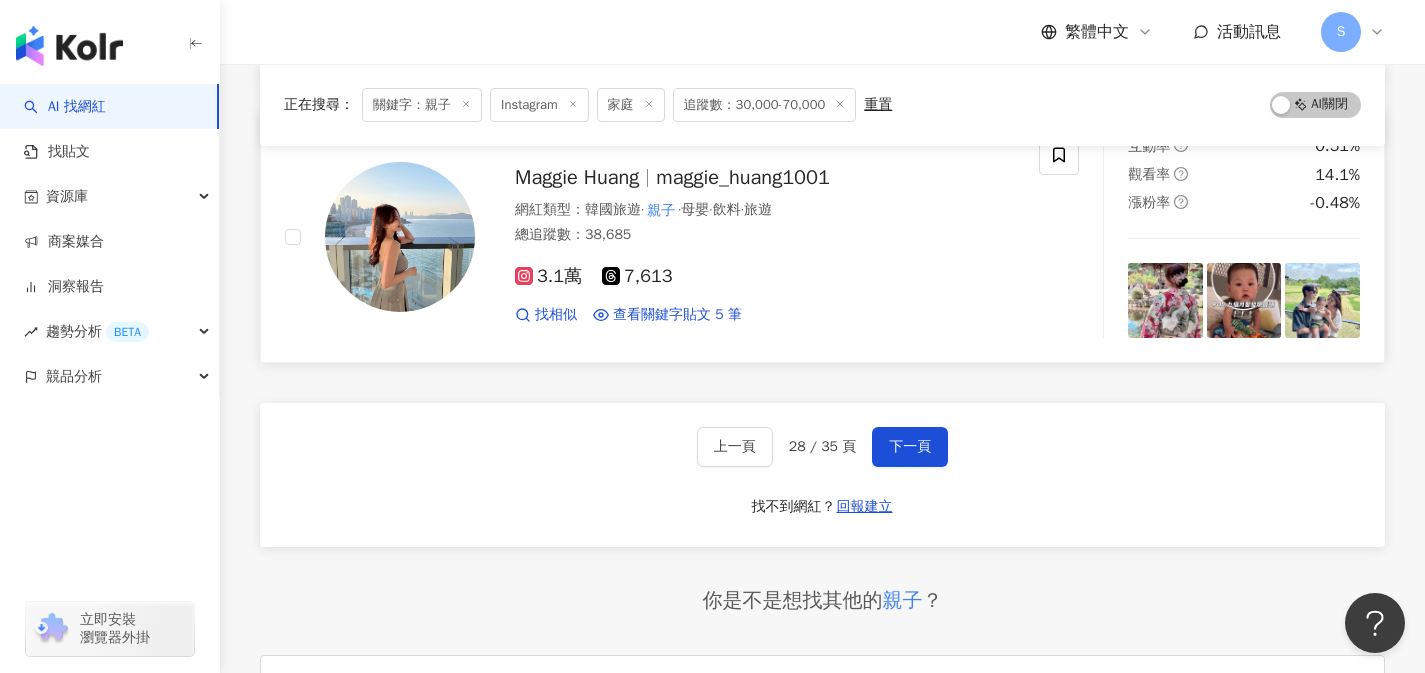 click on "找相似 查看關鍵字貼文 5 筆 2025/7/13 #日本
# 親子 遊 #太宰府 #太宰府天満宮 #fukuoka 2025/5/17 洞文化村
#海雲台膠囊列車 # 親子 旅遊 #家人旅遊 #育兒 2025/3/6 來到這麼美的教室
帶著小澤變成像是溫馨的 親子 館👶🏻
謝謝店家還有老師嫩嬰友善  看更多" at bounding box center (765, 315) 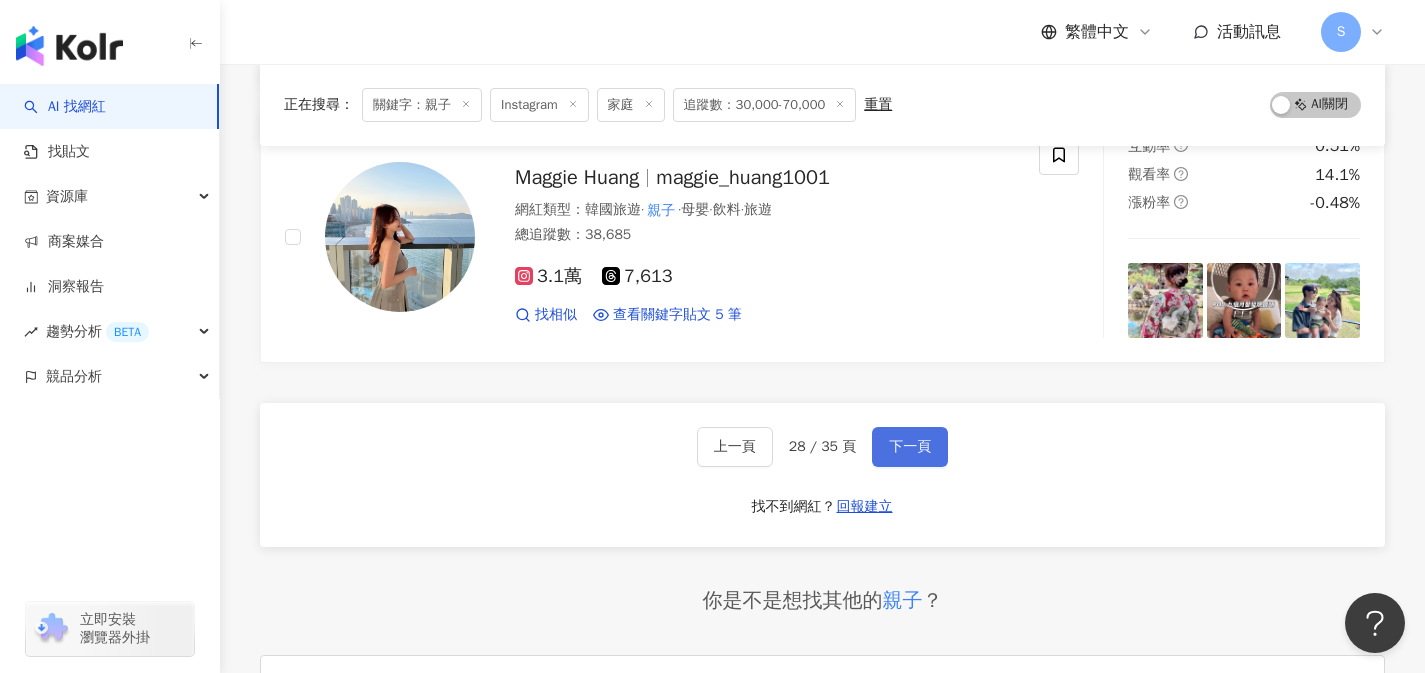 click on "下一頁" at bounding box center (910, 447) 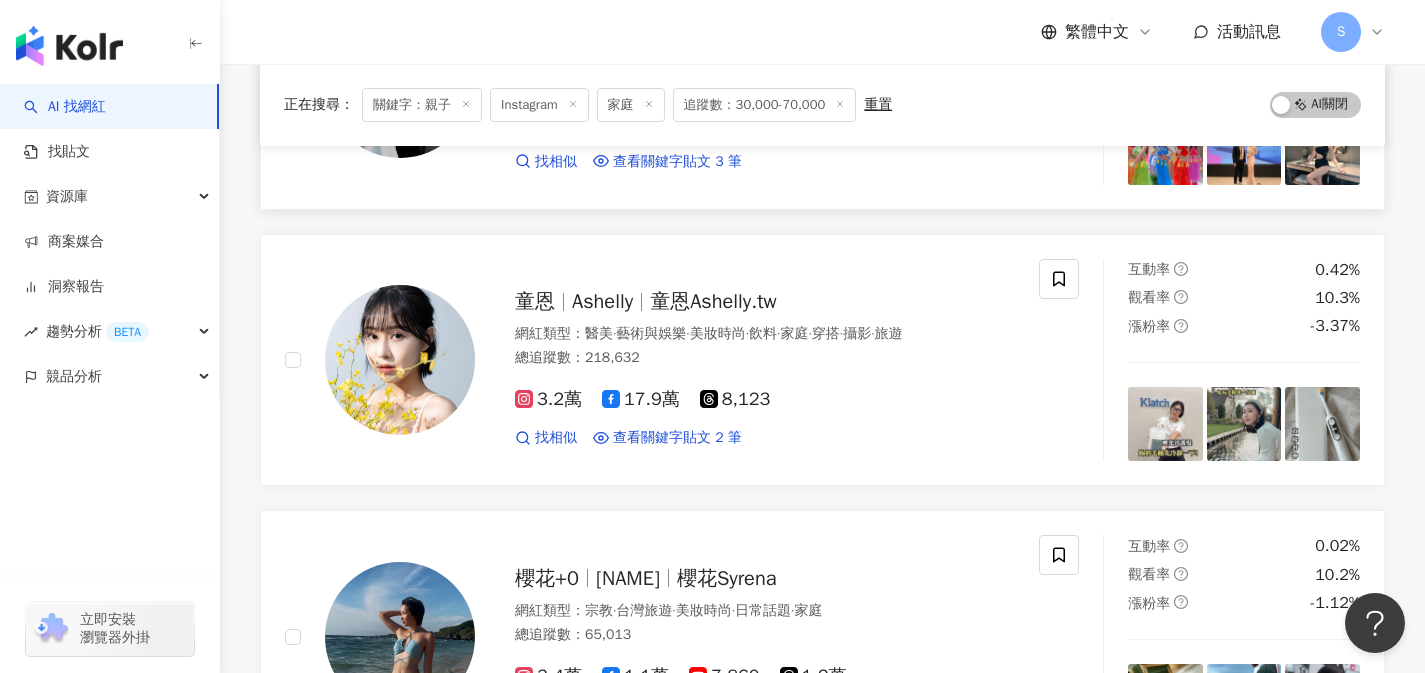 scroll, scrollTop: 3284, scrollLeft: 0, axis: vertical 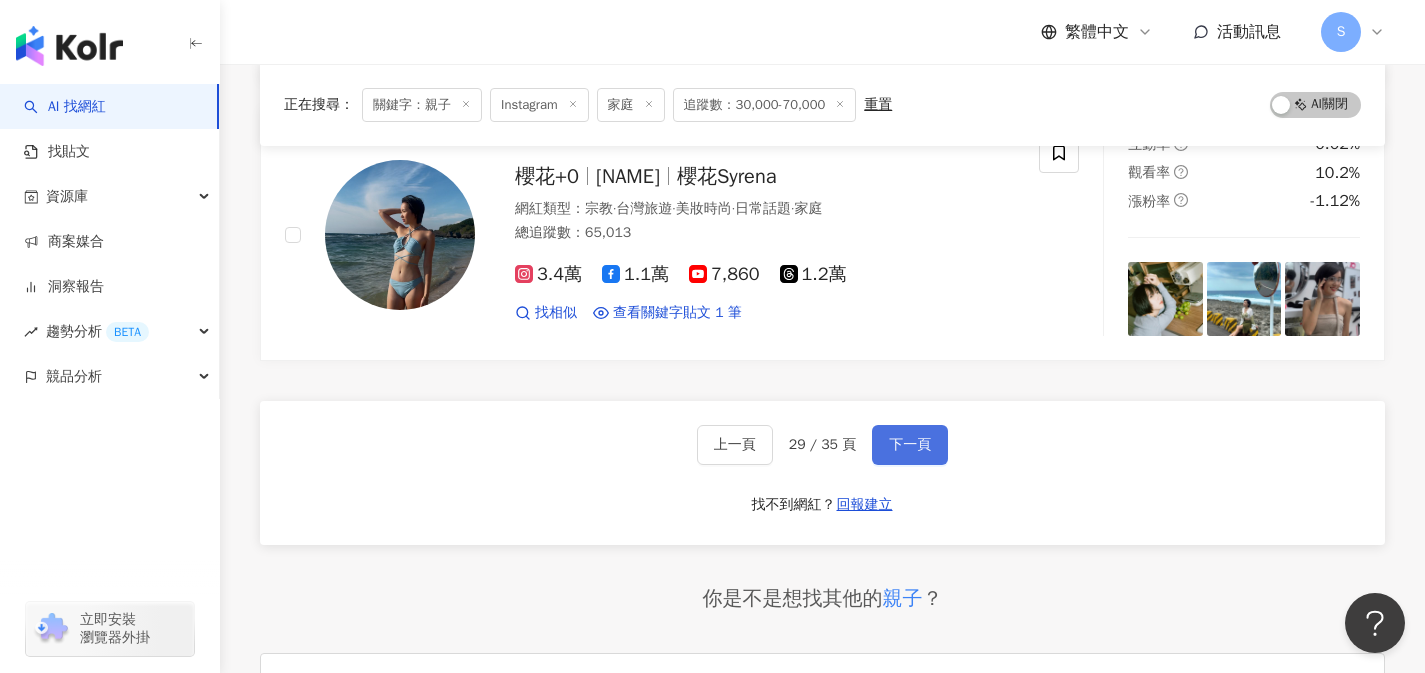 click on "下一頁" at bounding box center (910, 445) 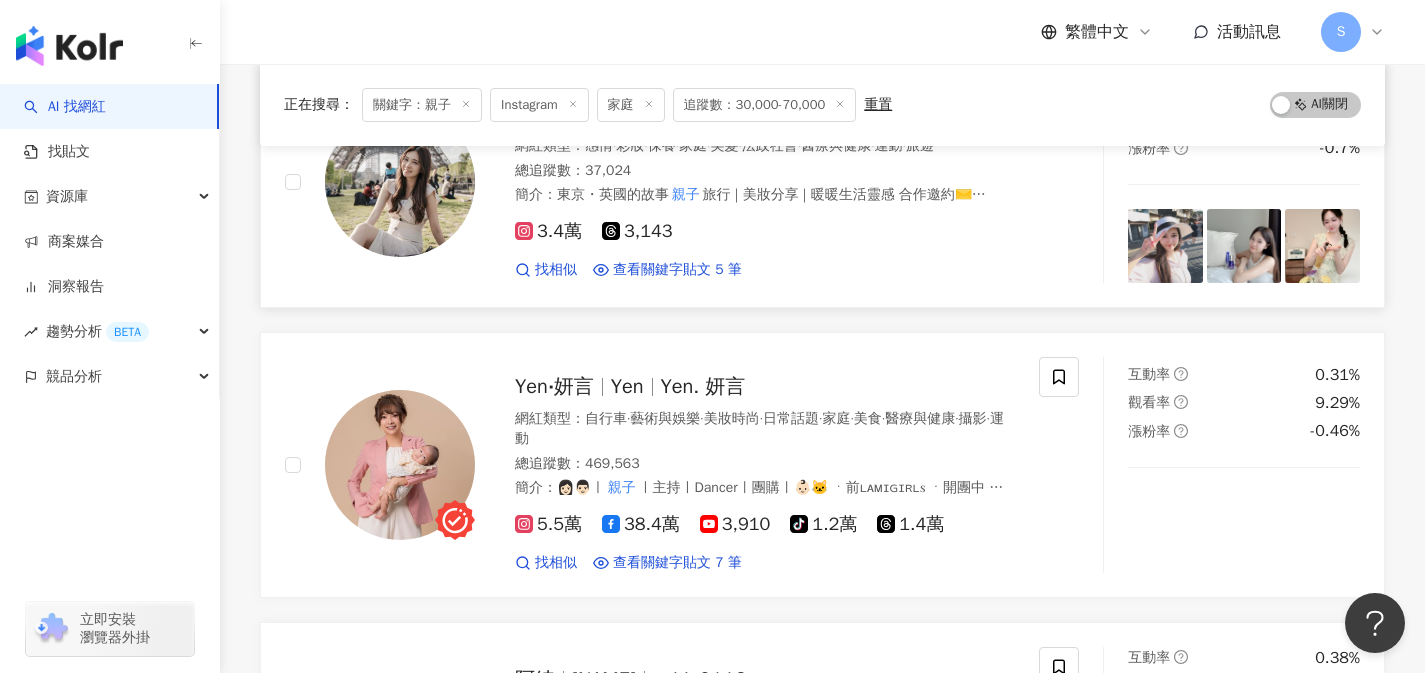 scroll, scrollTop: 1784, scrollLeft: 0, axis: vertical 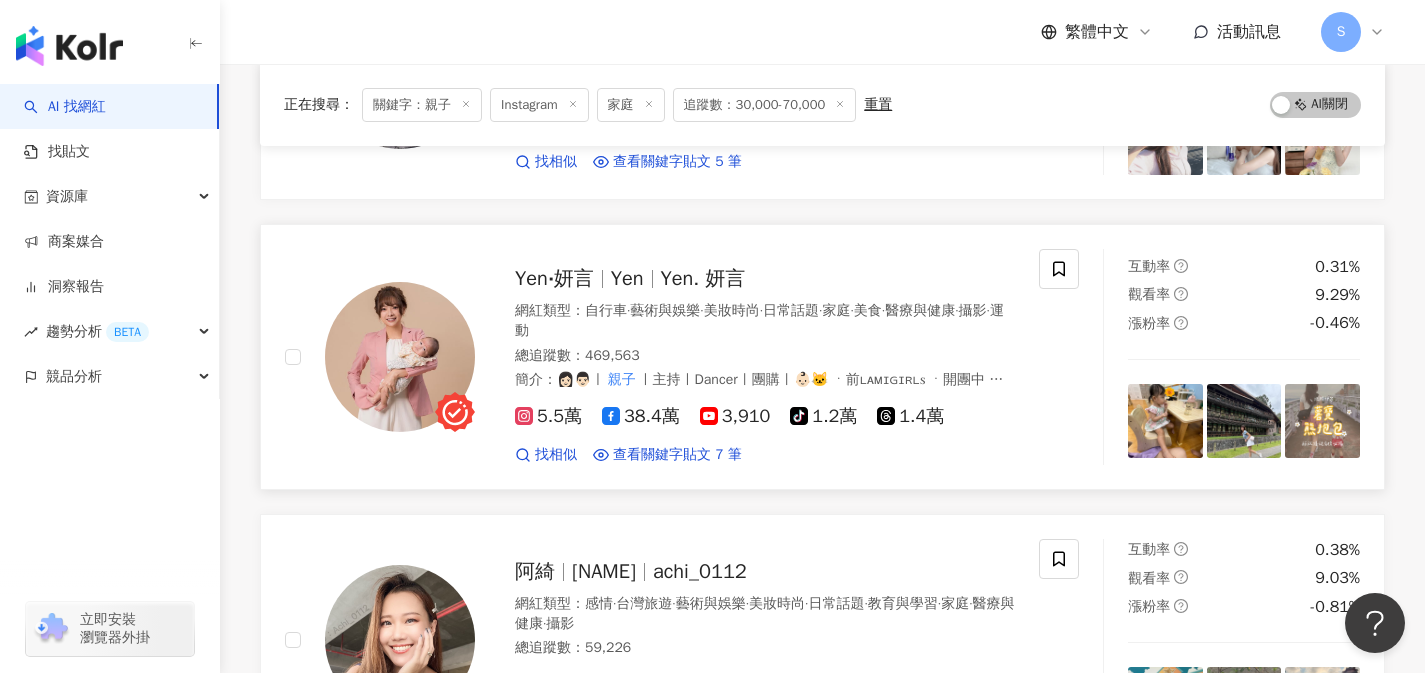 click on "總追蹤數 ： 469,563" at bounding box center [765, 356] 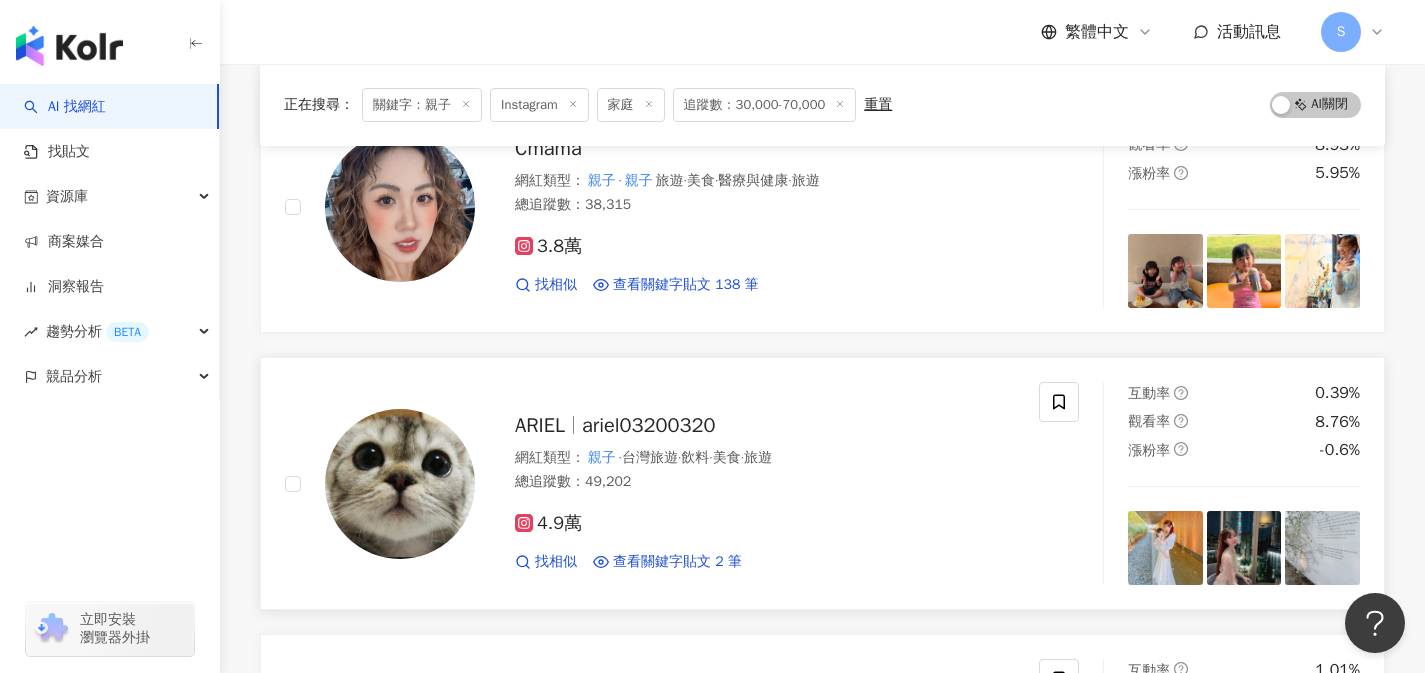 scroll, scrollTop: 2493, scrollLeft: 0, axis: vertical 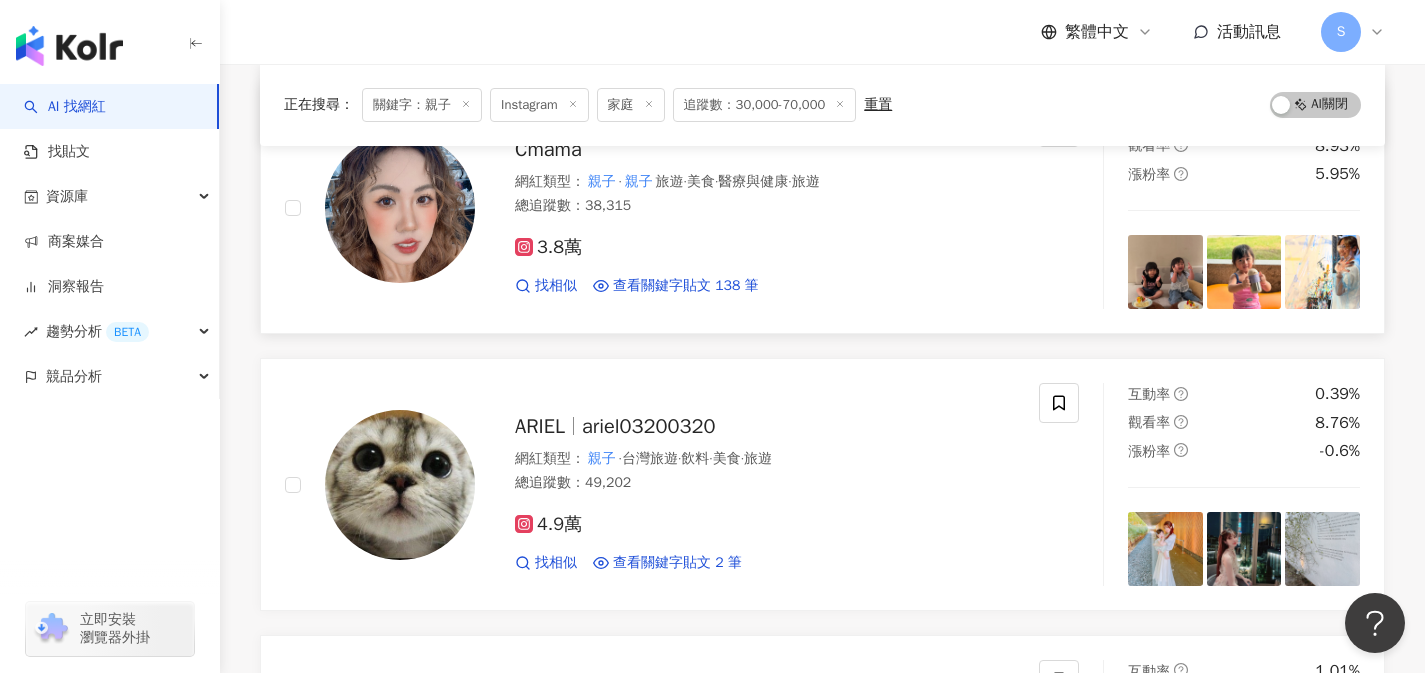 click on "3.8萬" at bounding box center [765, 248] 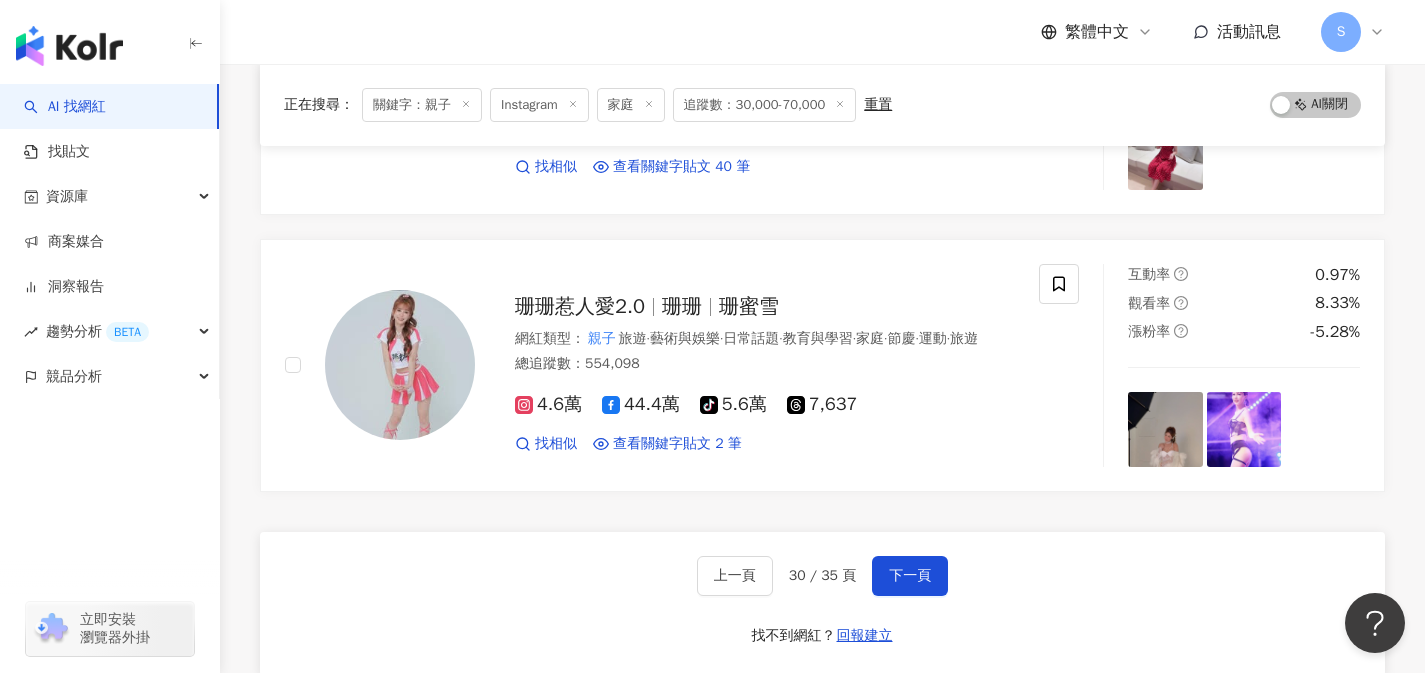 scroll, scrollTop: 3167, scrollLeft: 0, axis: vertical 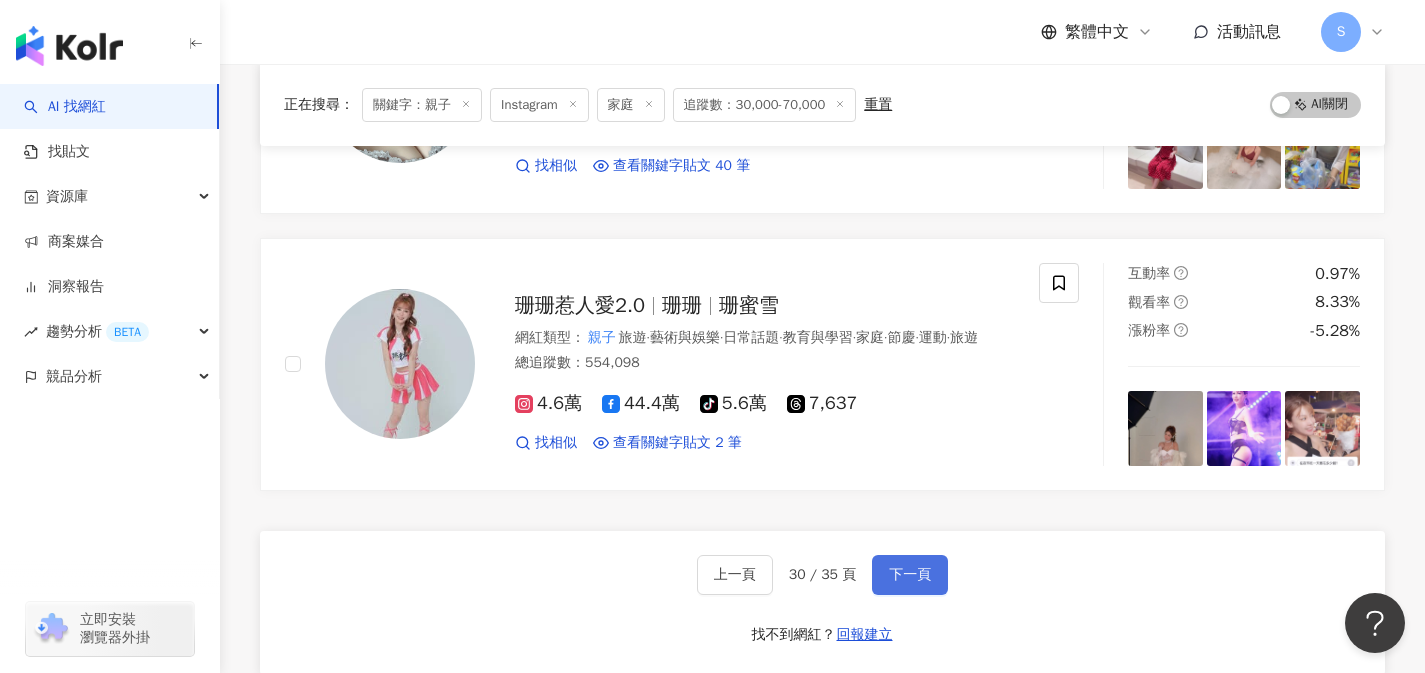 click on "下一頁" at bounding box center [910, 575] 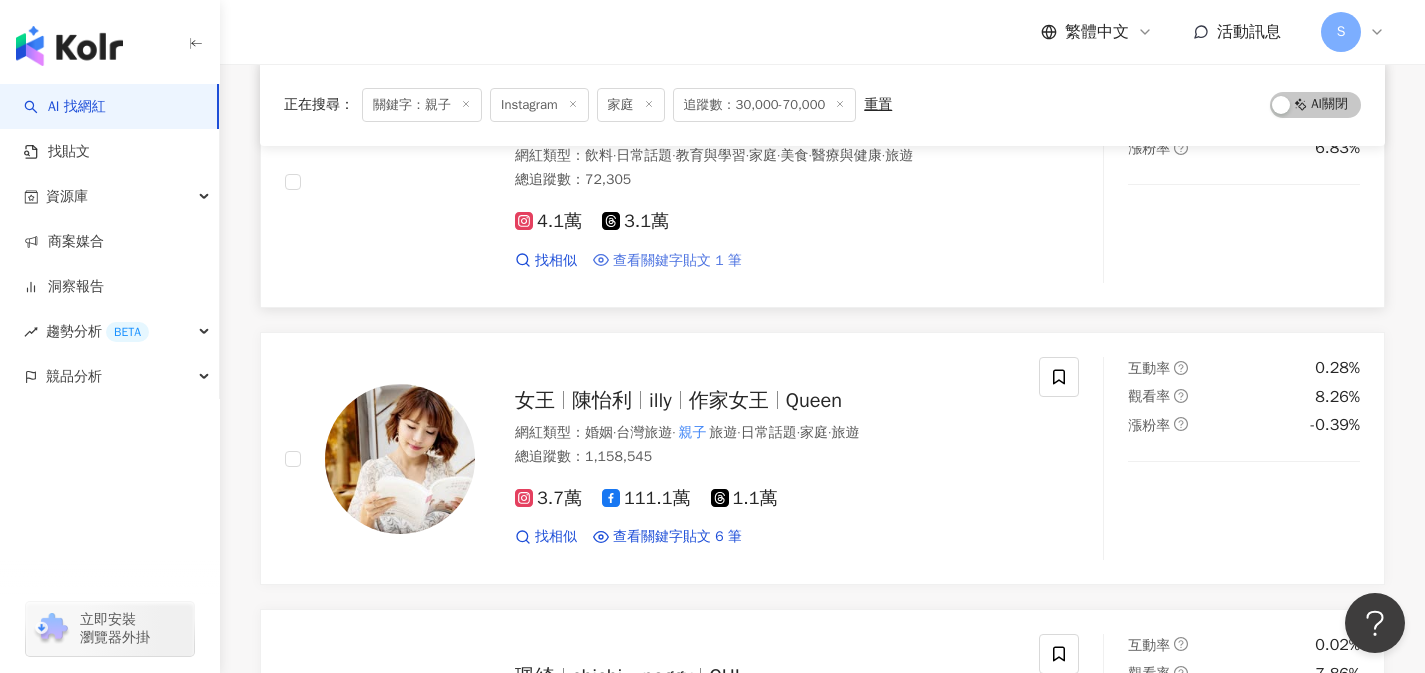 scroll, scrollTop: 293, scrollLeft: 0, axis: vertical 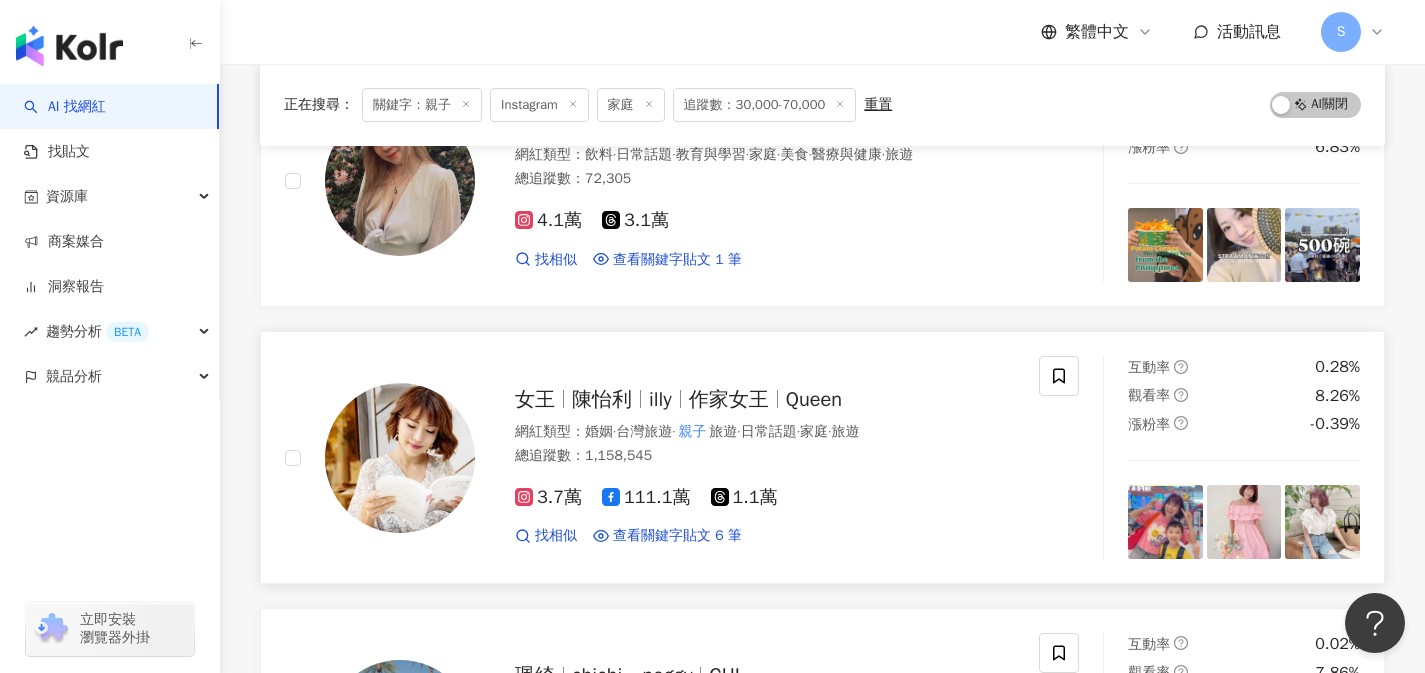 click on "女王 陳怡利 illy 作家女王 Queen 網紅類型 ： 婚姻  ·  台灣旅遊  ·  親子 旅遊  ·  日常話題  ·  家庭  ·  旅遊 總追蹤數 ： 1,158,545 3.7萬 111.1萬 1.1萬 找相似 查看關鍵字貼文 6 筆 2025/6/12 2025曼谷全新開幕！最強 親子 樂園❤️有水上樂園+室內遊樂場！18個滑水道！小孩玩到瘋😆趕快來開箱🙋‍♀️MEGA HarborLand AQUA WORLD太好玩啦～#HarborLand #HarborIsland #bangkok #泰國 # 親子  #kids #amazingthailand #aqua #playground 2024/12/31 ！結果我們不是來購物，是來玩曼谷最強 # 親子 樂園🤪  #留言抽伴手禮🎁（ # 2024/12/31 ！結果我們不是來購物，是來玩曼谷最強 # 親子 樂園 #harborland  太好  看更多" at bounding box center (662, 457) 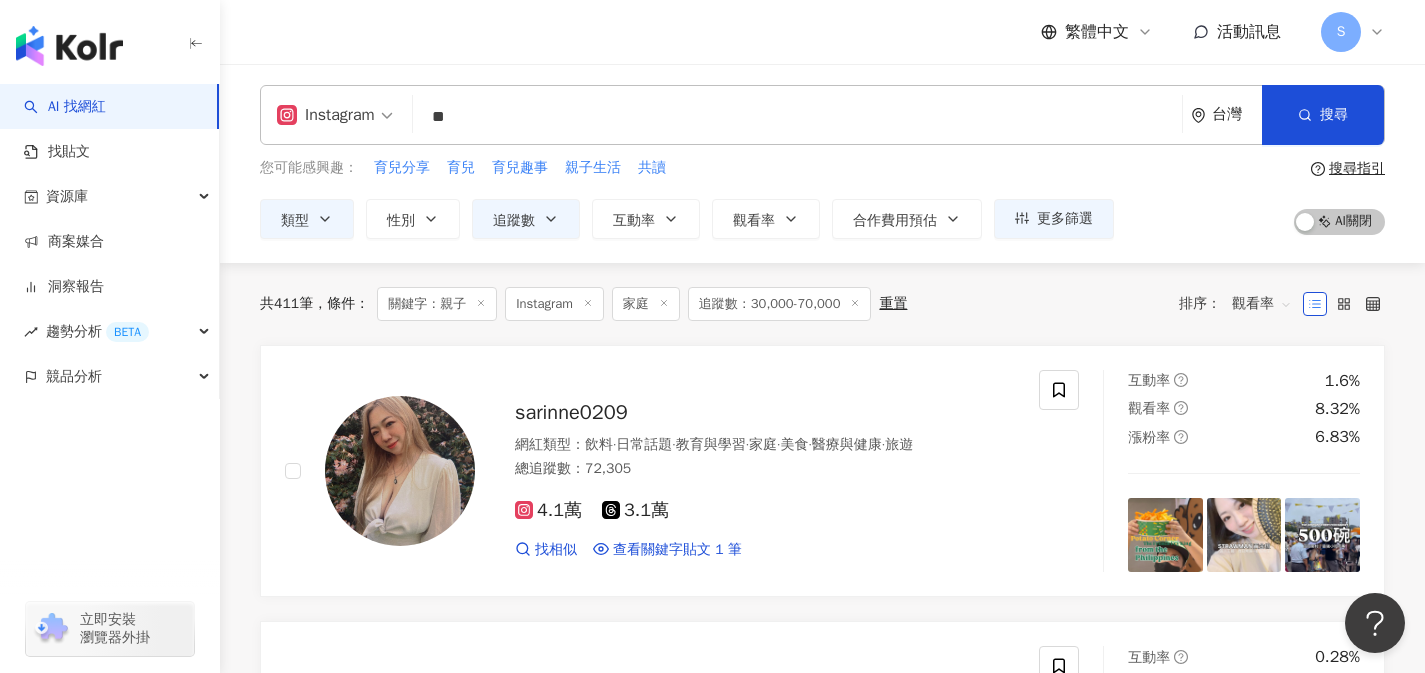 scroll, scrollTop: 4, scrollLeft: 0, axis: vertical 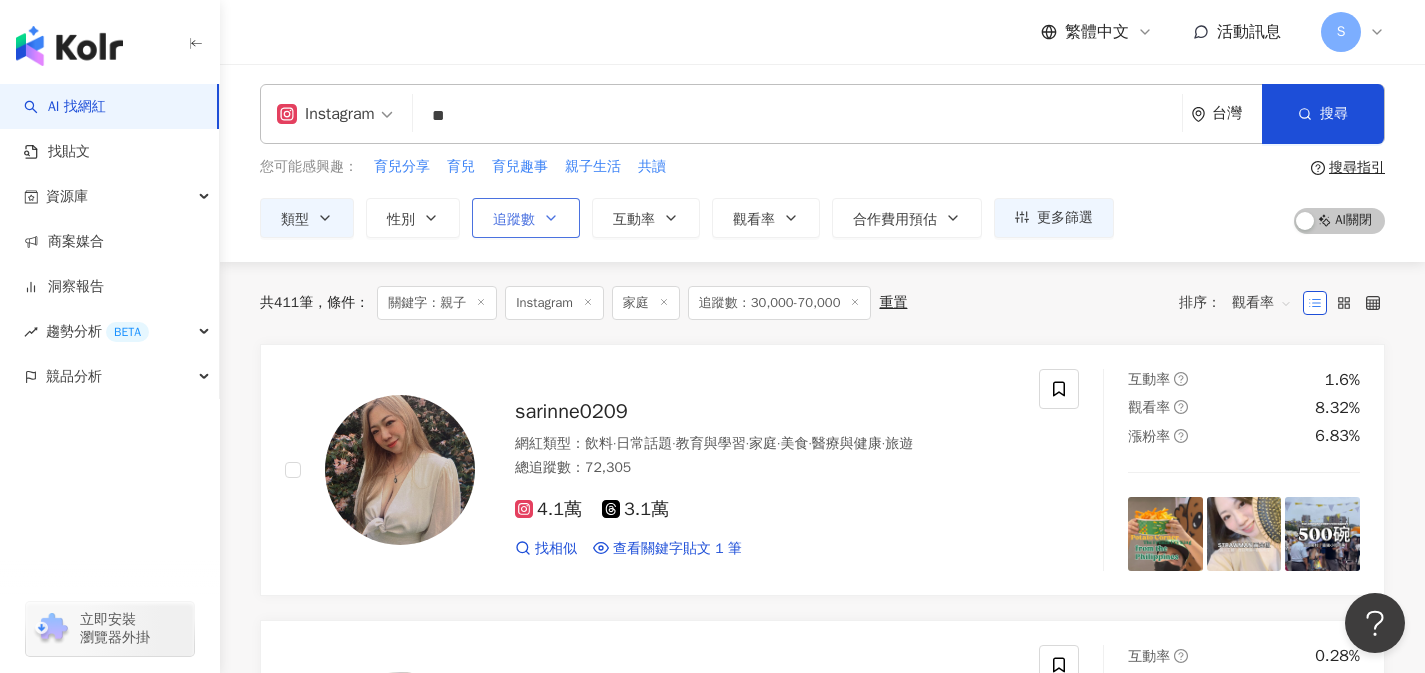 click 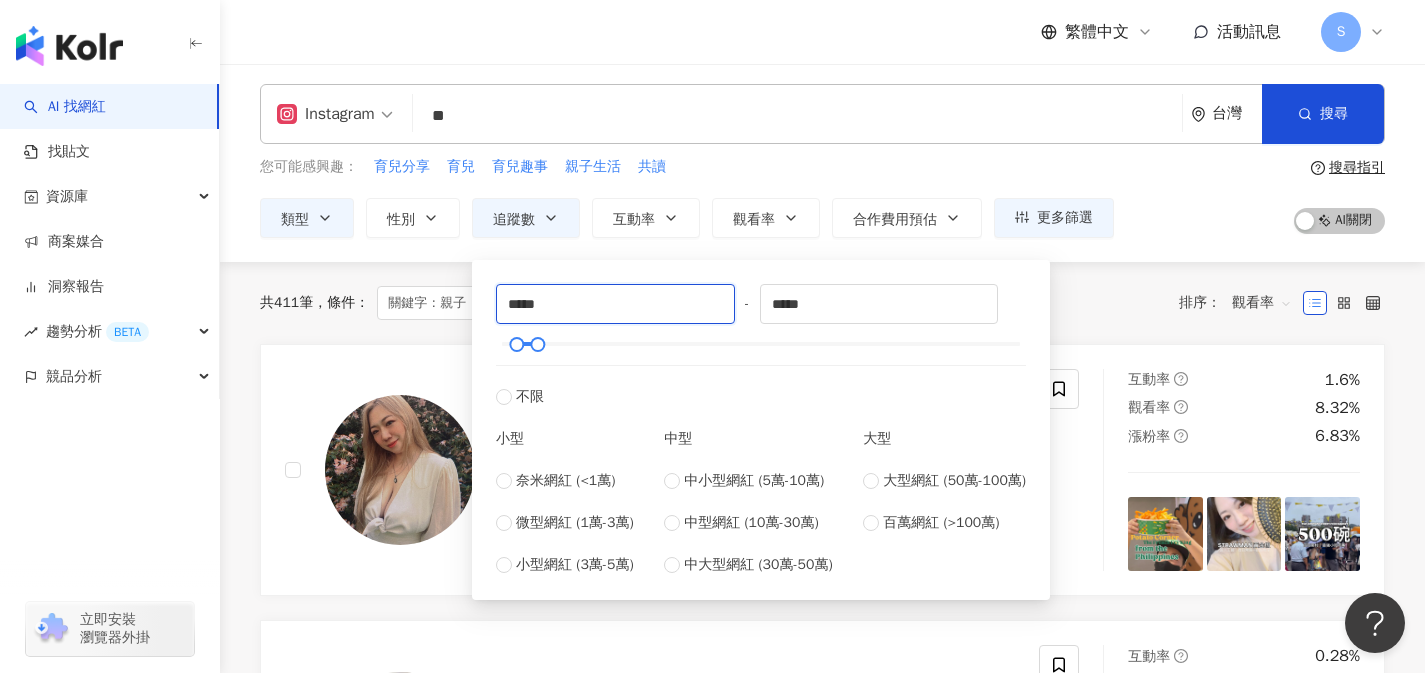 drag, startPoint x: 565, startPoint y: 304, endPoint x: 408, endPoint y: 307, distance: 157.02866 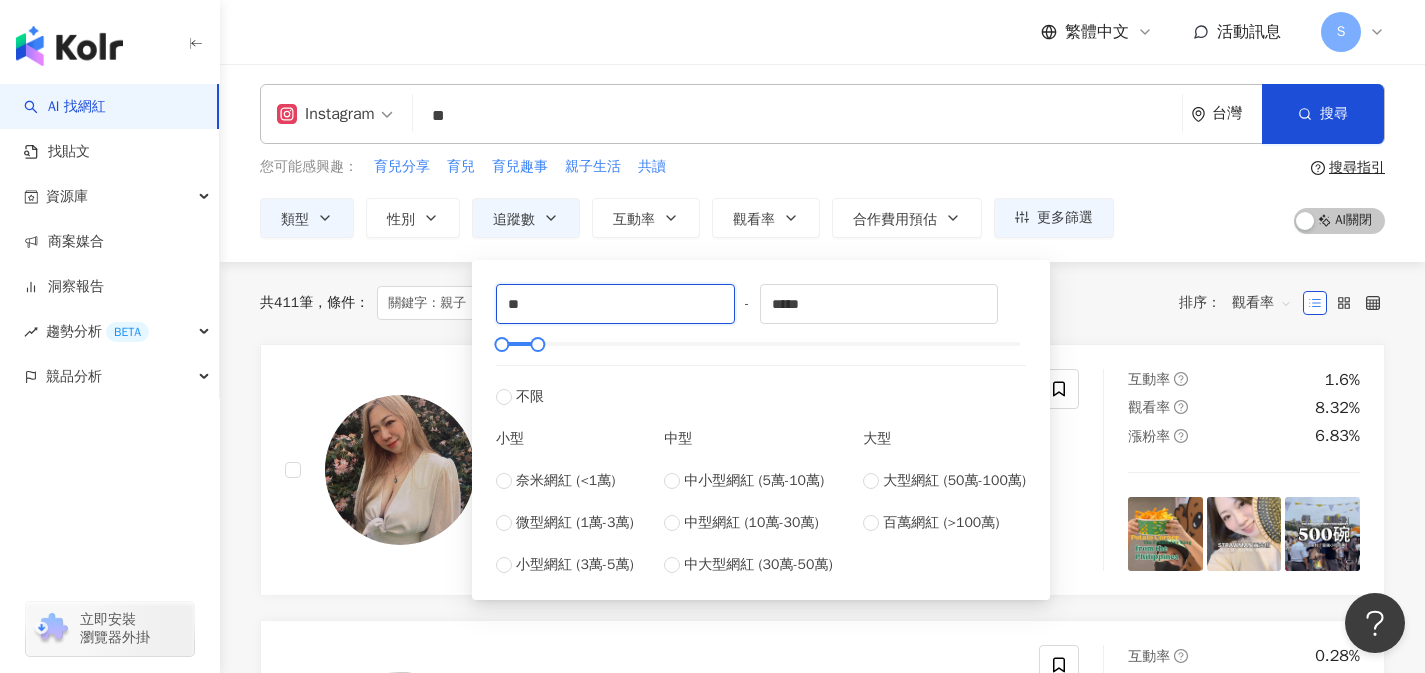 type on "*" 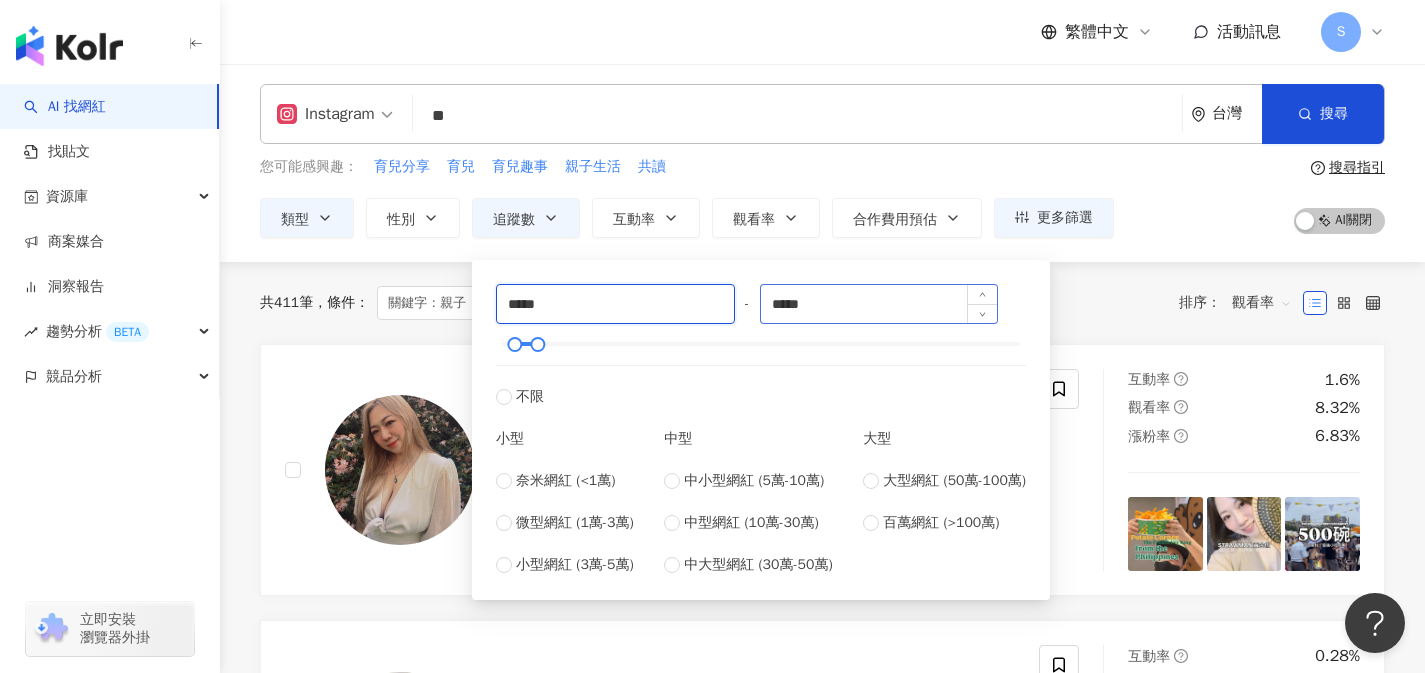 type on "*****" 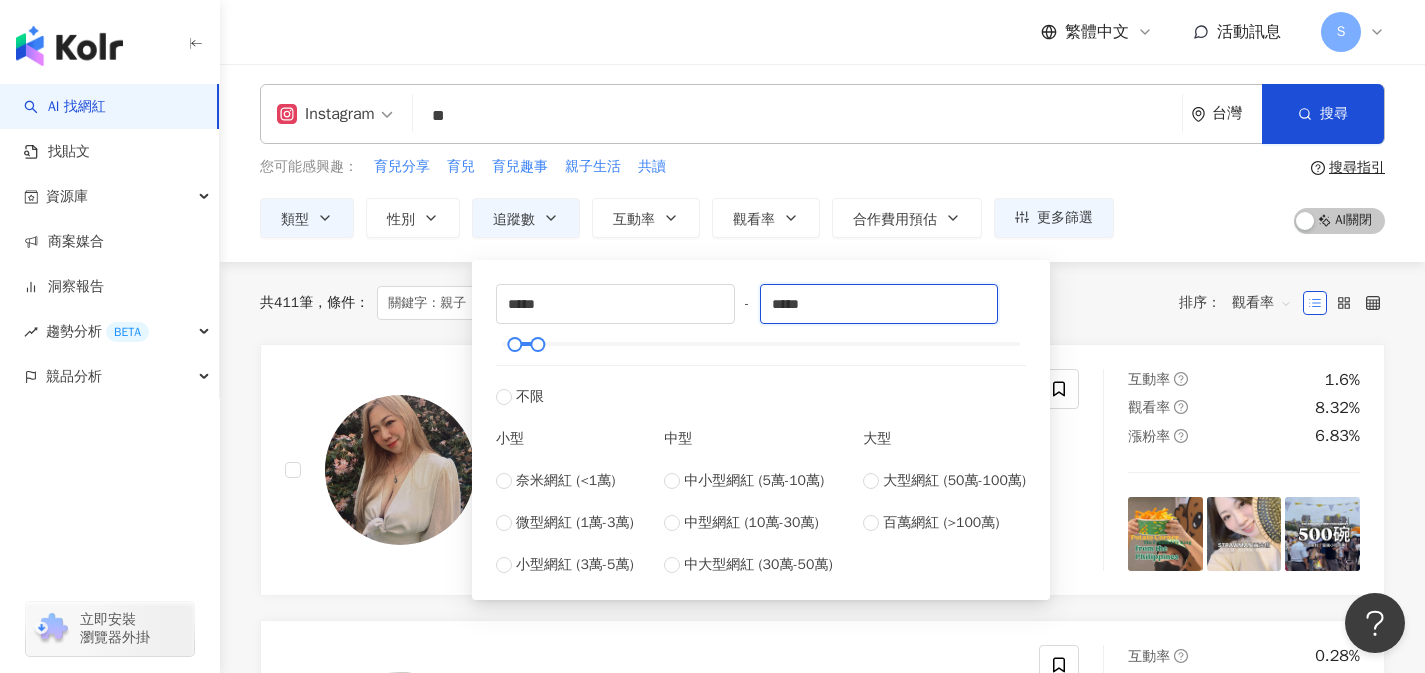 drag, startPoint x: 831, startPoint y: 304, endPoint x: 666, endPoint y: 282, distance: 166.4602 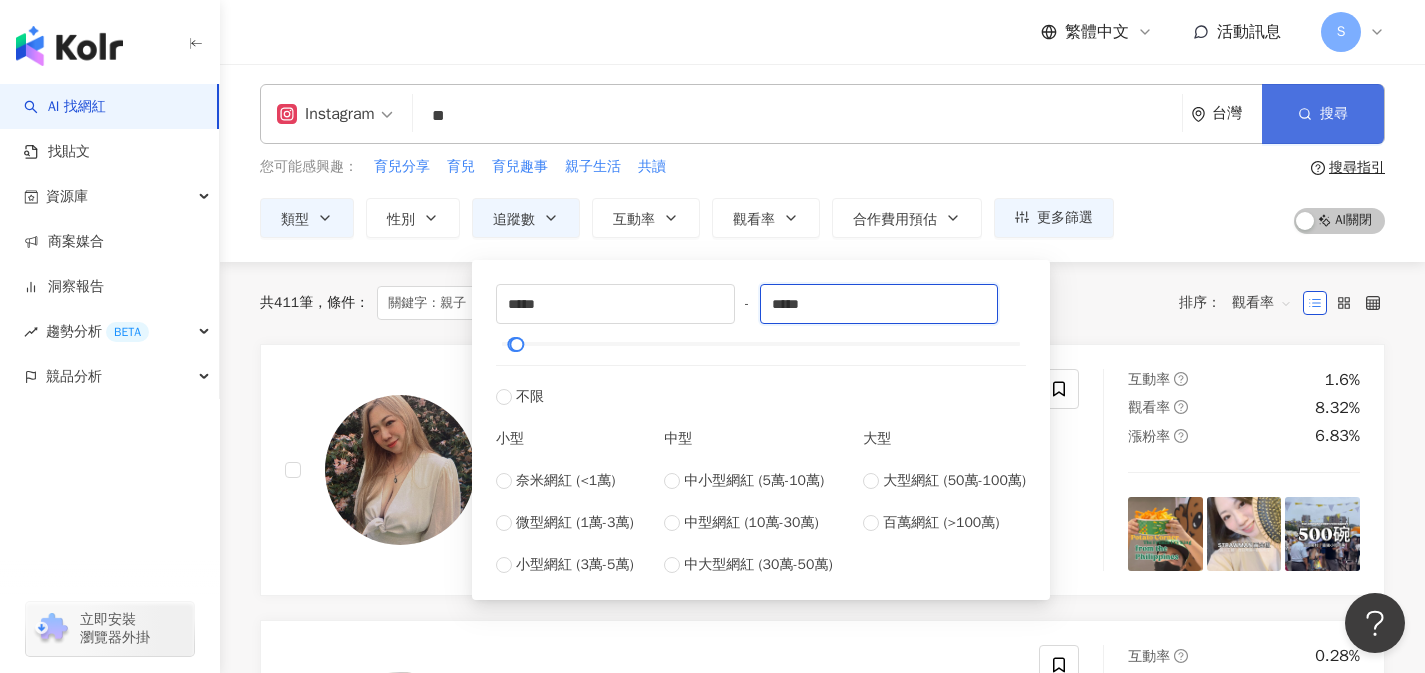 type on "*****" 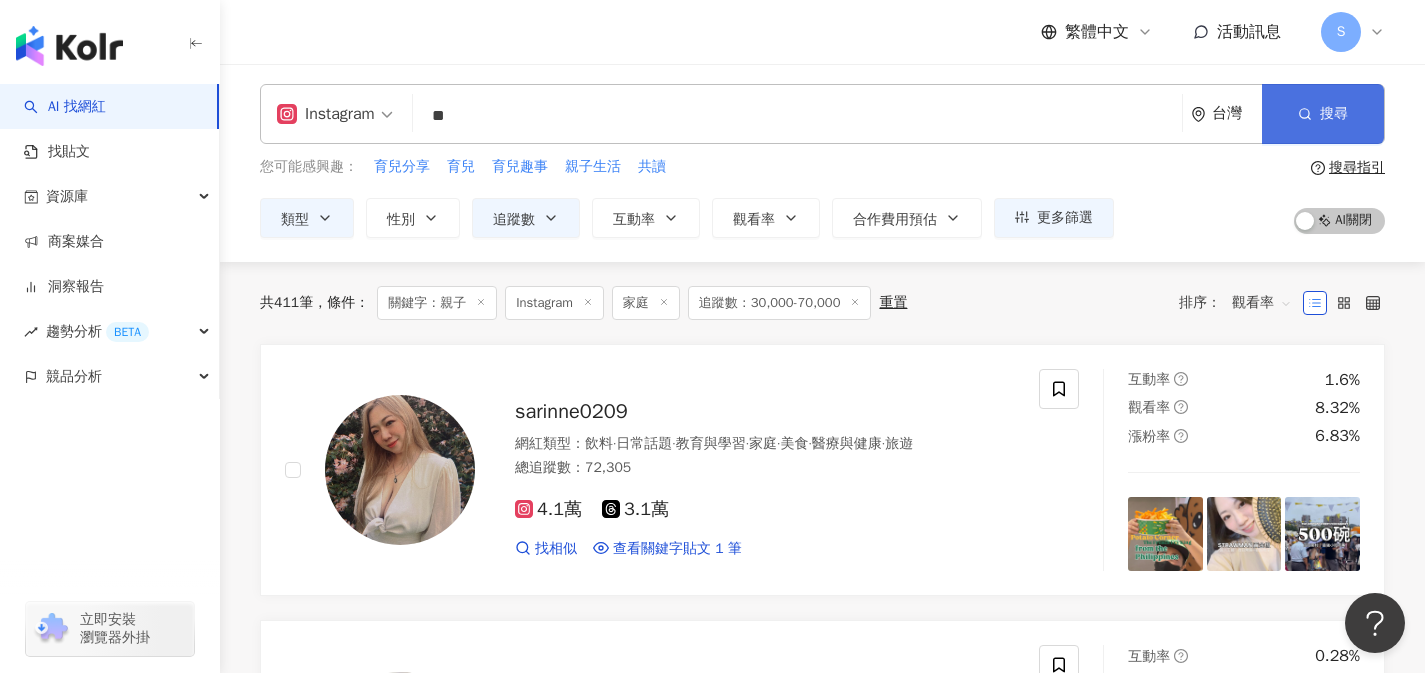 click on "搜尋" at bounding box center (1323, 114) 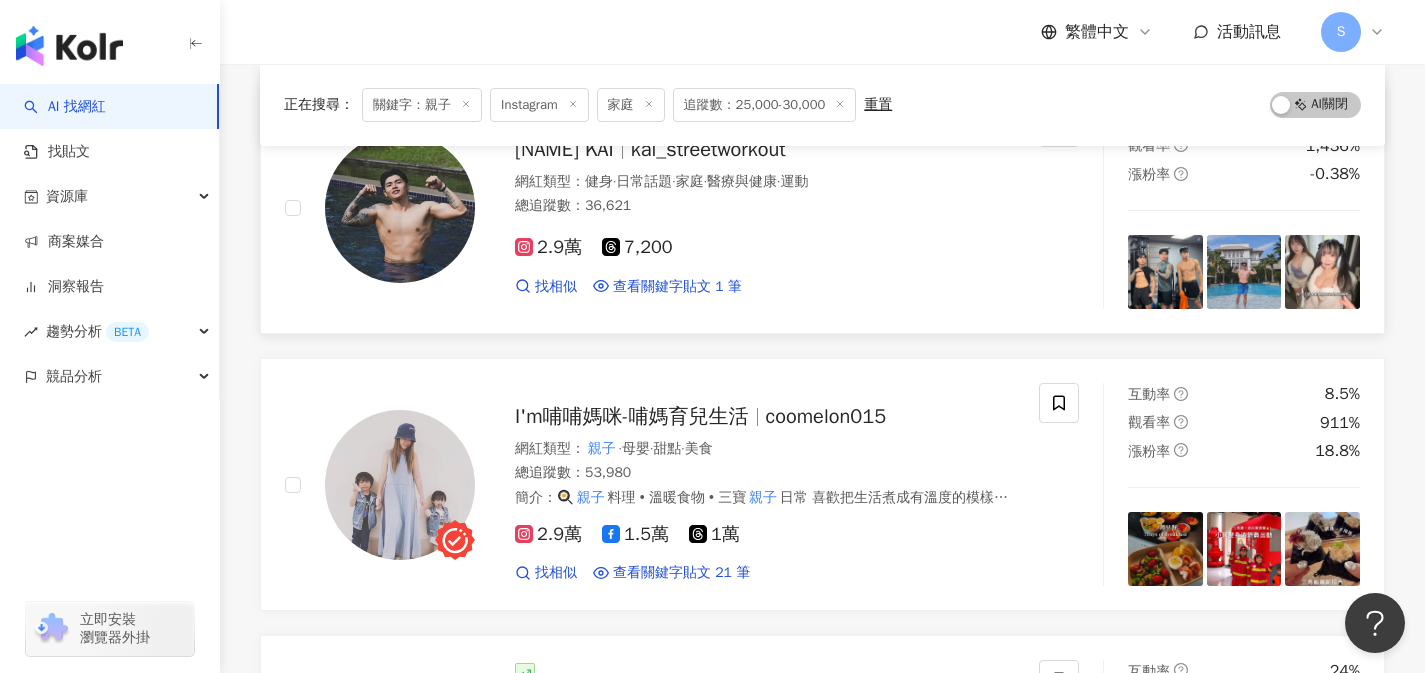 scroll, scrollTop: 295, scrollLeft: 0, axis: vertical 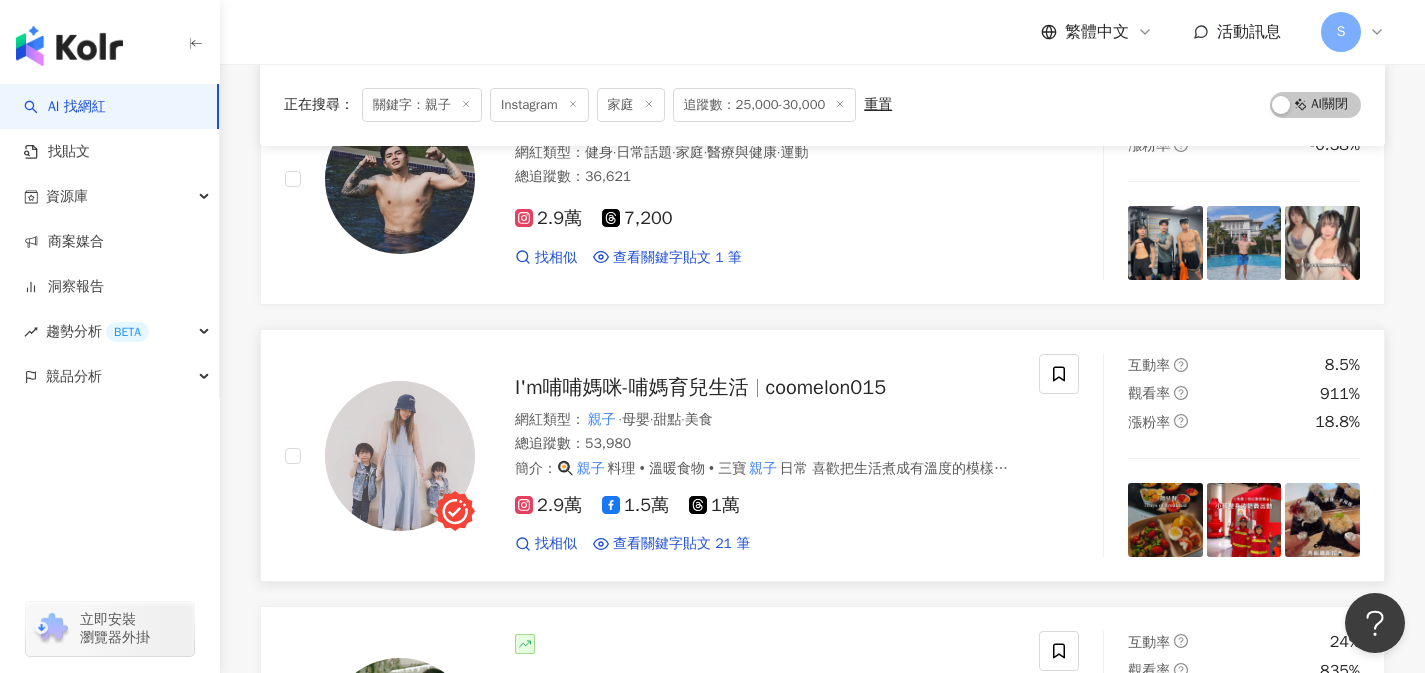 click on "I'm哺哺媽咪-哺媽育兒生活 coomelon015 網紅類型 ： 親子  ·  母嬰  ·  甜點  ·  美食 總追蹤數 ： 53,980 簡介 ： 🍳 親子 料理 • 溫暖食物 • 三寶 親子 日常 喜歡把生活煮成有溫度的模樣💕✨ 三寶媽的減脂紀錄也會偷偷在IG story更新♡   Founder of / @buma_kidsfood 合作信箱💌 seedvillage2017@gmail.com ☻本週團購 ⇊ 2.9萬 1.5萬 1萬 找相似 查看關鍵字貼文 21 筆 2025/7/31 日常 # 親子 餐桌 #早餐靈感
#跟著哺媽做早餐 #早餐提案 2025/7/25 5號
⛧免費停車
#防災教育館 #免費 親子 景點
#雨天備案 # 親子 景點 #室內 2025/7/22  #免捏飯糰 #懶人飯糰
#簡單料理 # 親子 便當 #便當靈感
#飯糰 #早餐   看更多 互動率 8.5% 觀看率 911% 漲粉率 18.8%" at bounding box center (822, 455) 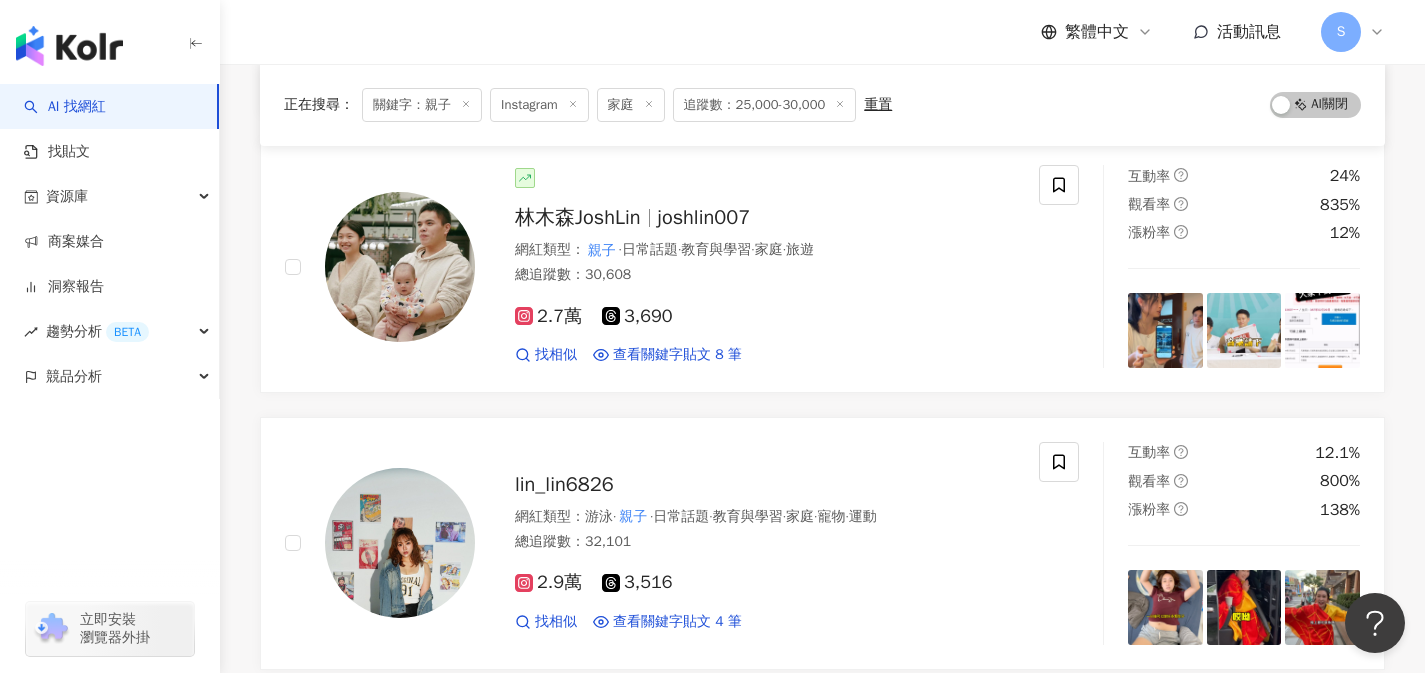 scroll, scrollTop: 784, scrollLeft: 0, axis: vertical 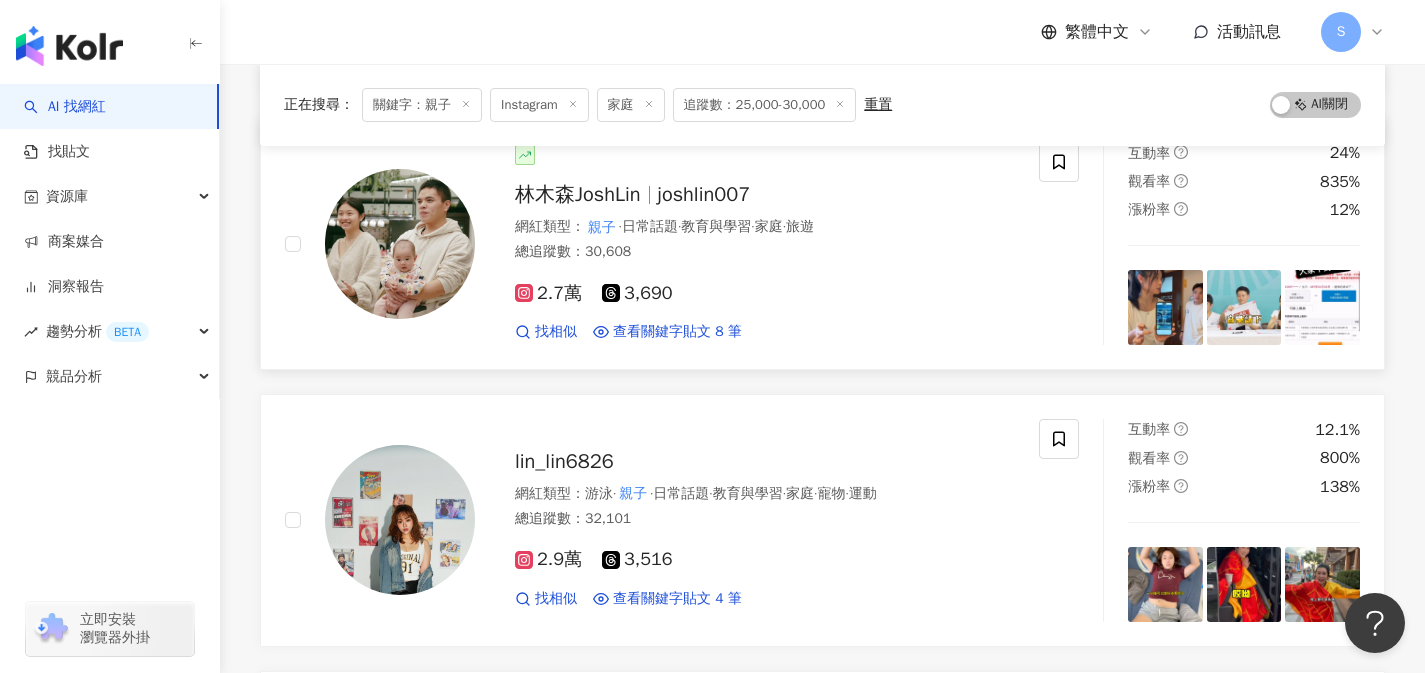 click on "2.7萬 3,690" at bounding box center (765, 294) 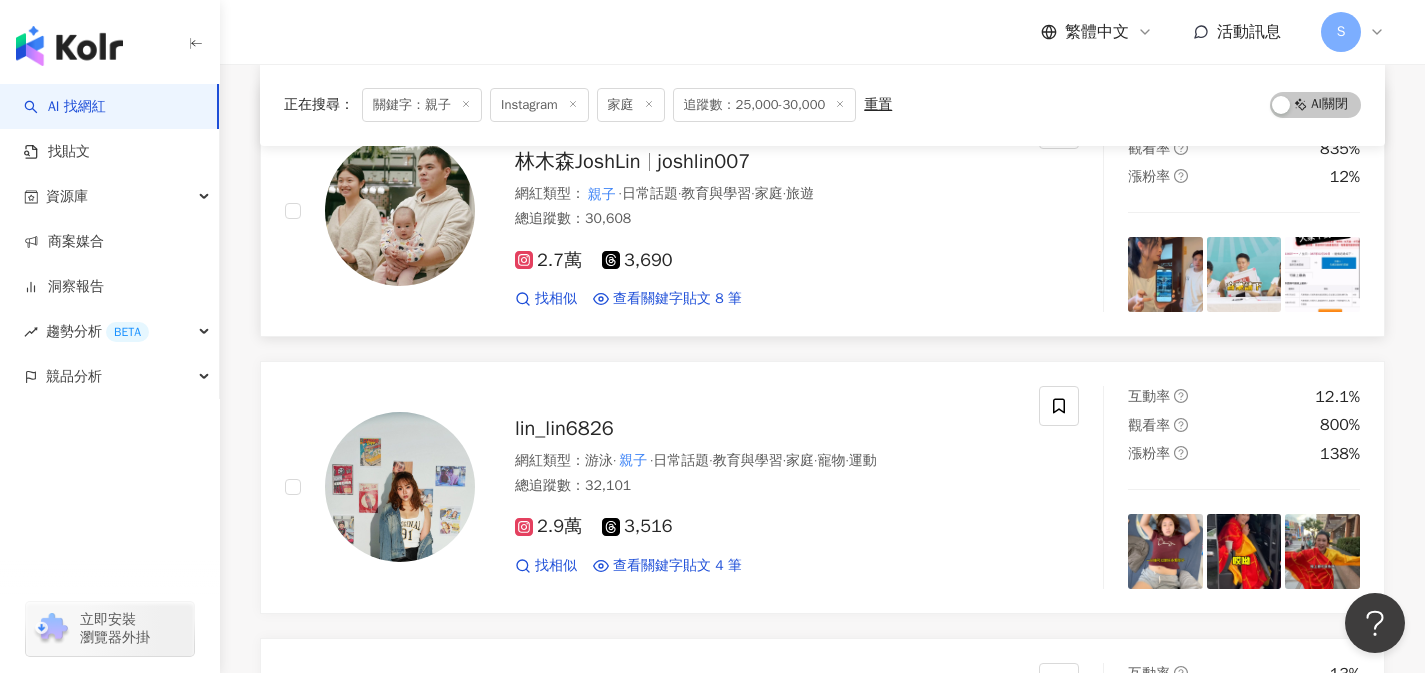 scroll, scrollTop: 833, scrollLeft: 0, axis: vertical 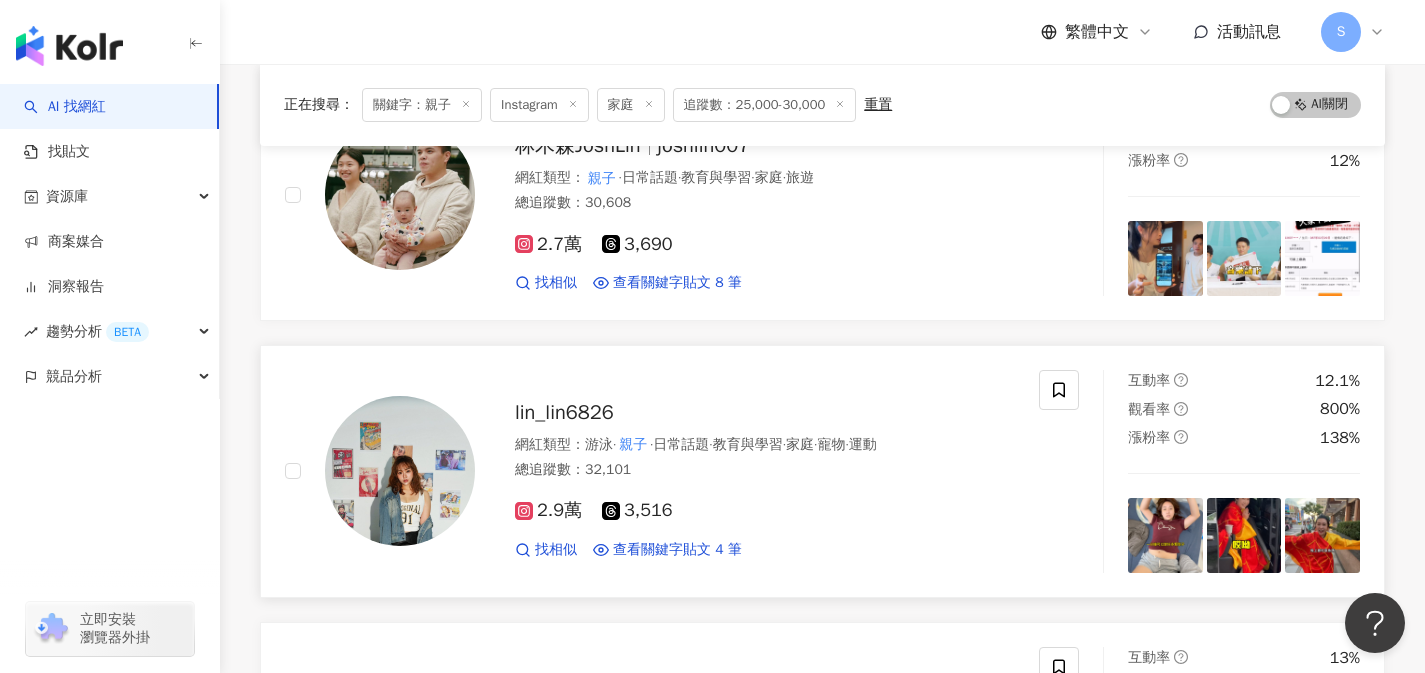 click on "2.9萬 3,516 找相似 查看關鍵字貼文 4 筆 2024/12/26 對不起，我是普隆宮⋯⋯⋯
那個不可以喝啦
#泳琳姊姊 # 親子 旅遊 #寶媽 #沖繩 #普天滿宮 #淨水 2024/12/21 門吧？
#泳琳姊姊 #寶媽 # 親子 旅遊
#教養 # 親子 教育 2024/12/20 💓
正向的能量循環
#泳琳姊姊 # 親子  #艾桐 #旅遊 #taiwan #  看更多" at bounding box center [765, 521] 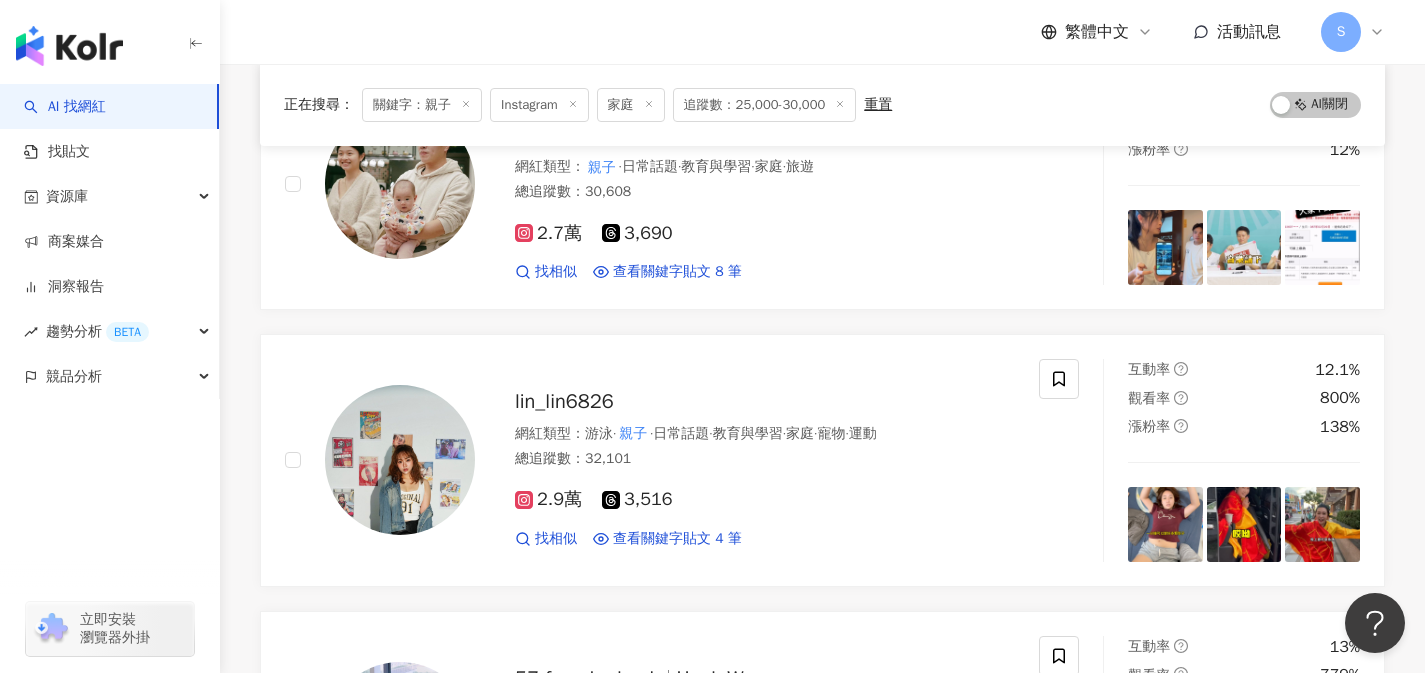 scroll, scrollTop: 0, scrollLeft: 0, axis: both 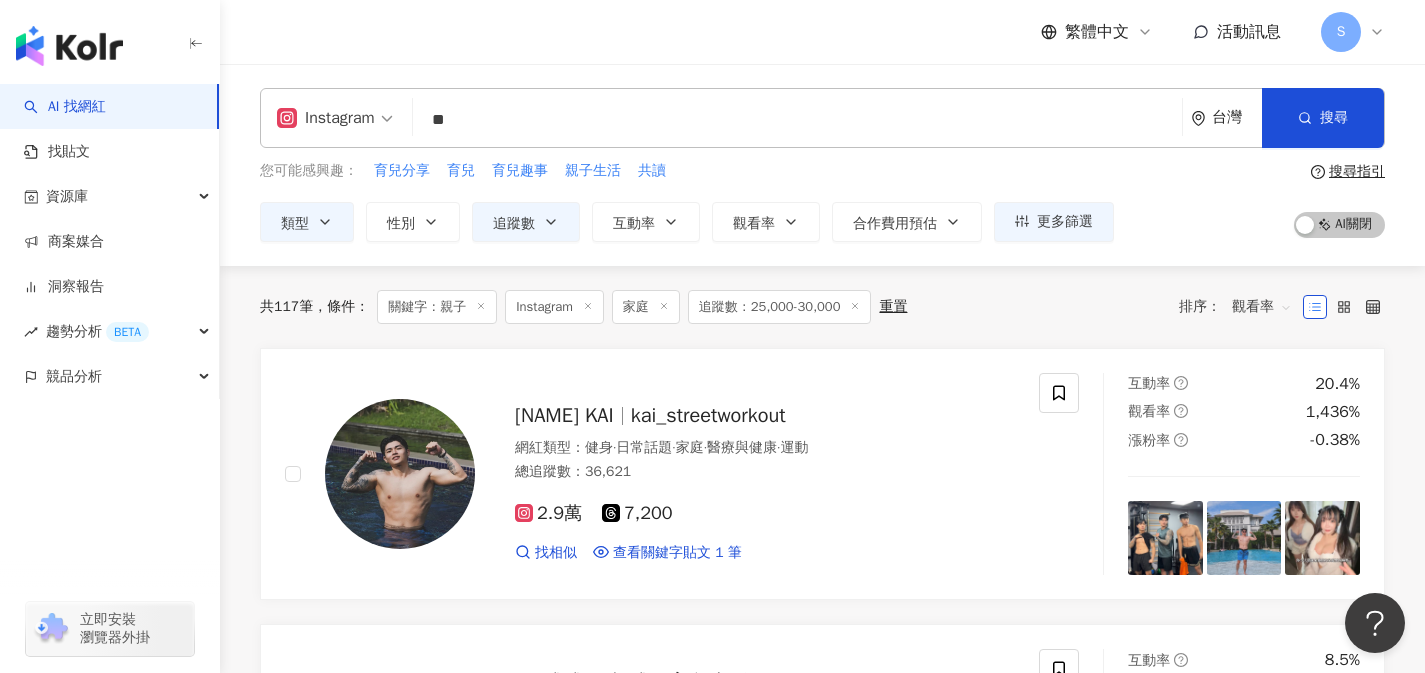 click on "**" at bounding box center (797, 120) 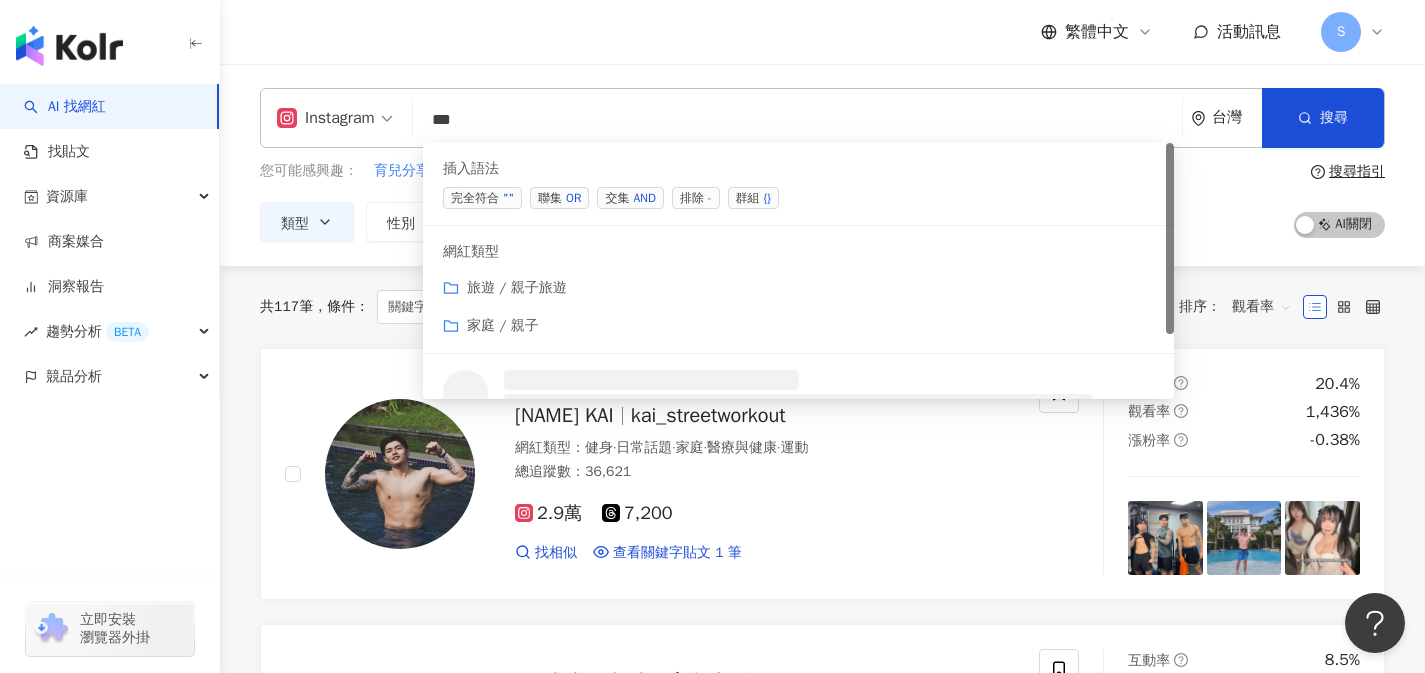 click on "AND" at bounding box center (644, 198) 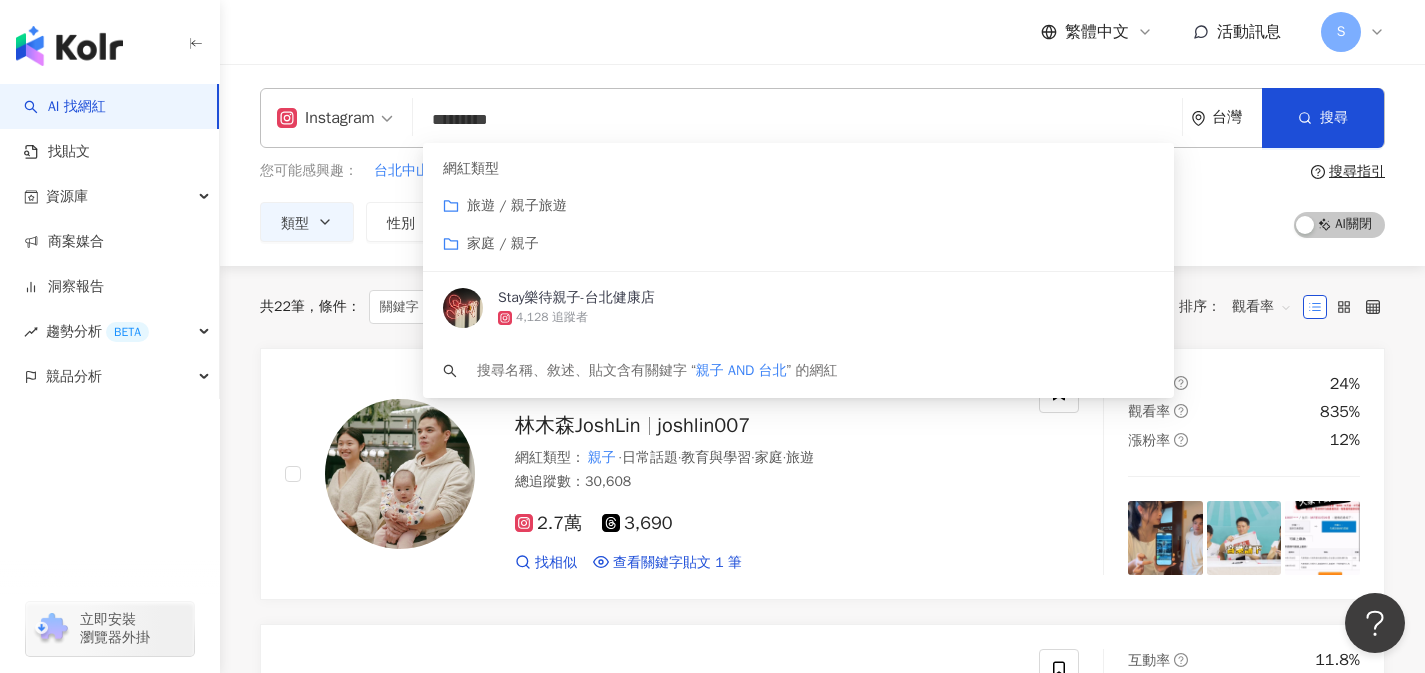 type on "*********" 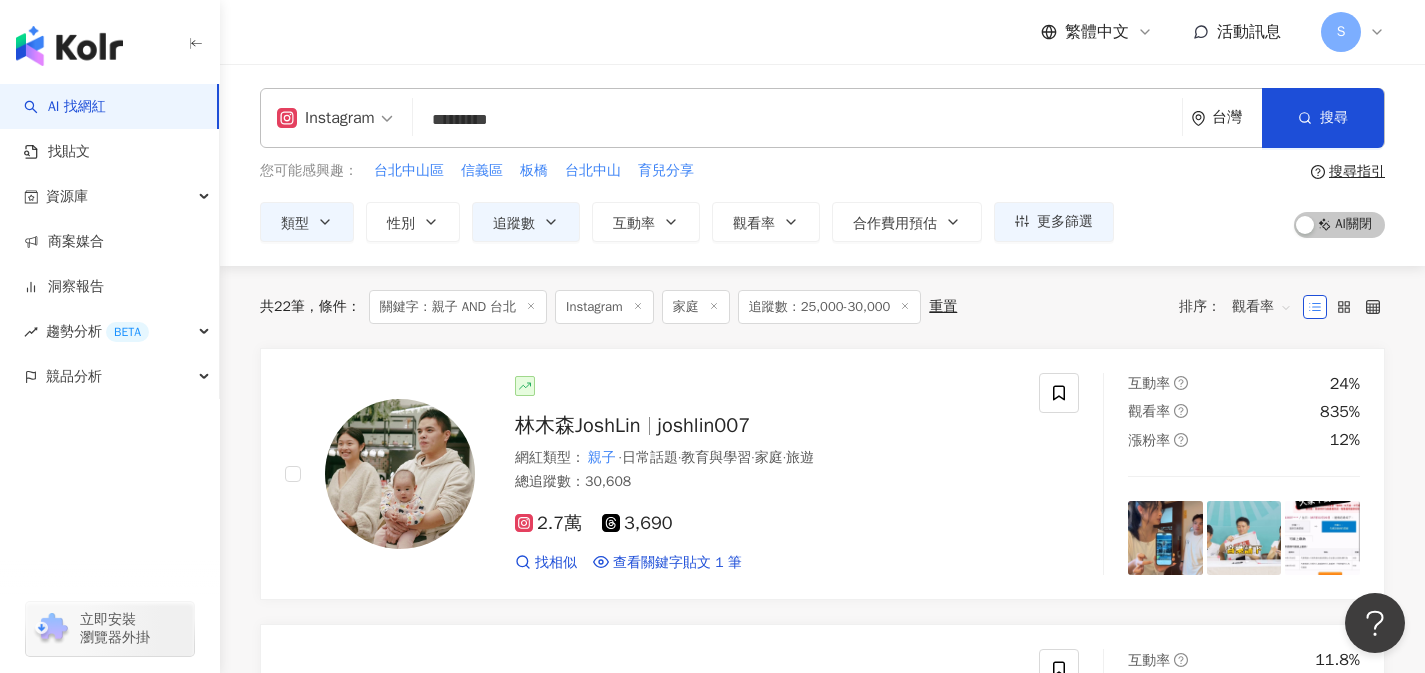 click on "Instagram 親子 AND 台北 ********* 台灣 搜尋 customizedTag dfa5947c-a4af-445d-b591-197e9115a8ad 網紅類型 旅遊 / 親子旅遊 家庭 / 親子 Stay樂待親子-台北健康店 4,128   追蹤者 搜尋名稱、敘述、貼文含有關鍵字 “ 親子 AND 台北 ” 的網紅 您可能感興趣： 台北中山區  信義區  板橋  台北中山  育兒分享  類型 性別 追蹤數 互動率 觀看率 合作費用預估  更多篩選 *****  -  ***** 不限 小型 奈米網紅 (<1萬) 微型網紅 (1萬-3萬) 小型網紅 (3萬-5萬) 中型 中小型網紅 (5萬-10萬) 中型網紅 (10萬-30萬) 中大型網紅 (30萬-50萬) 大型 大型網紅 (50萬-100萬) 百萬網紅 (>100萬) 搜尋指引 AI  開啟 AI  關閉" at bounding box center [822, 165] 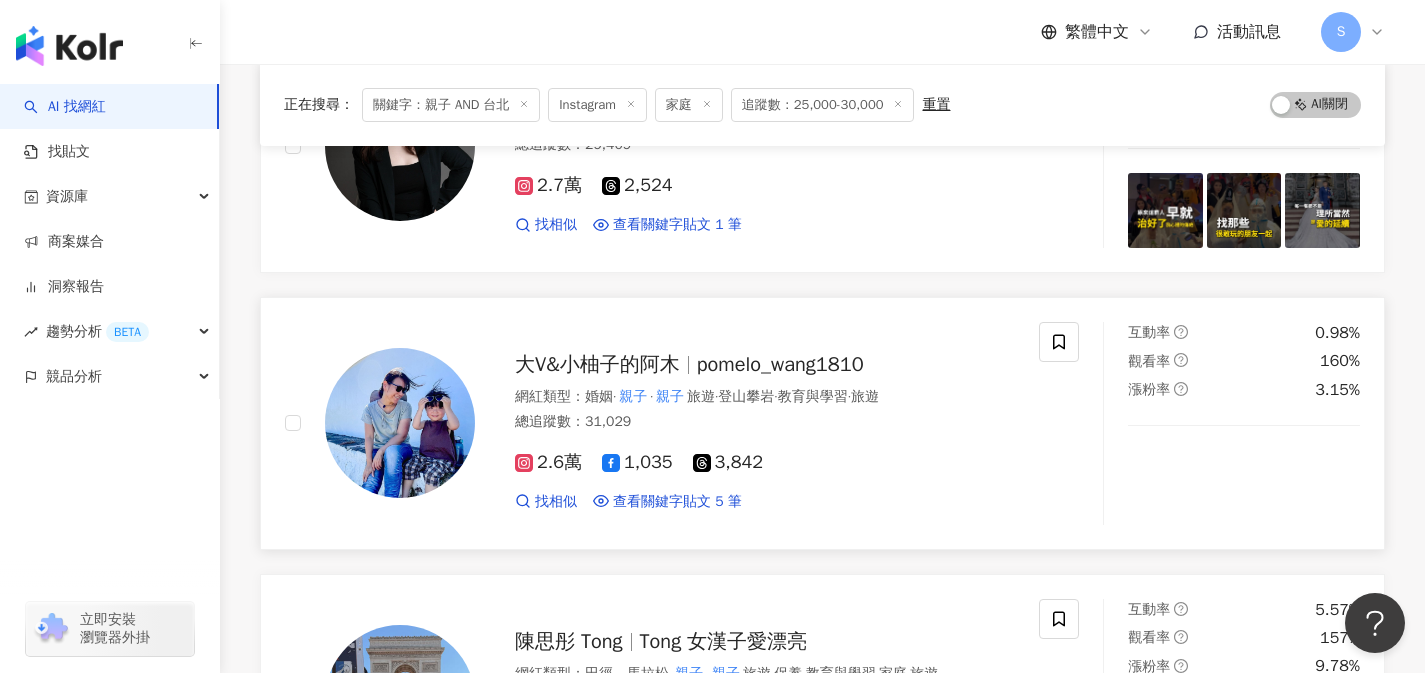 scroll, scrollTop: 1172, scrollLeft: 0, axis: vertical 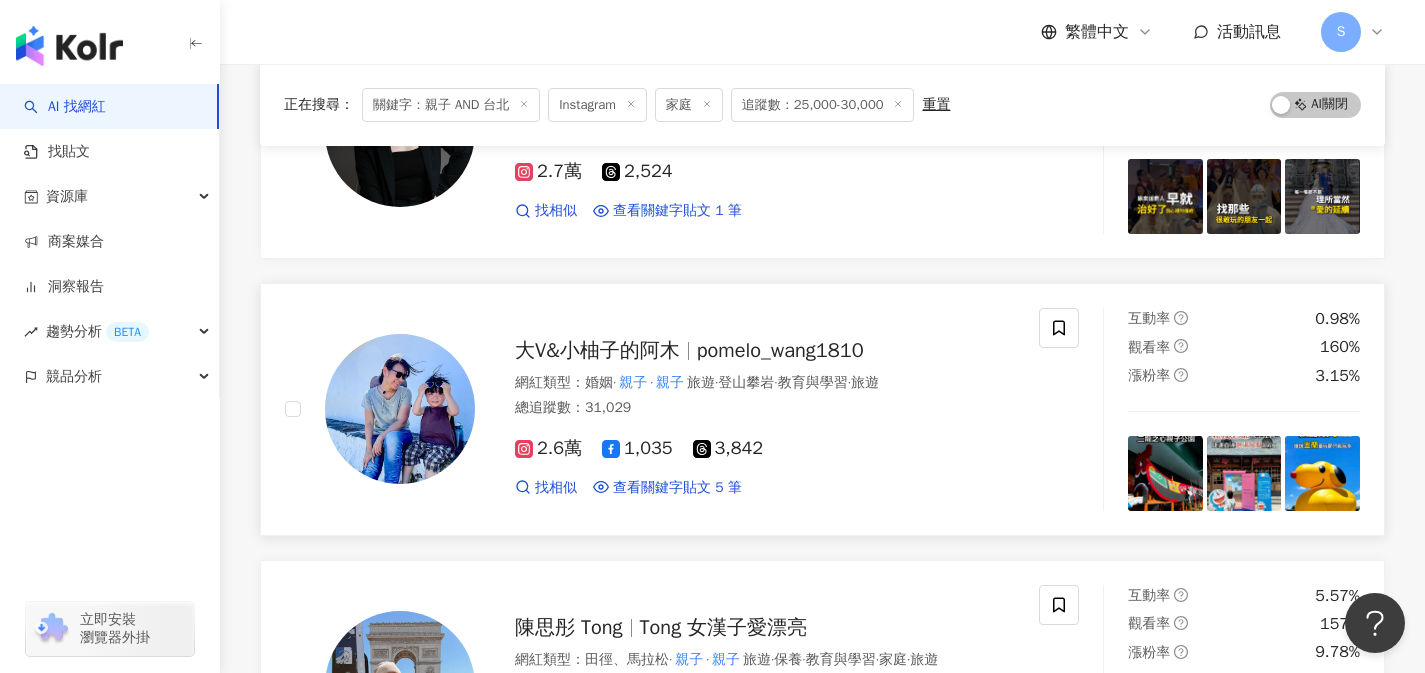 click on "2.6萬 1,035 3,842 找相似 查看關鍵字貼文 5 筆 2025/7/22 ｜北投 老爺酒店｜# 親子 旅遊
這次帶柚子來住【北投老爺酒店】
是我近期最輕鬆療癒的 親子 小旅行了
因為不需要跑景點跑到腿軟的行程
而是可以真正「慢下來、好好生活」的旅宿體驗喔
常帶小孩出遊放電的一定懂😂
飯店位置超方便，就在新北投捷運站對面
出站就是老爺酒店了～還可先逛逛百年車站
新北投車站可以看火車，很適合柚子來
可以跟老火車拍照，逛周邊商品買買買🤣
這次還有多啦A夢超可愛的❤️
房內備有北投特有的白磺泉湯池，水池大小很夠
一家三口一起泡也沒問題～對 親子 親子 親子 親子 旅行
#兩天一夜
# 親子 景點
#家庭旅行
#輕旅行
# 台北親子 景點
#泡湯旅行
# 親子 住宿推薦
#新北投車站
#捷運直達
#飯店開箱 2025/7/15 🚗 TOMICA小汽車55週年博覽會來啦！
# 台北親子 親子 親子 台北 景點 #" at bounding box center (765, 459) 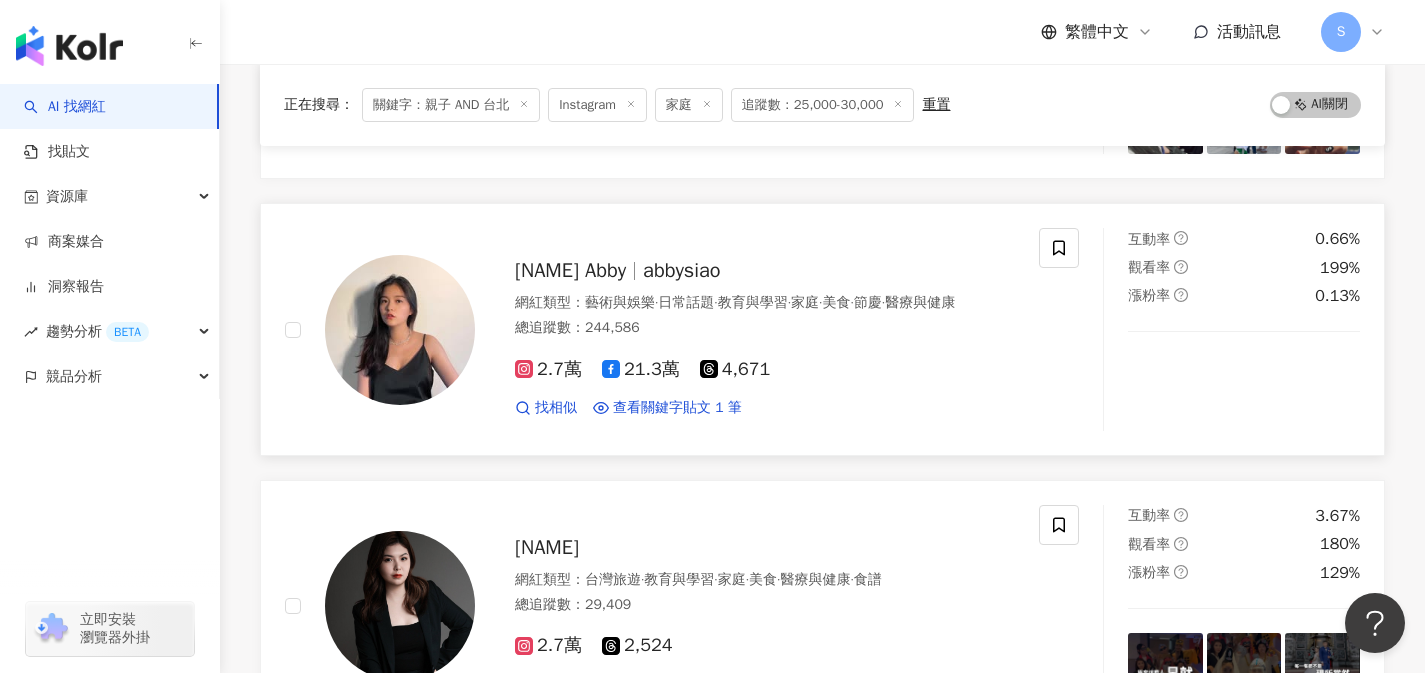 scroll, scrollTop: 0, scrollLeft: 0, axis: both 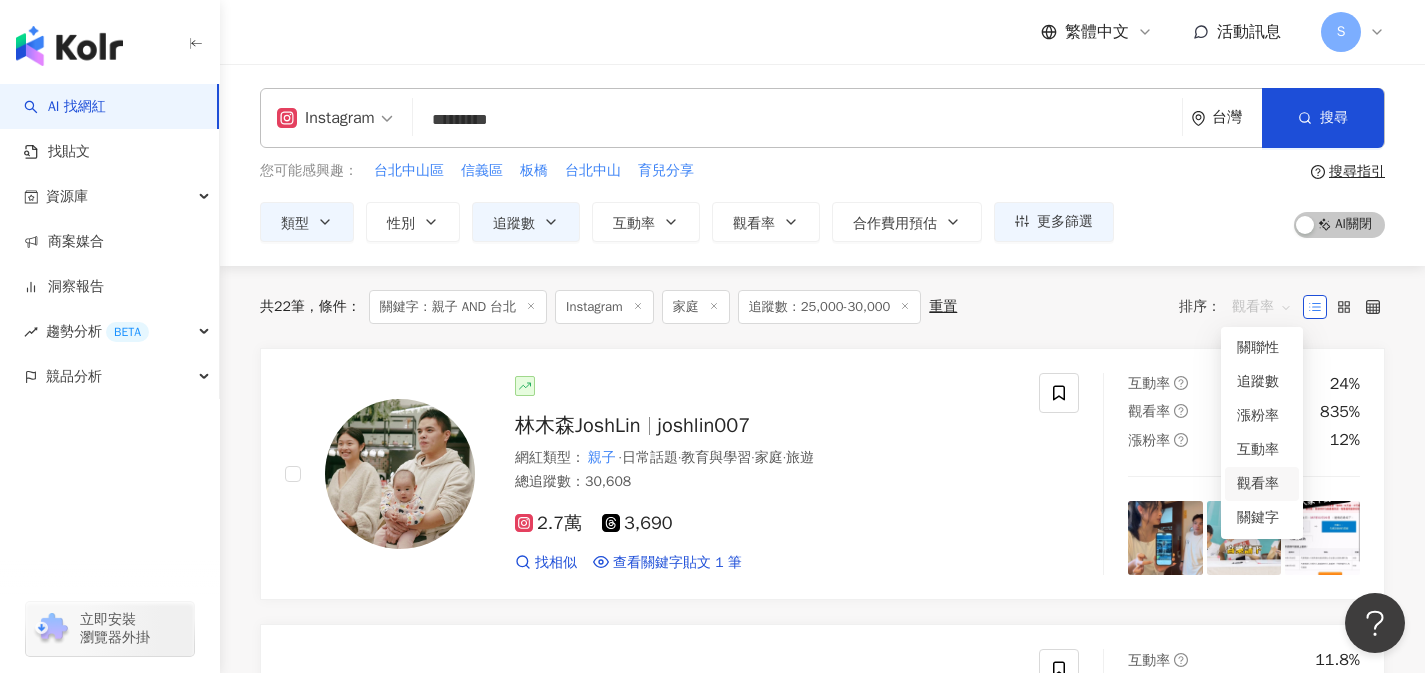 click on "觀看率" at bounding box center (1262, 307) 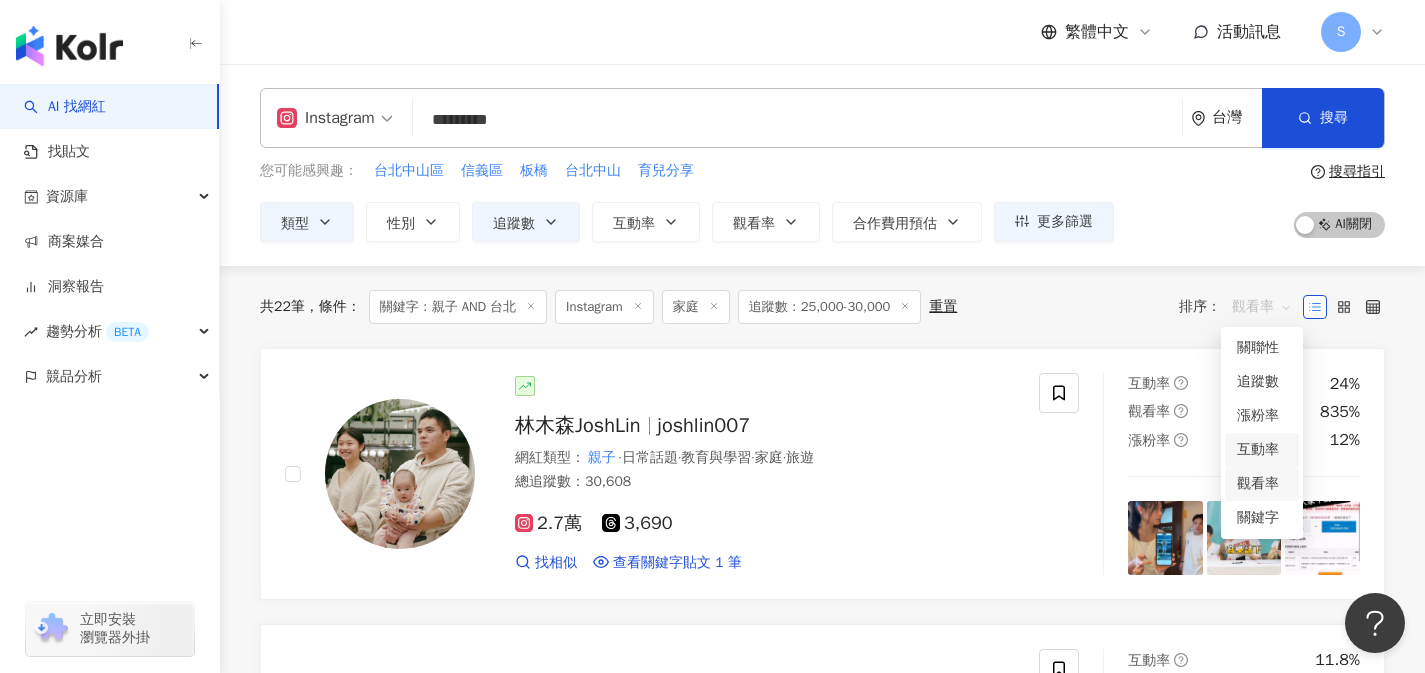 click on "互動率" at bounding box center [1262, 450] 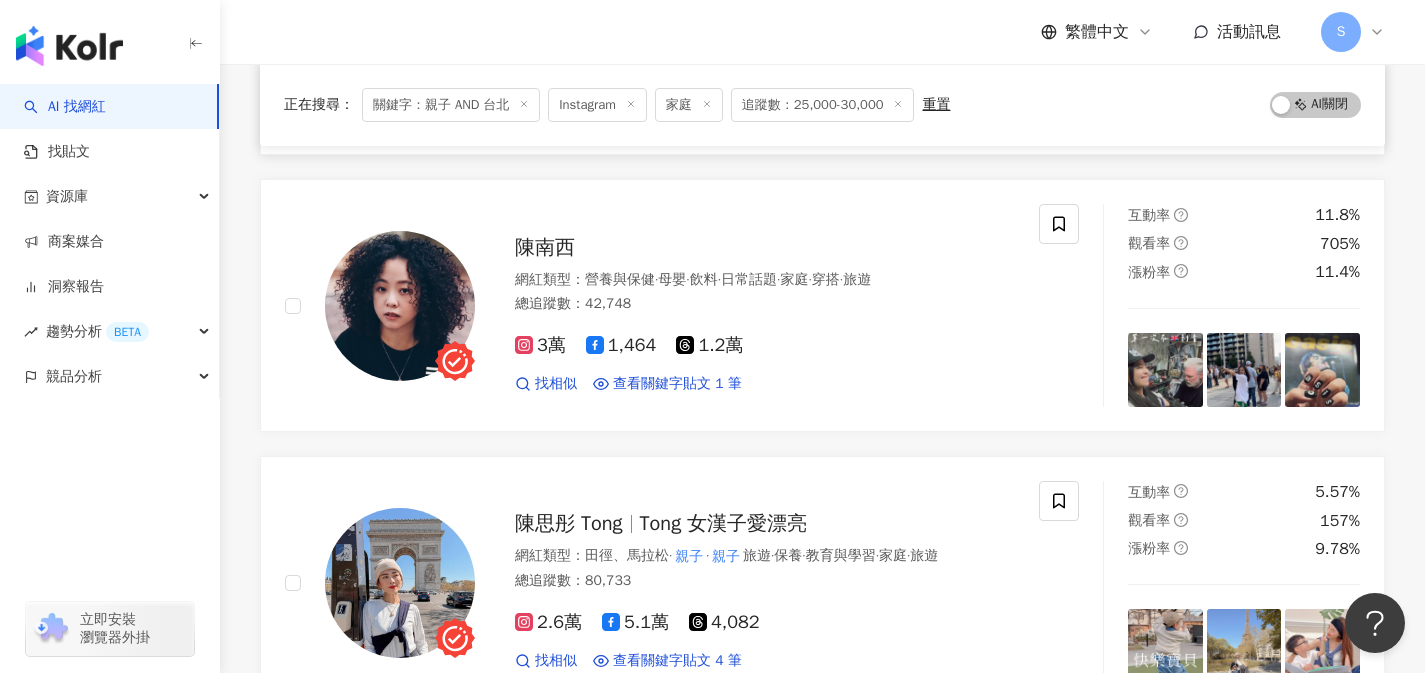 scroll, scrollTop: 566, scrollLeft: 0, axis: vertical 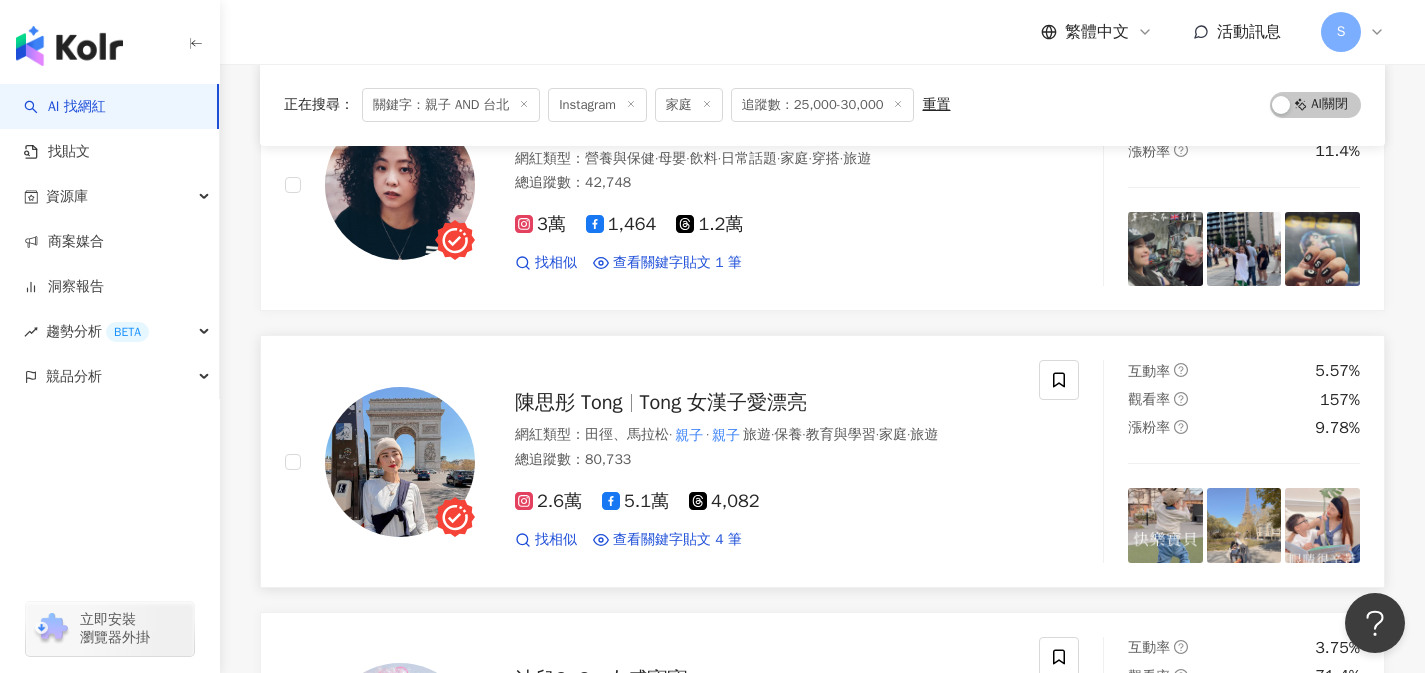 click on "陳思彤 Tong  Tong 女漢子愛漂亮 網紅類型 ： 田徑、馬拉松  ·  親子  ·  親子 旅遊  ·  保養  ·  教育與學習  ·  家庭  ·  旅遊 總追蹤數 ： 80,733 2.6萬 5.1萬 4,082 找相似 查看關鍵字貼文 4 筆 2025/7/19 一些海洋保育的觀念，我覺得超棒！波波回到 台北 的隔天，在做垃圾分類時還跟我說：「這 2024/12/21 松
（請注意音量，我超吵哈哈哈哈！）
台北 馬時波波跟我一起去幫爸爸加油，結果被 2024/12/19 ，有你真好。
# 台北 馬拉松 # 親子  #爸爸的迷你啦啦隊隊長  看更多" at bounding box center [662, 461] 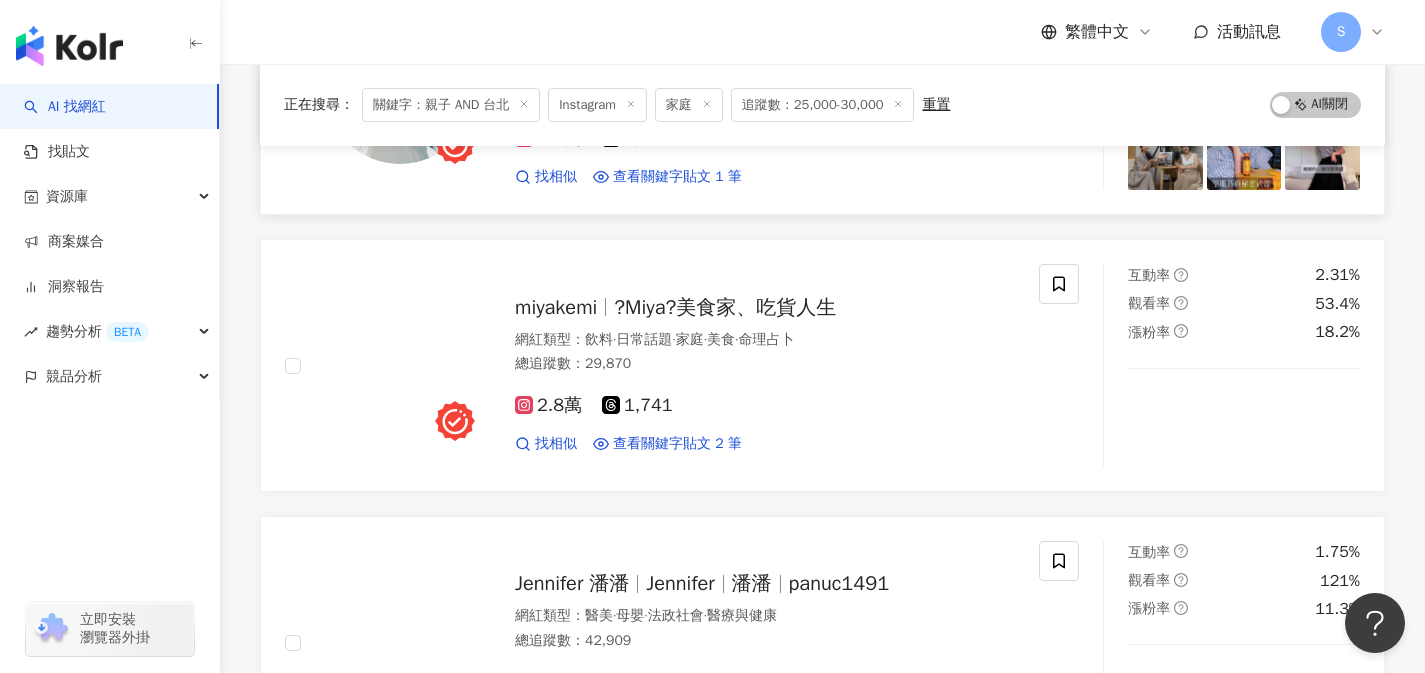 scroll, scrollTop: 1957, scrollLeft: 0, axis: vertical 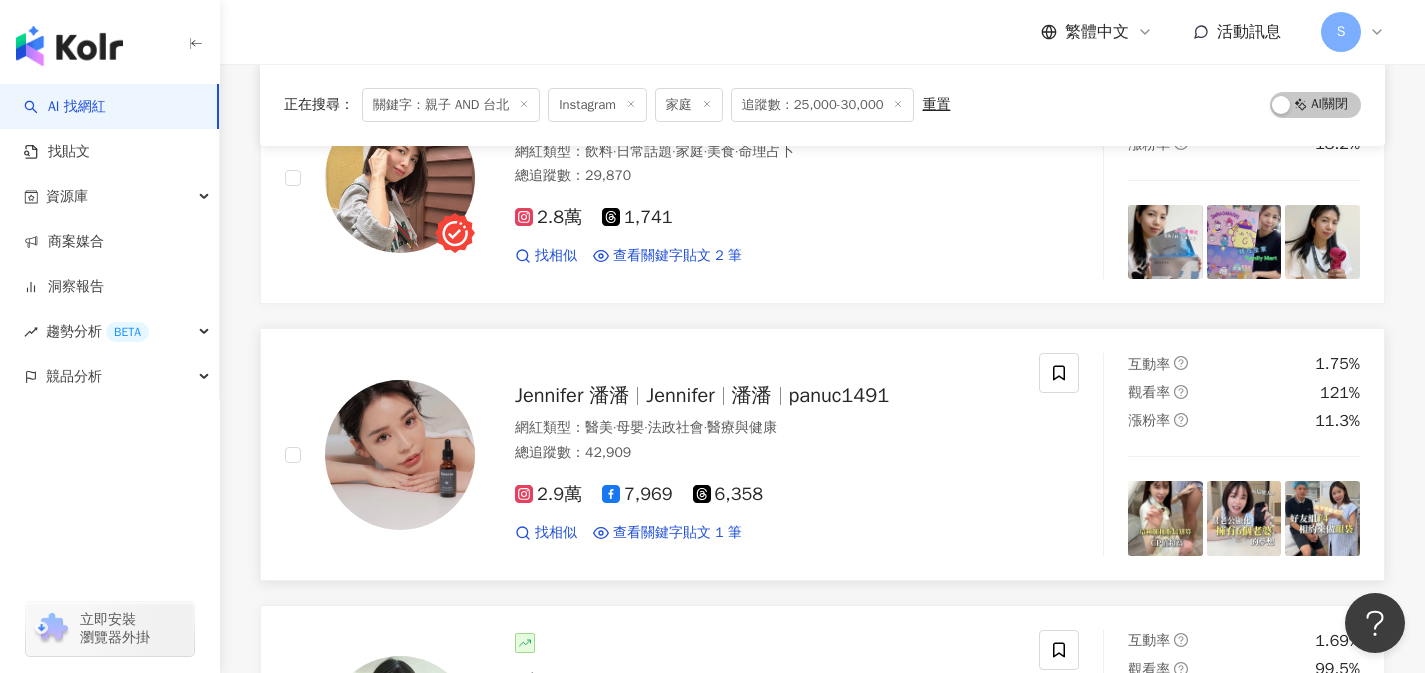 click on "Jennifer 潘潘 Jennifer 潘潘 panuc1491 網紅類型 ： 醫美  ·  母嬰  ·  法政社會  ·  醫療與健康 總追蹤數 ： 42,909 2.9萬 7,969 6,358 找相似 查看關鍵字貼文 1 筆 2025/6/27 在 台北 西門的DIY手做晚安熊，想送人還是做給家裡的寶貝都很適合~~(不過會很燒腦就是了哈哈哈
📍 台北 西門町店｜ 台北 市萬華區武昌街二段16號
#手做 #娃娃 # 親子 景點 # 台北  #送禮 #西門町 #晚安熊  看更多 互動率 1.75% 觀看率 121% 漲粉率 11.3%" at bounding box center (822, 454) 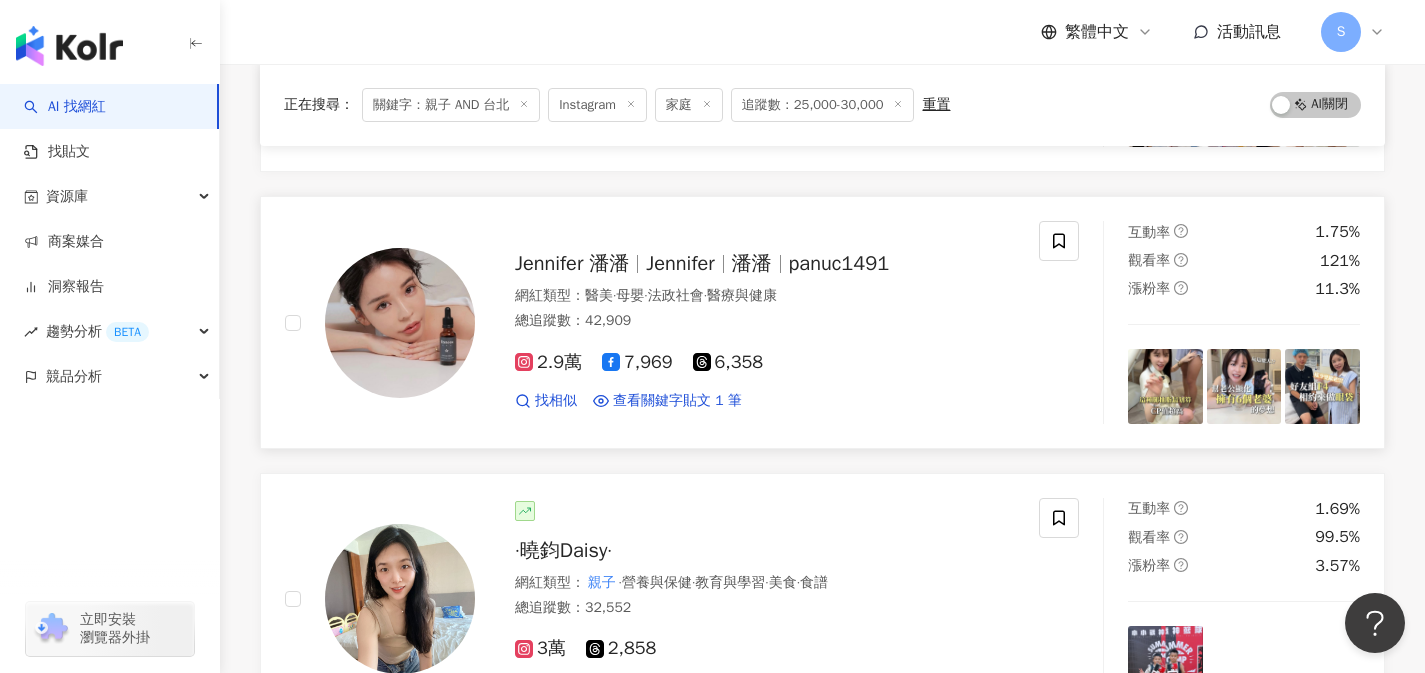 scroll, scrollTop: 2259, scrollLeft: 0, axis: vertical 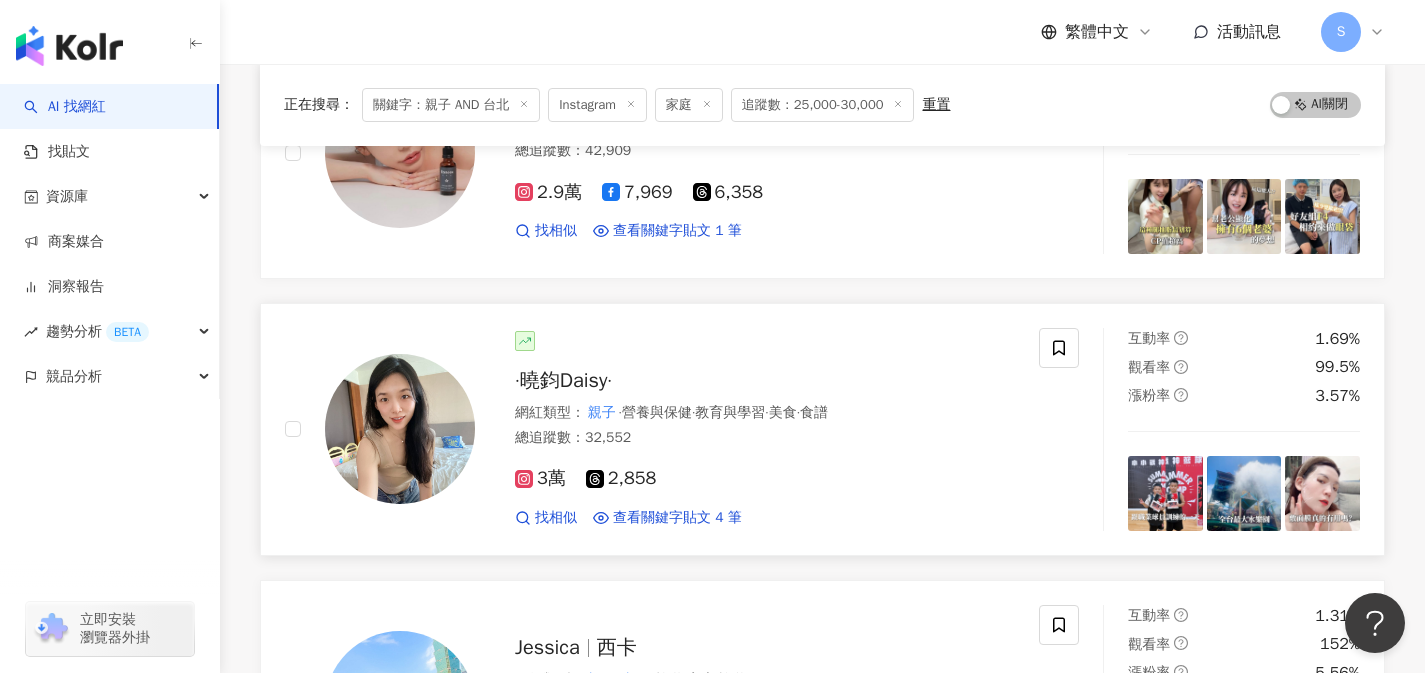 click on "總追蹤數 ： 32,552" at bounding box center [765, 438] 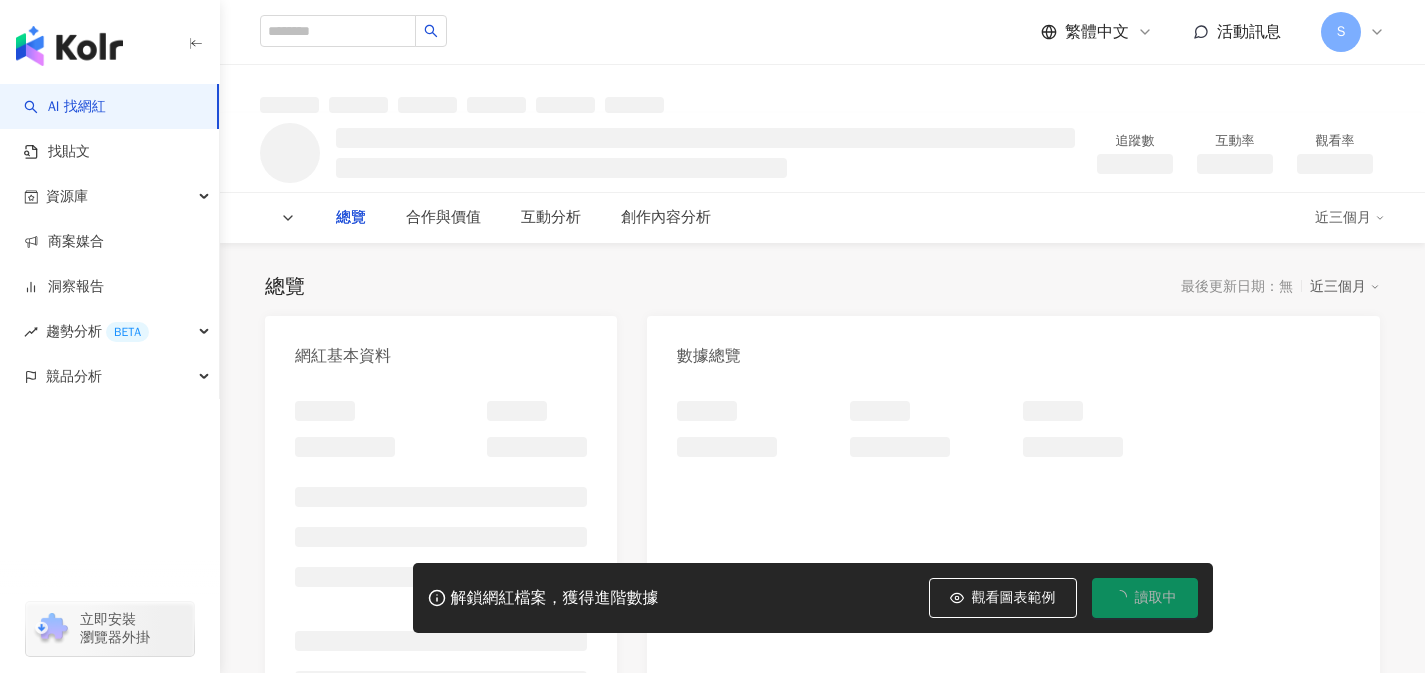 scroll, scrollTop: 0, scrollLeft: 0, axis: both 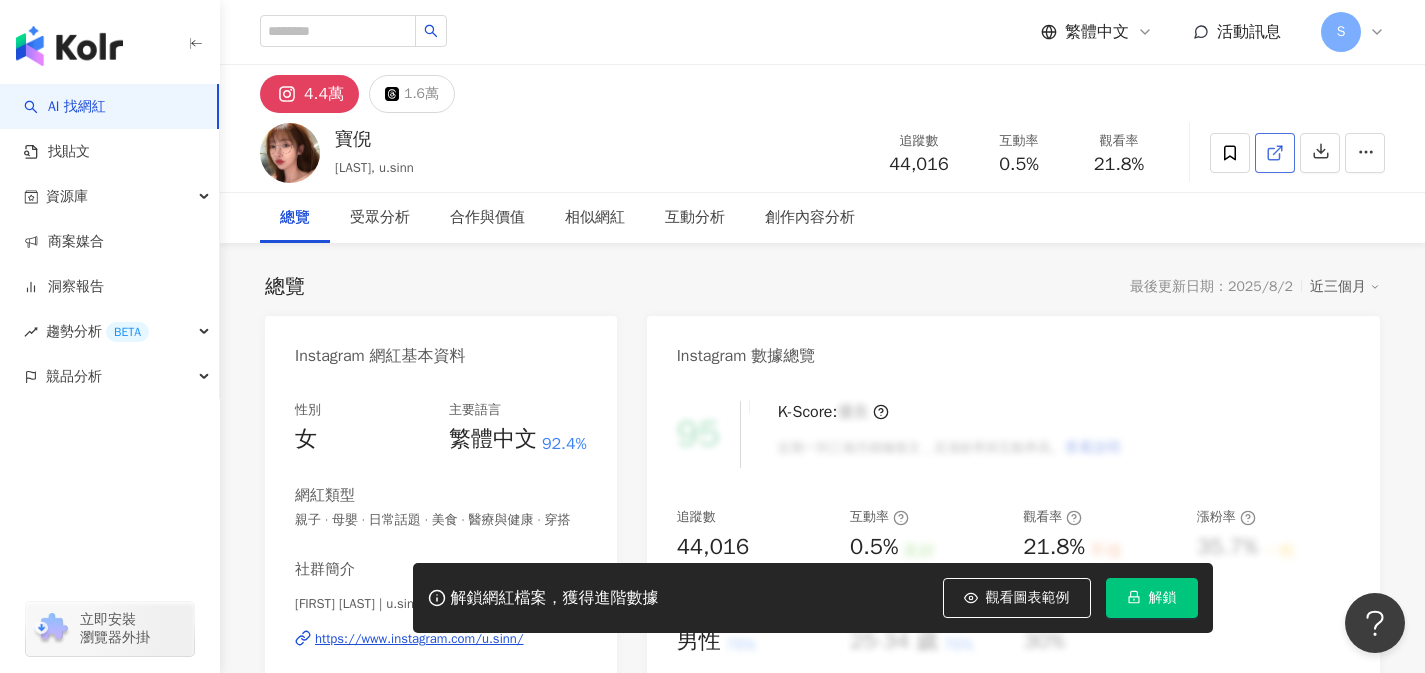 click 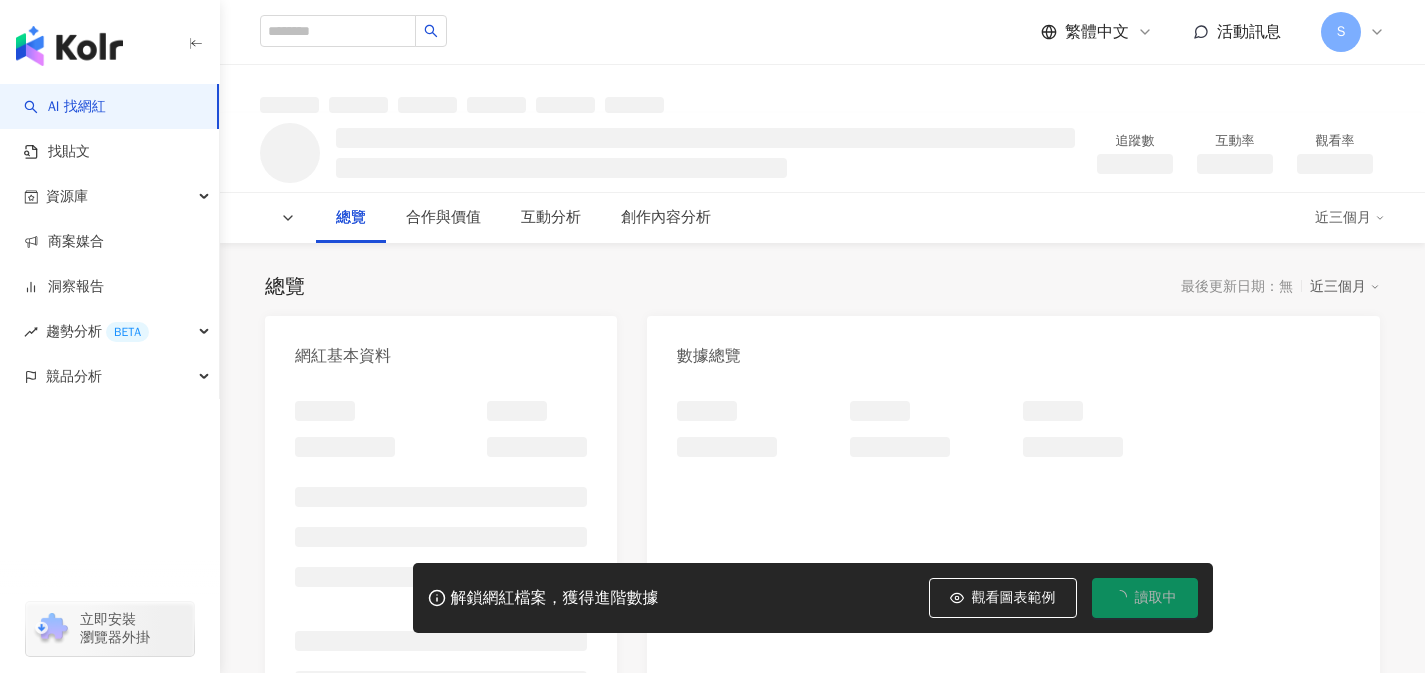 scroll, scrollTop: 0, scrollLeft: 0, axis: both 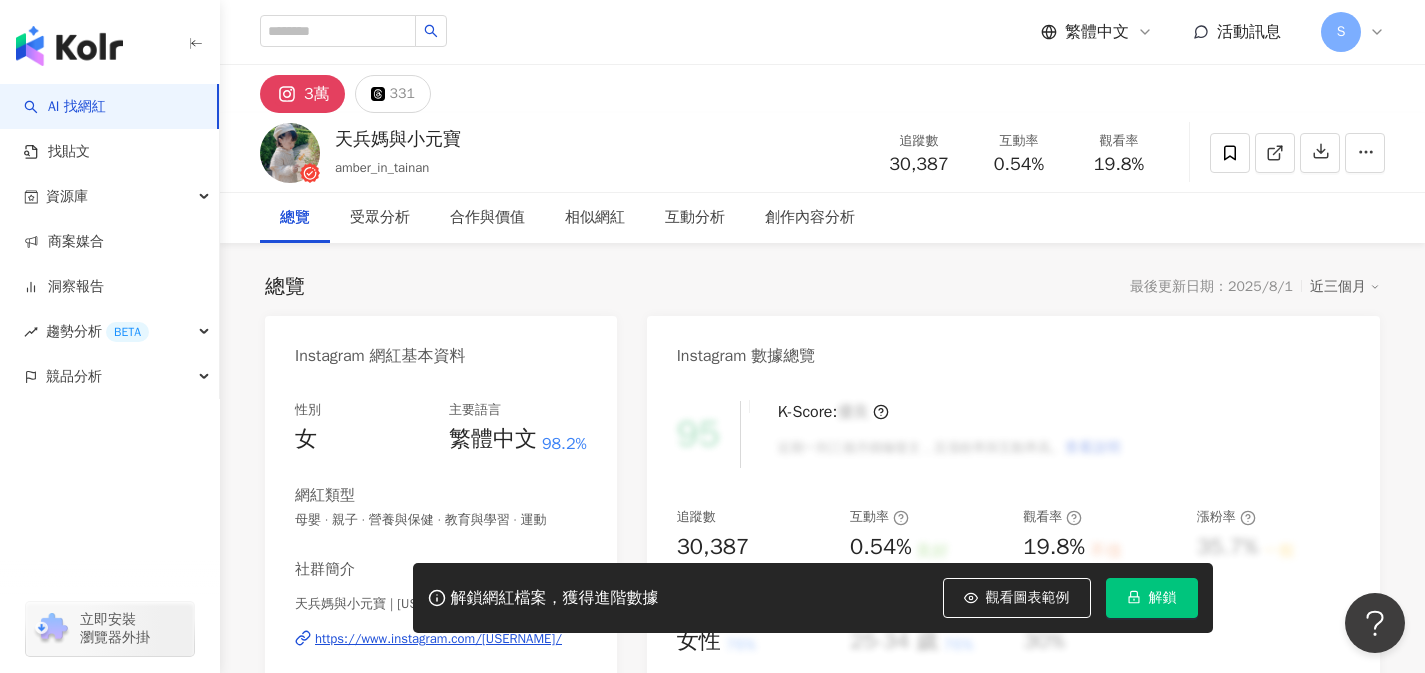click 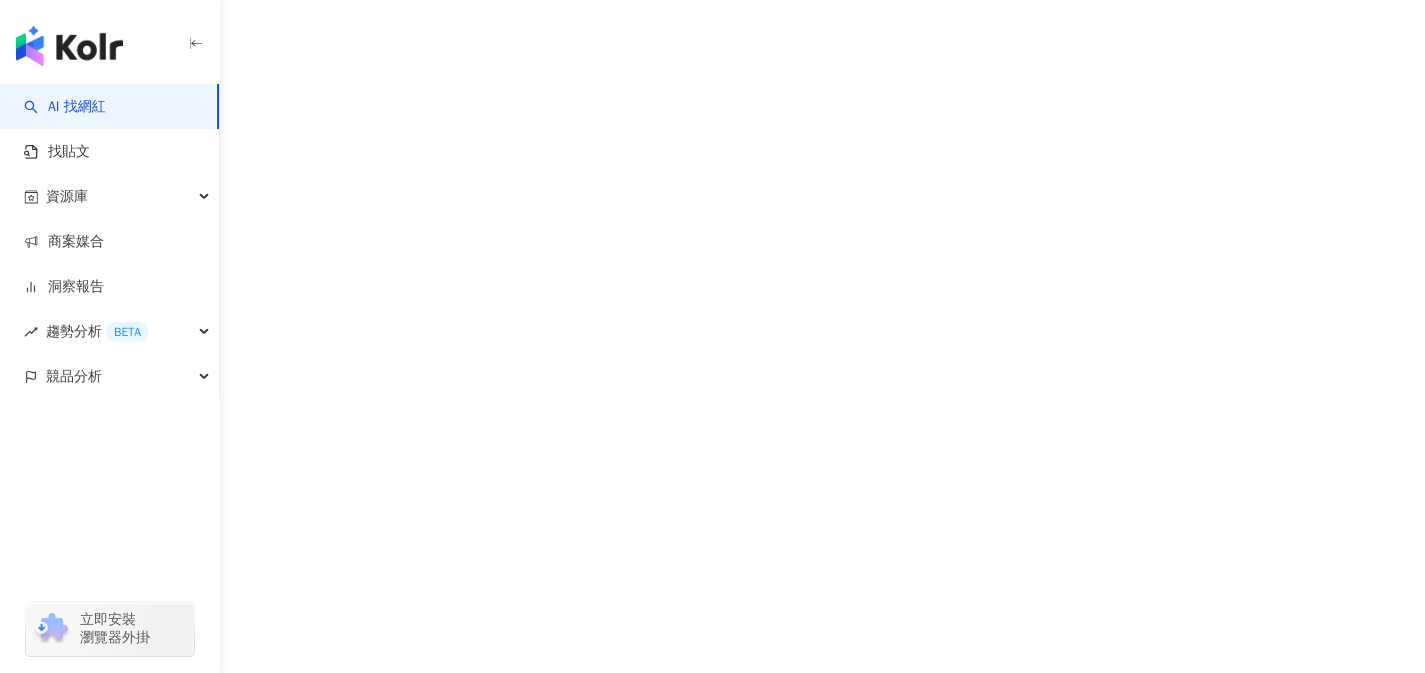 scroll, scrollTop: 0, scrollLeft: 0, axis: both 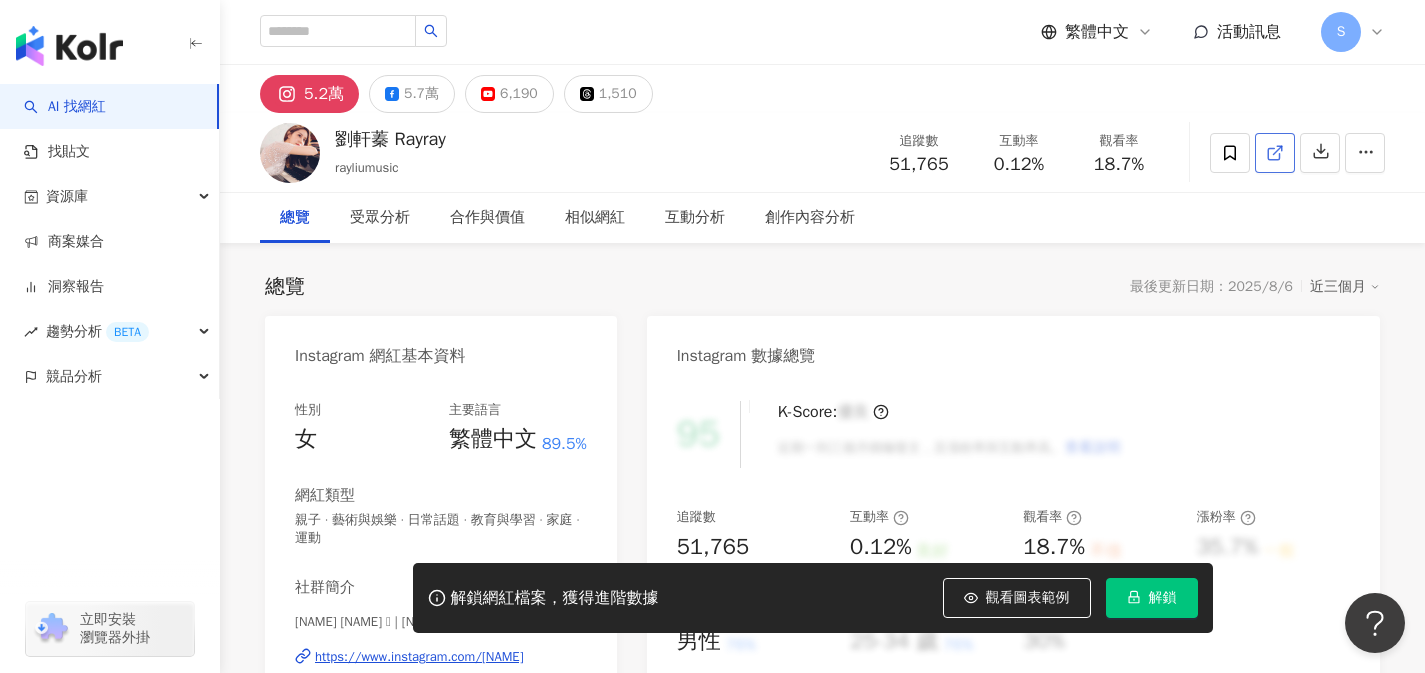 click at bounding box center (1275, 153) 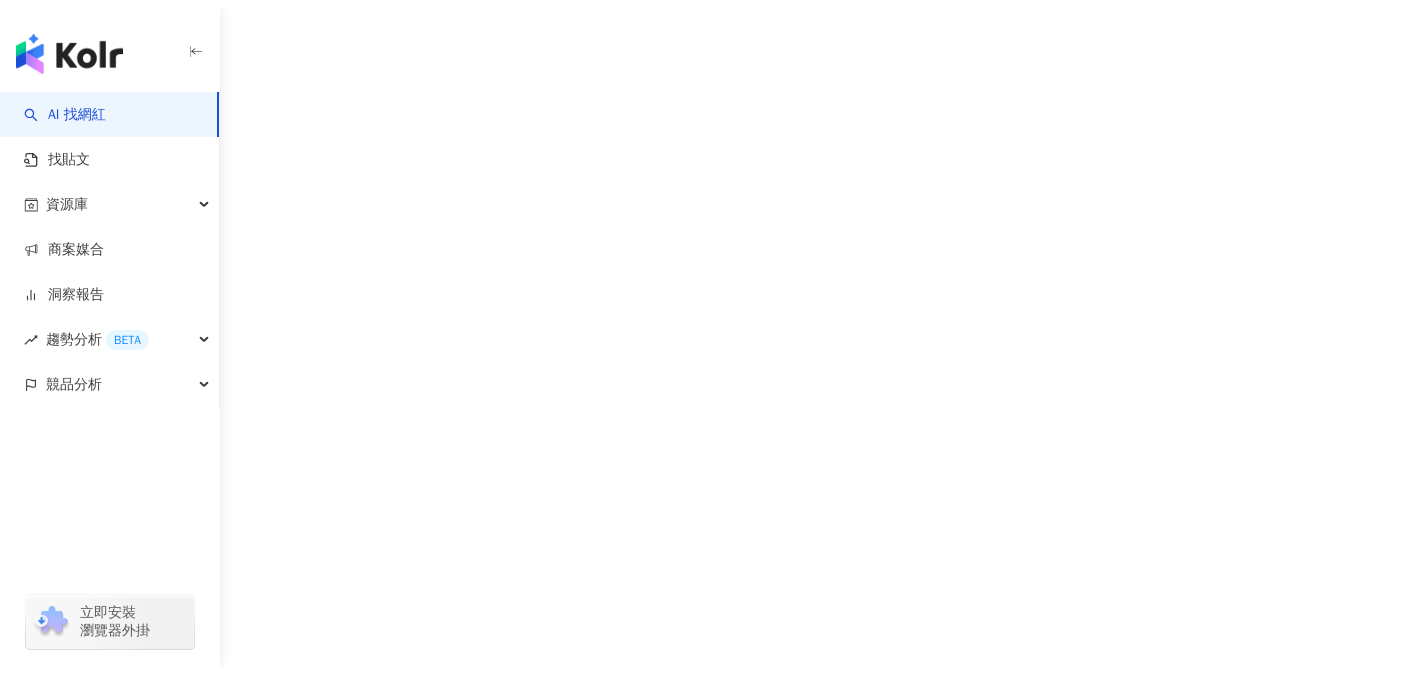 scroll, scrollTop: 0, scrollLeft: 0, axis: both 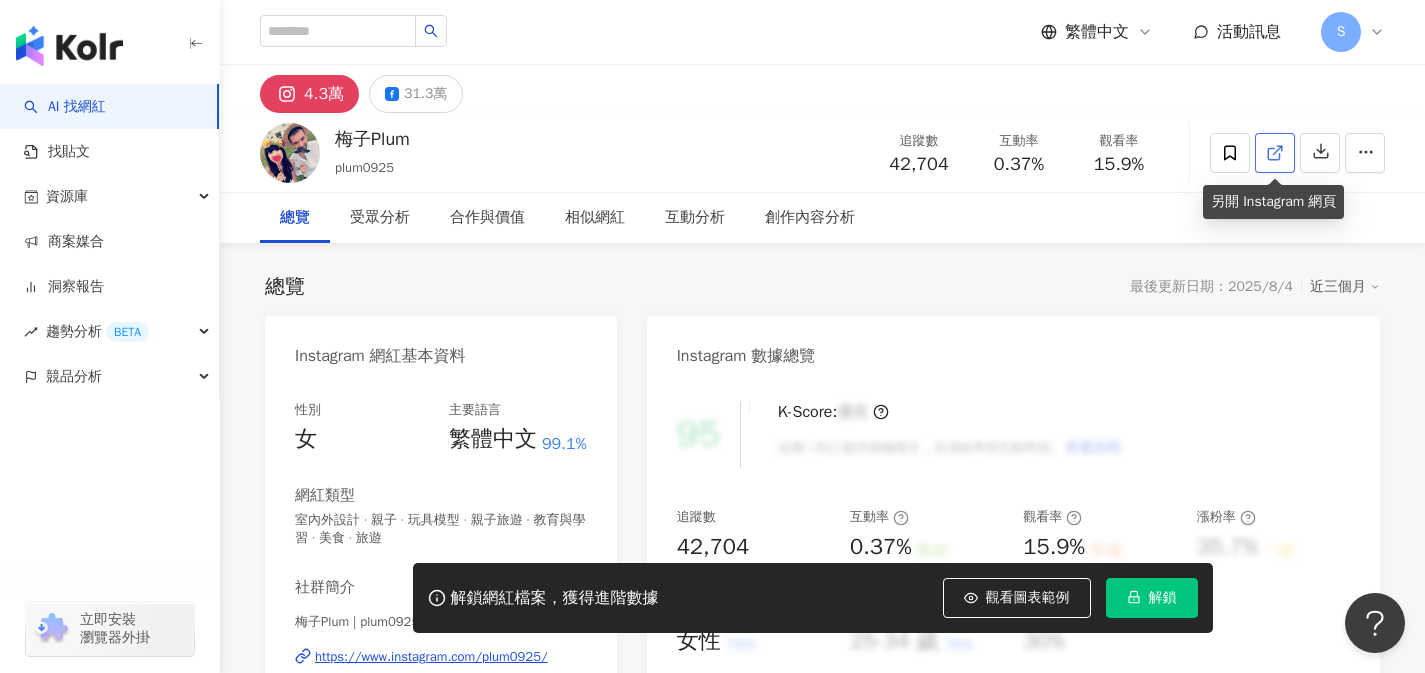 click at bounding box center [1275, 153] 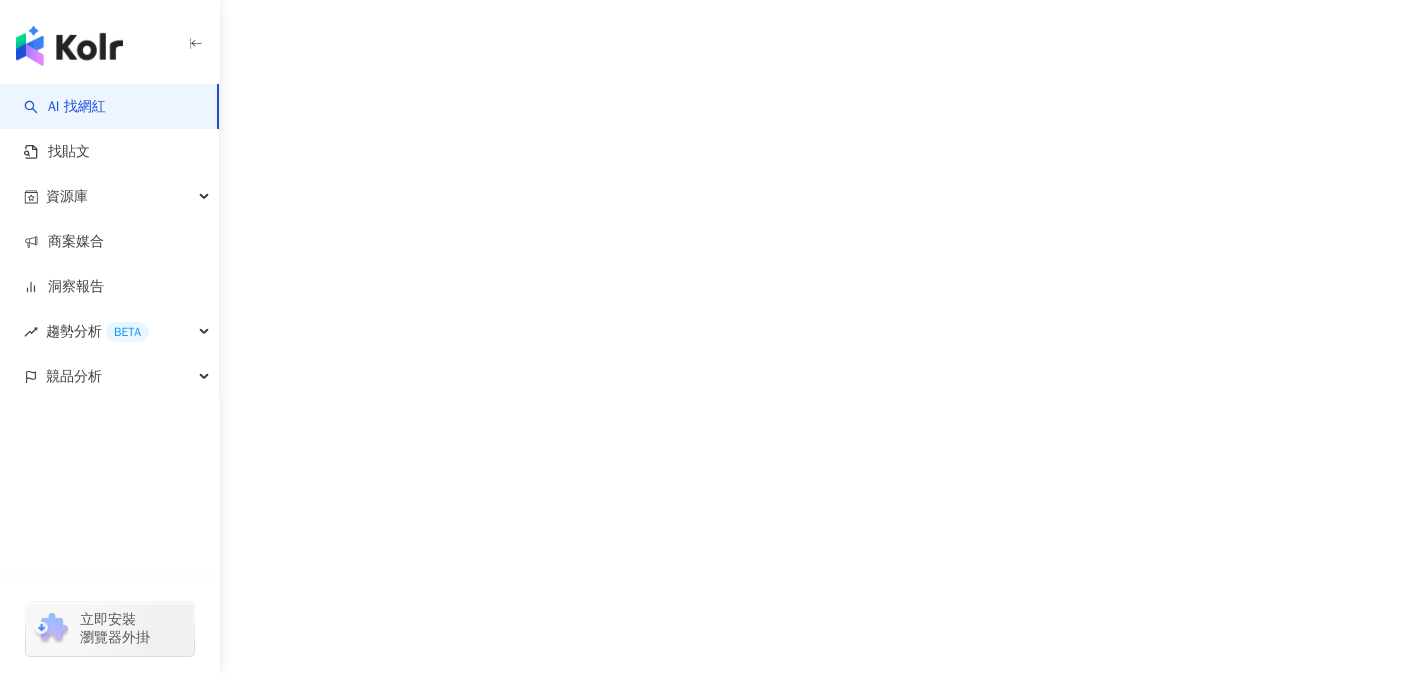 scroll, scrollTop: 0, scrollLeft: 0, axis: both 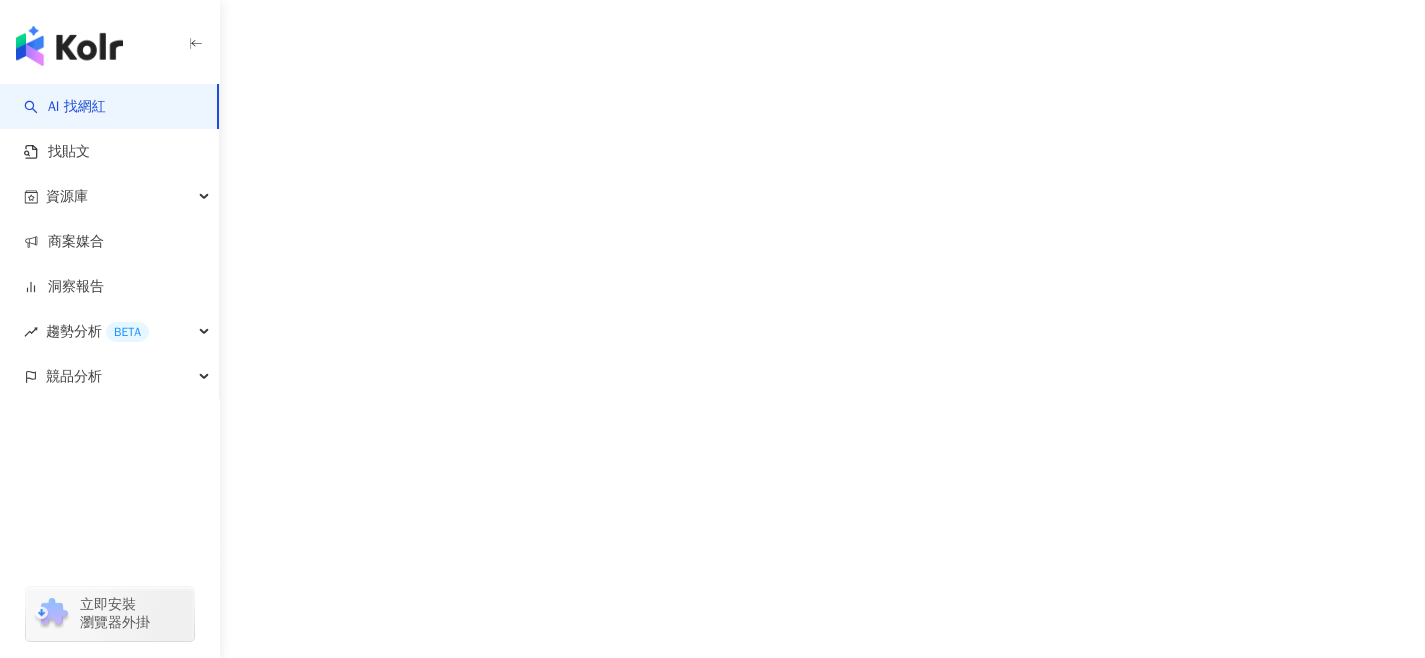 click on "AI 找網紅 找貼文 資源庫 商案媒合 洞察報告 趨勢分析 BETA 競品分析 立即安裝
瀏覽器外掛" at bounding box center [712, 329] 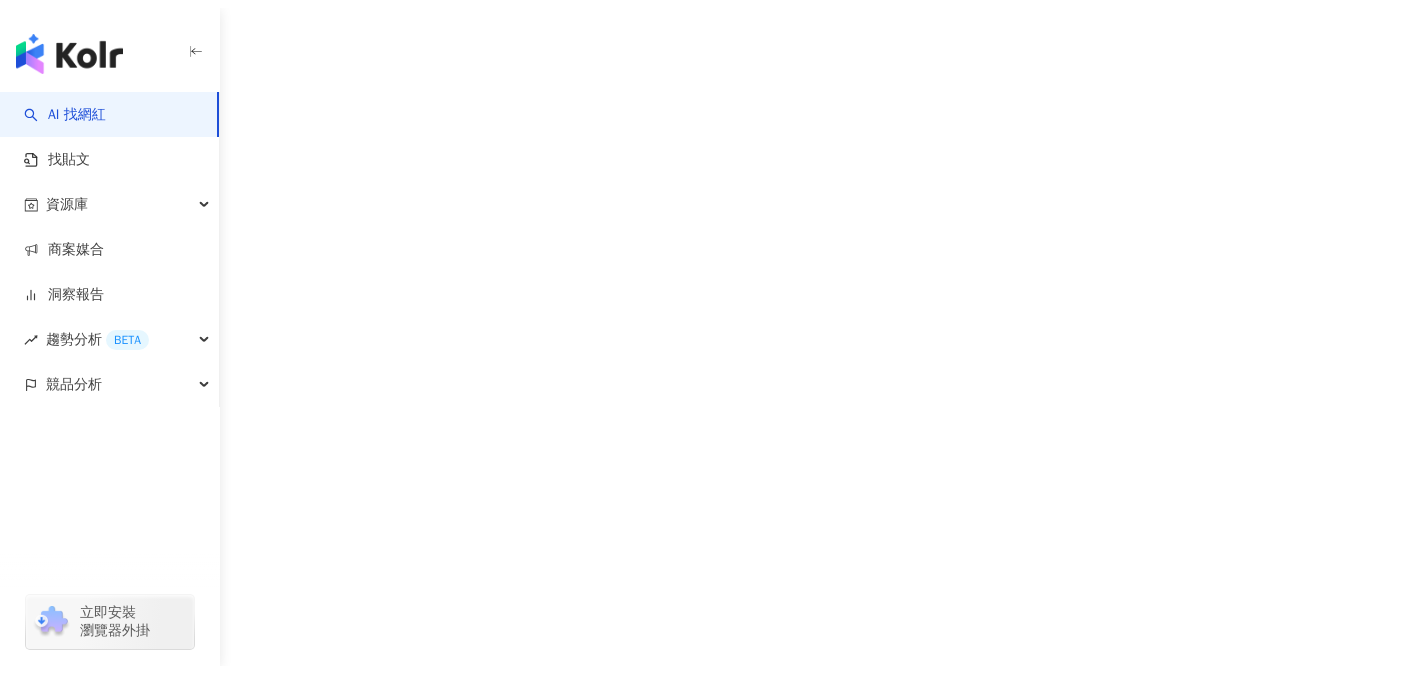 scroll, scrollTop: 0, scrollLeft: 0, axis: both 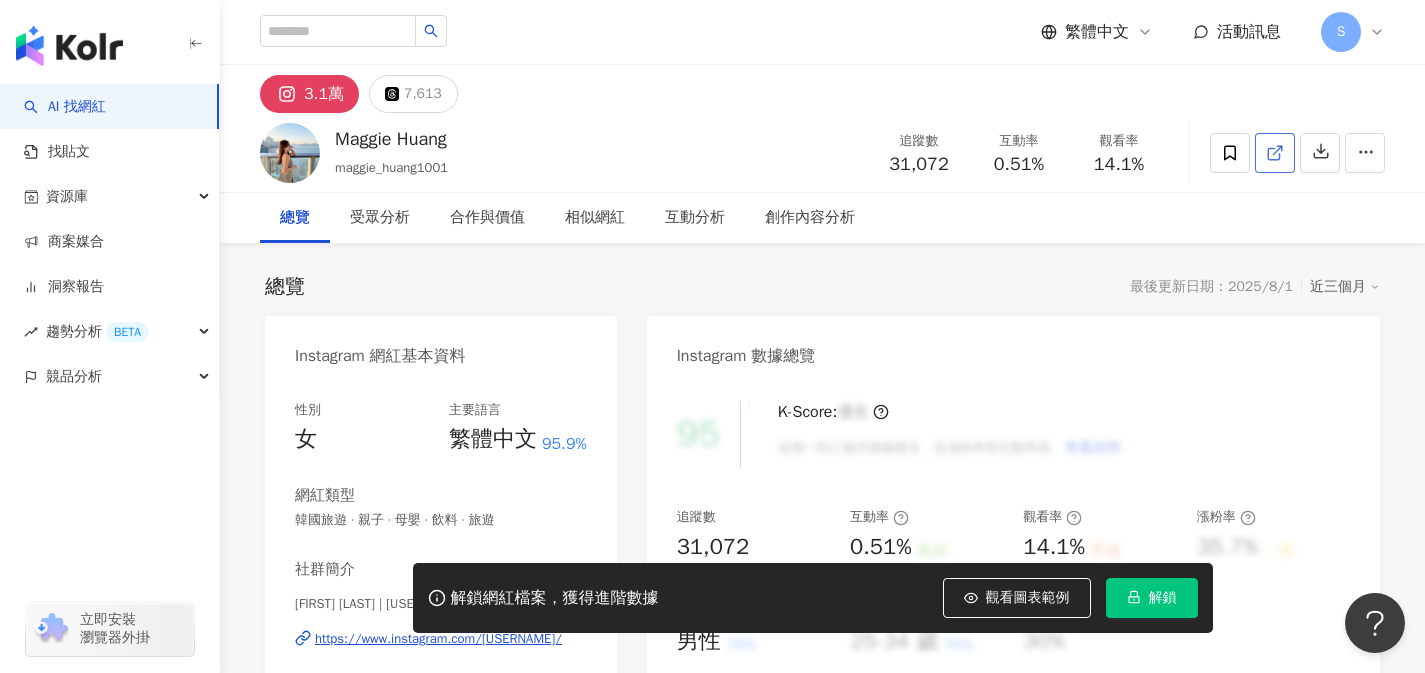 click at bounding box center (1275, 153) 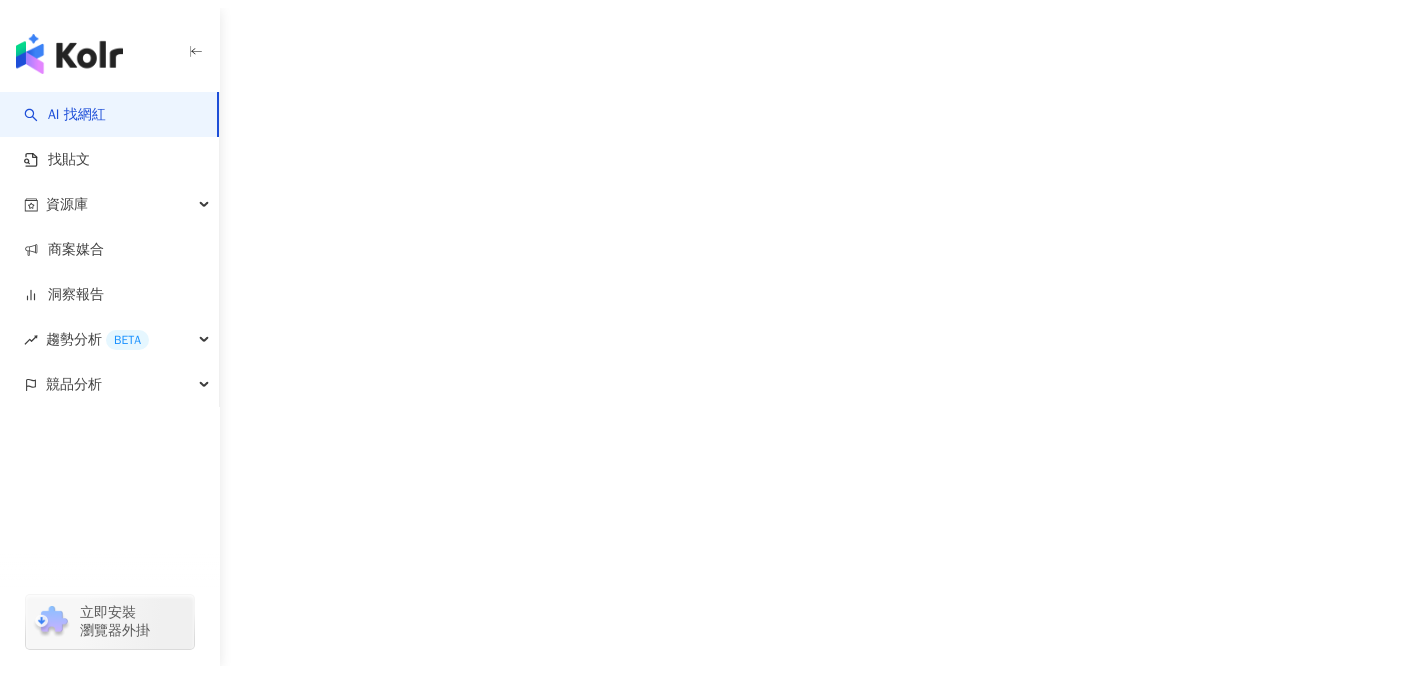 scroll, scrollTop: 0, scrollLeft: 0, axis: both 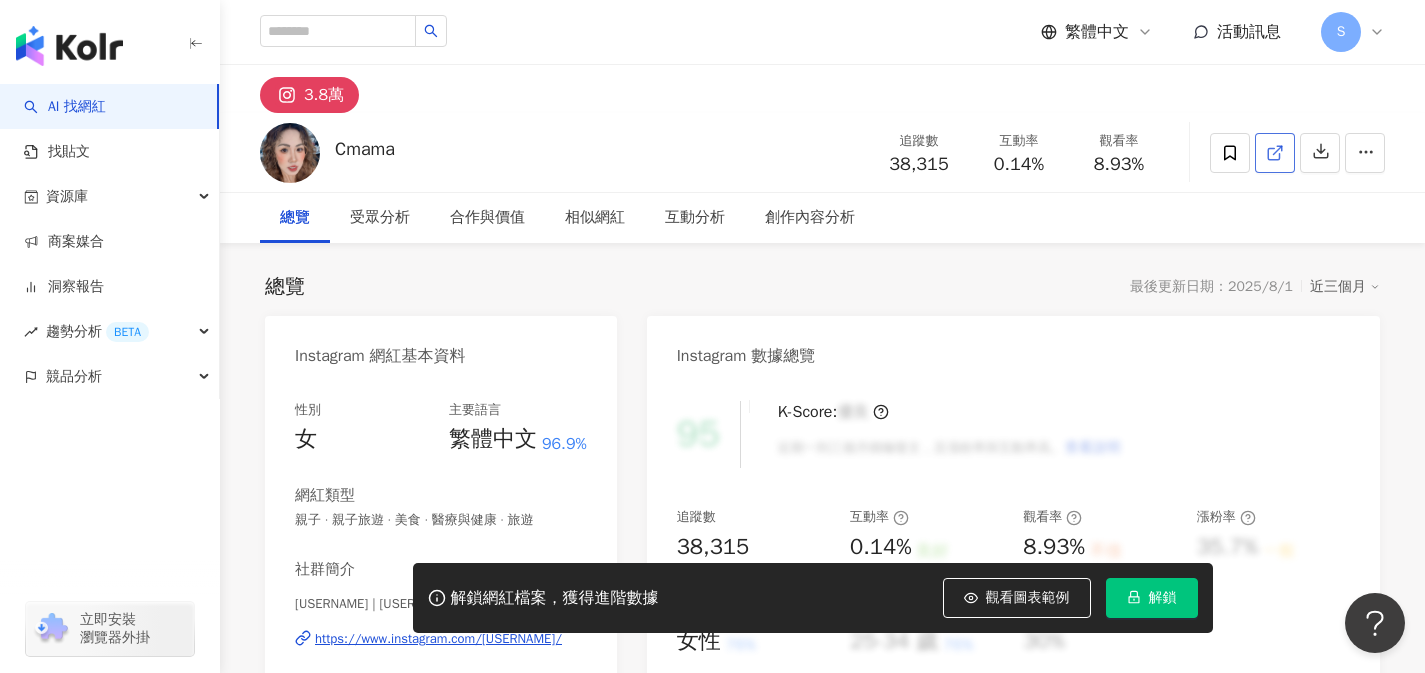 click 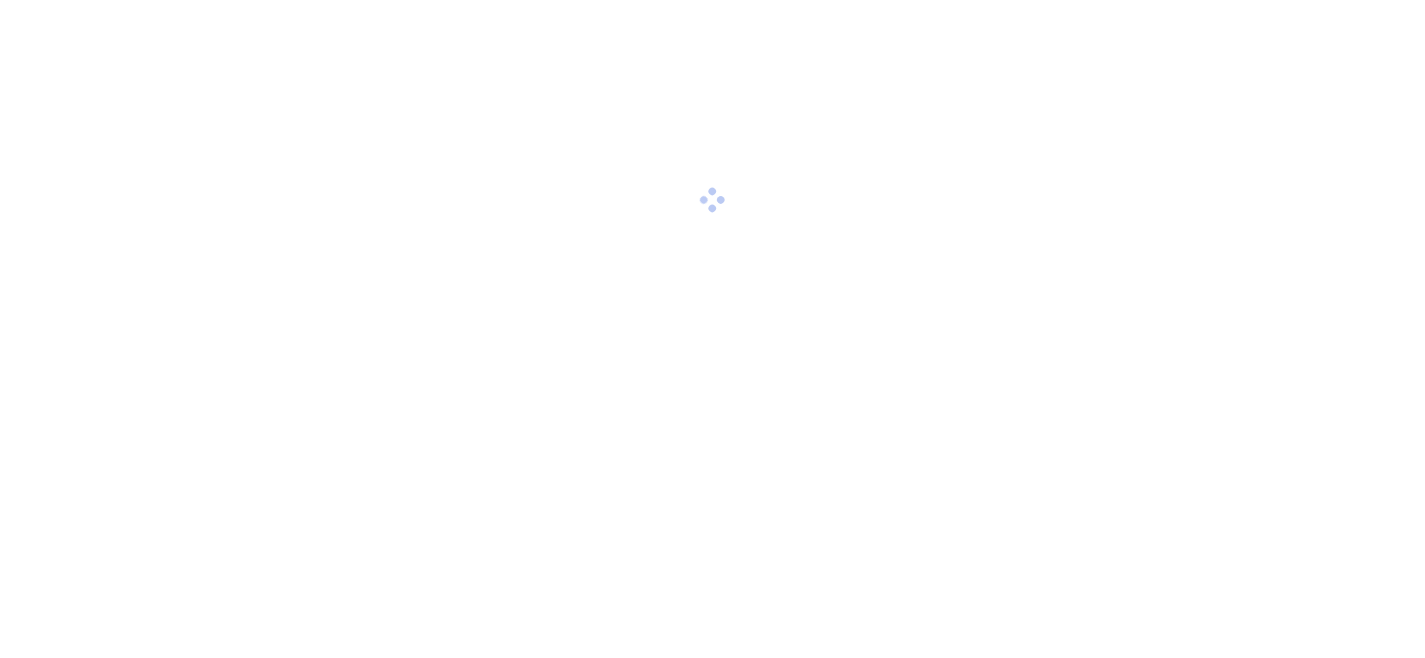 scroll, scrollTop: 0, scrollLeft: 0, axis: both 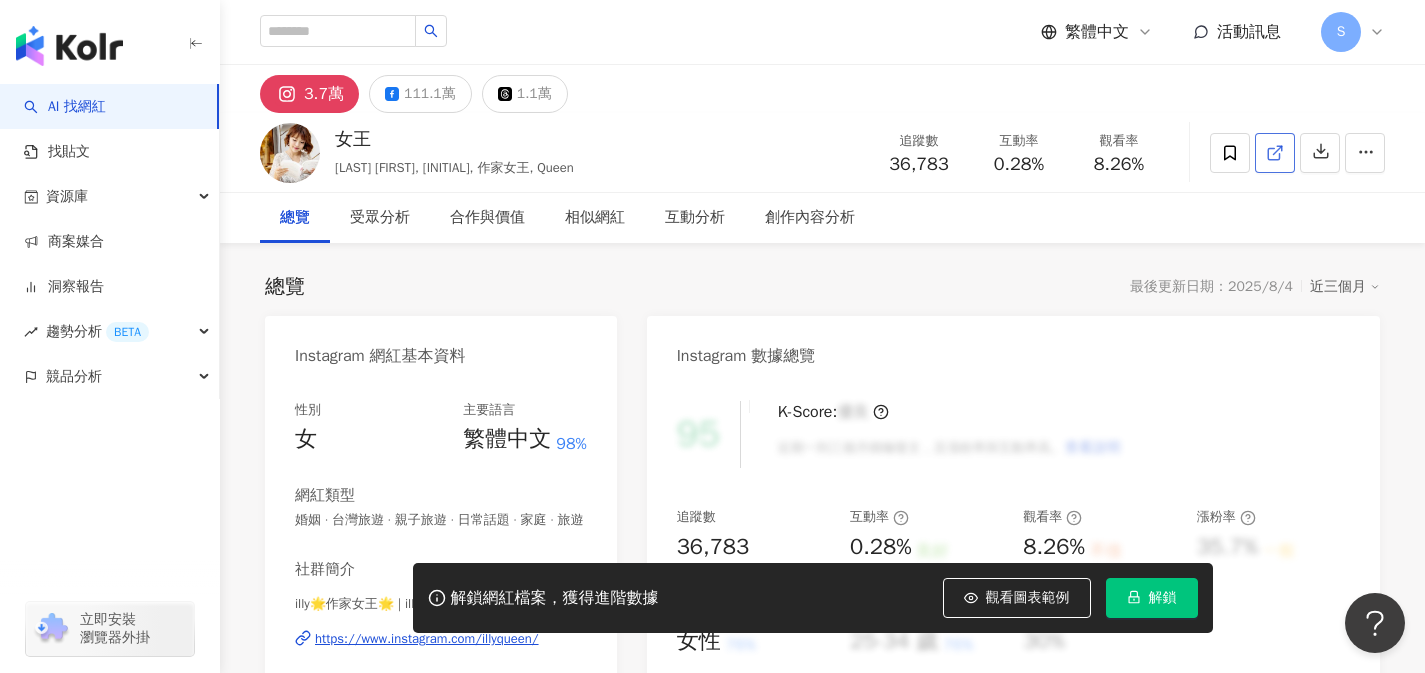 click at bounding box center (1275, 153) 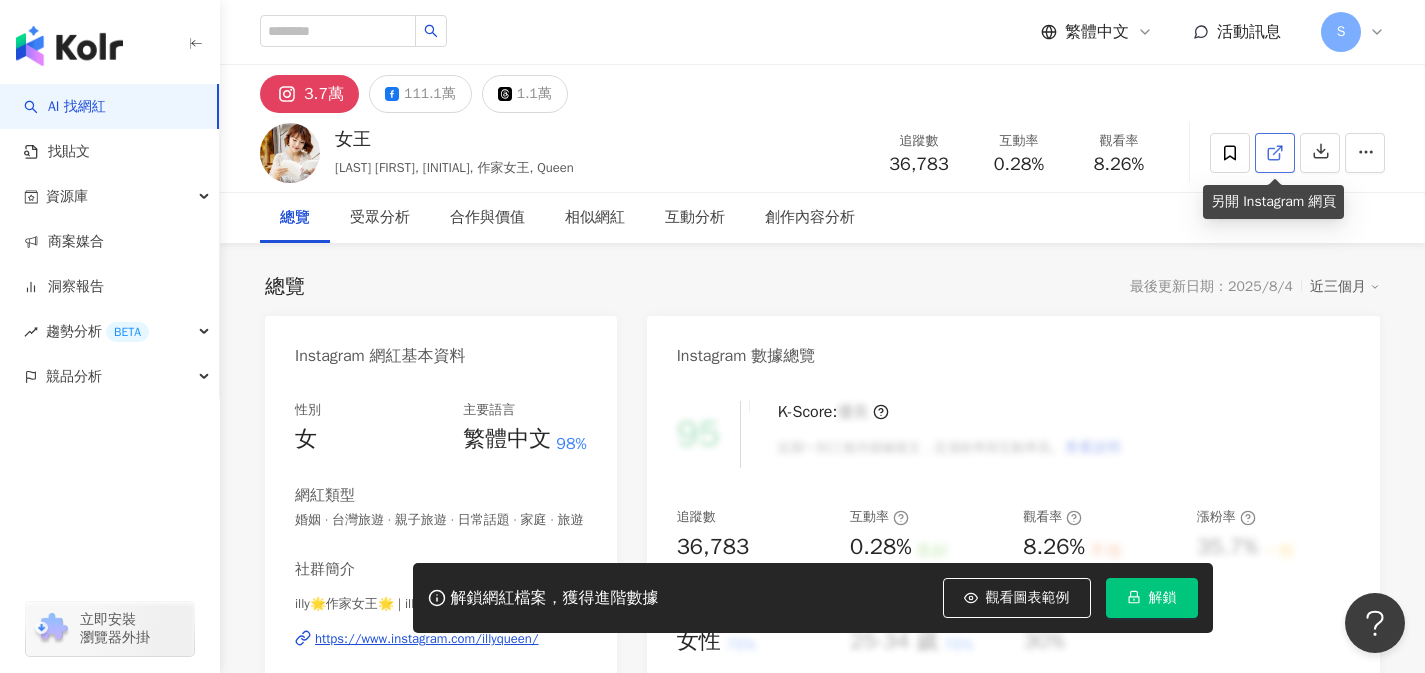 click 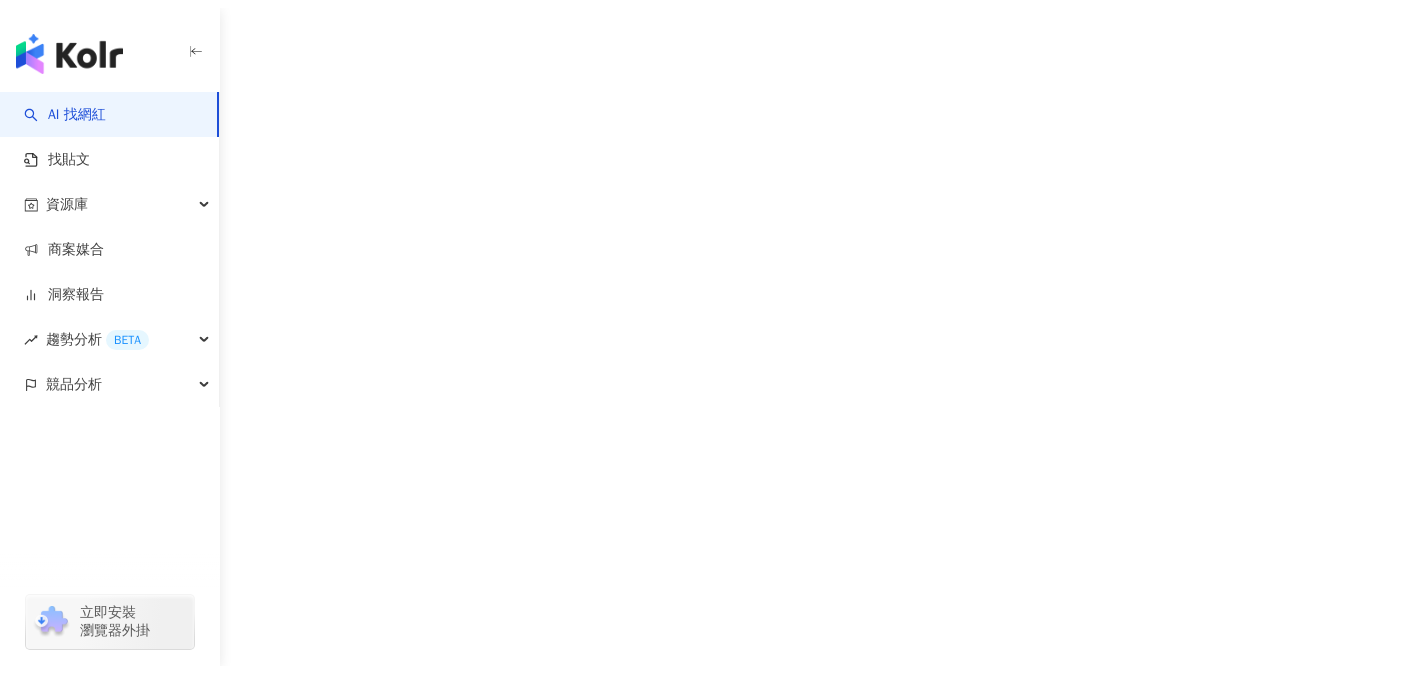 scroll, scrollTop: 0, scrollLeft: 0, axis: both 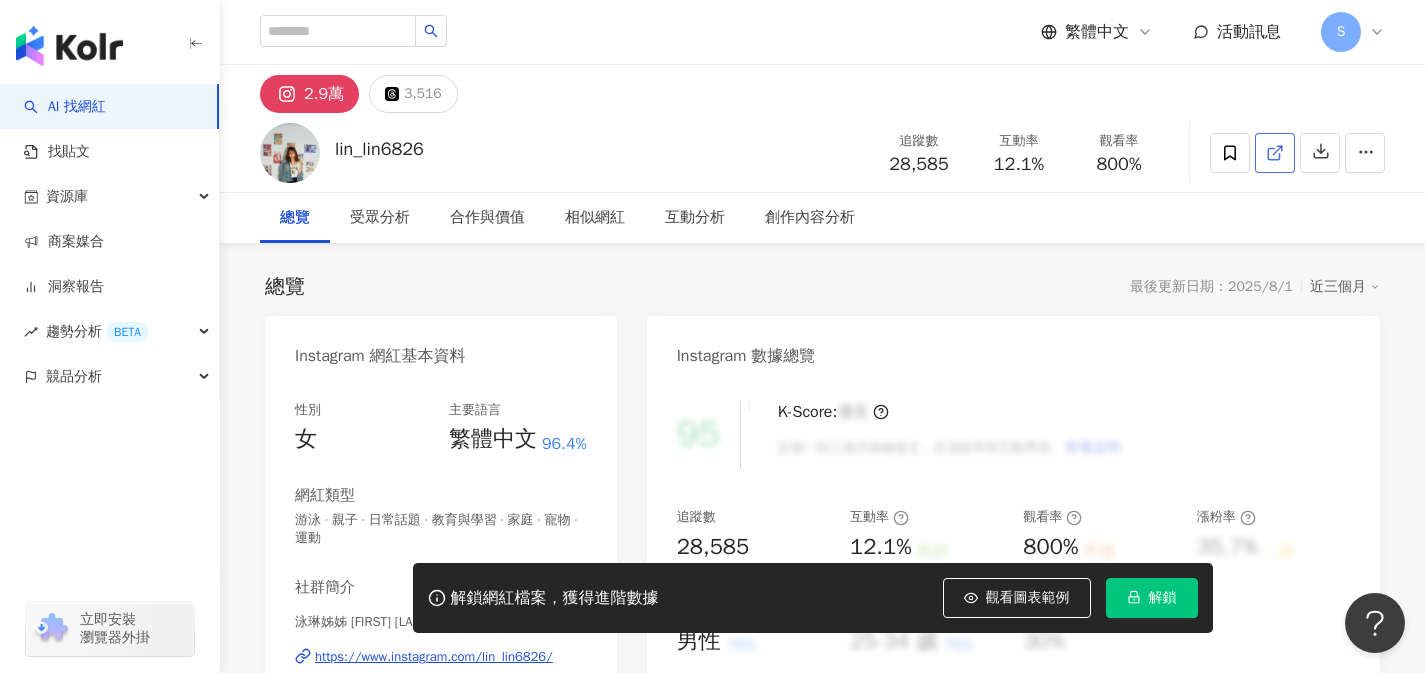 click 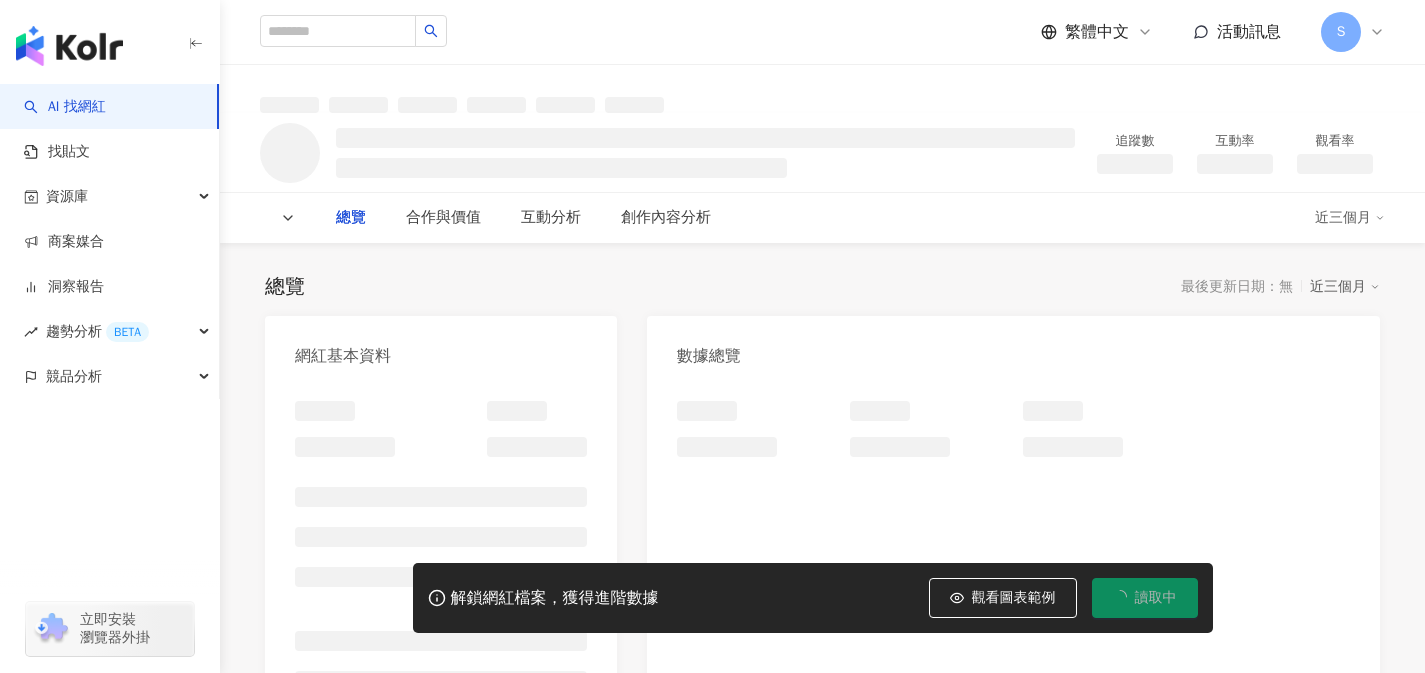 scroll, scrollTop: 0, scrollLeft: 0, axis: both 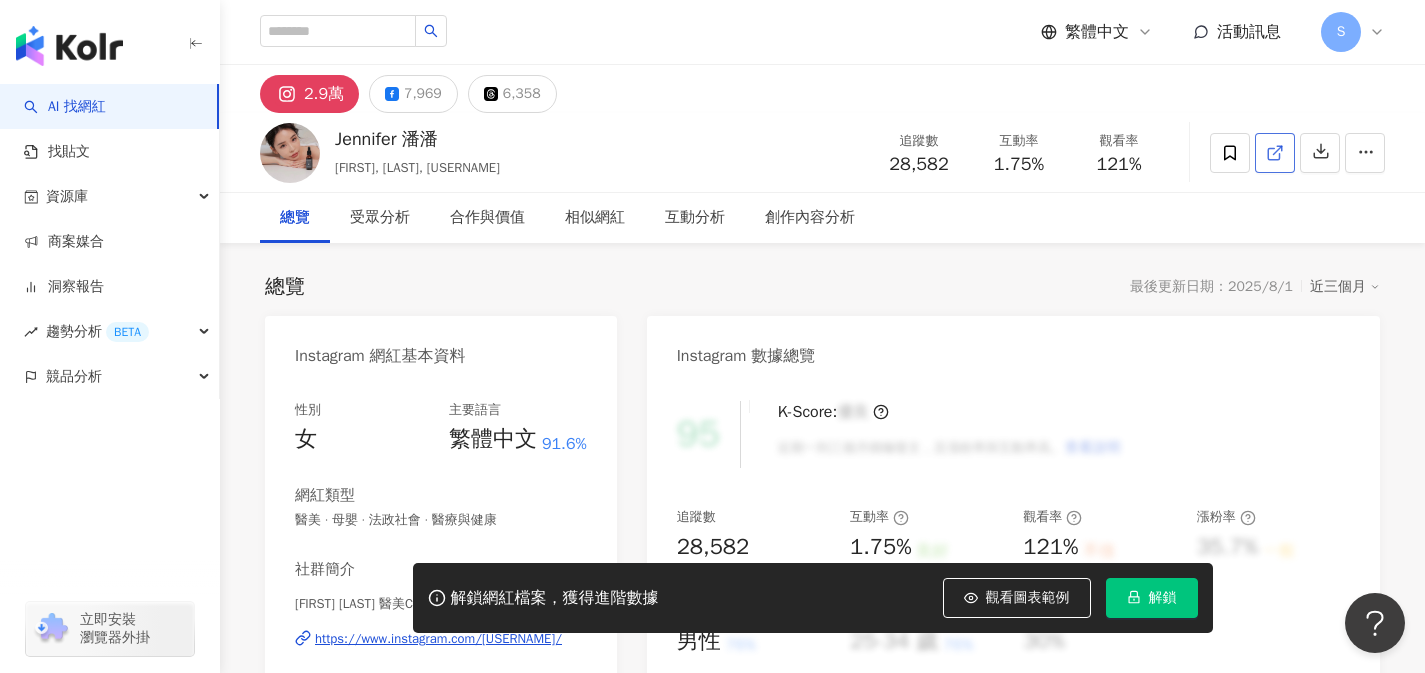 click 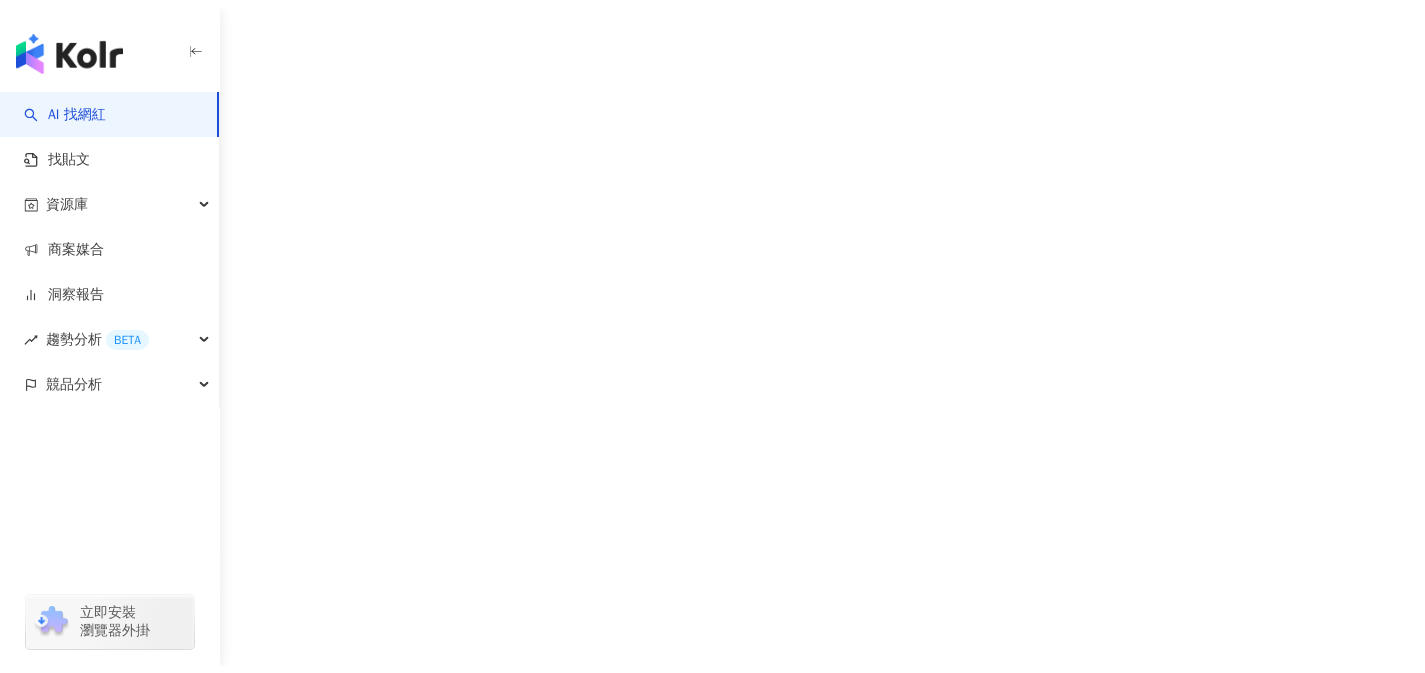 scroll, scrollTop: 0, scrollLeft: 0, axis: both 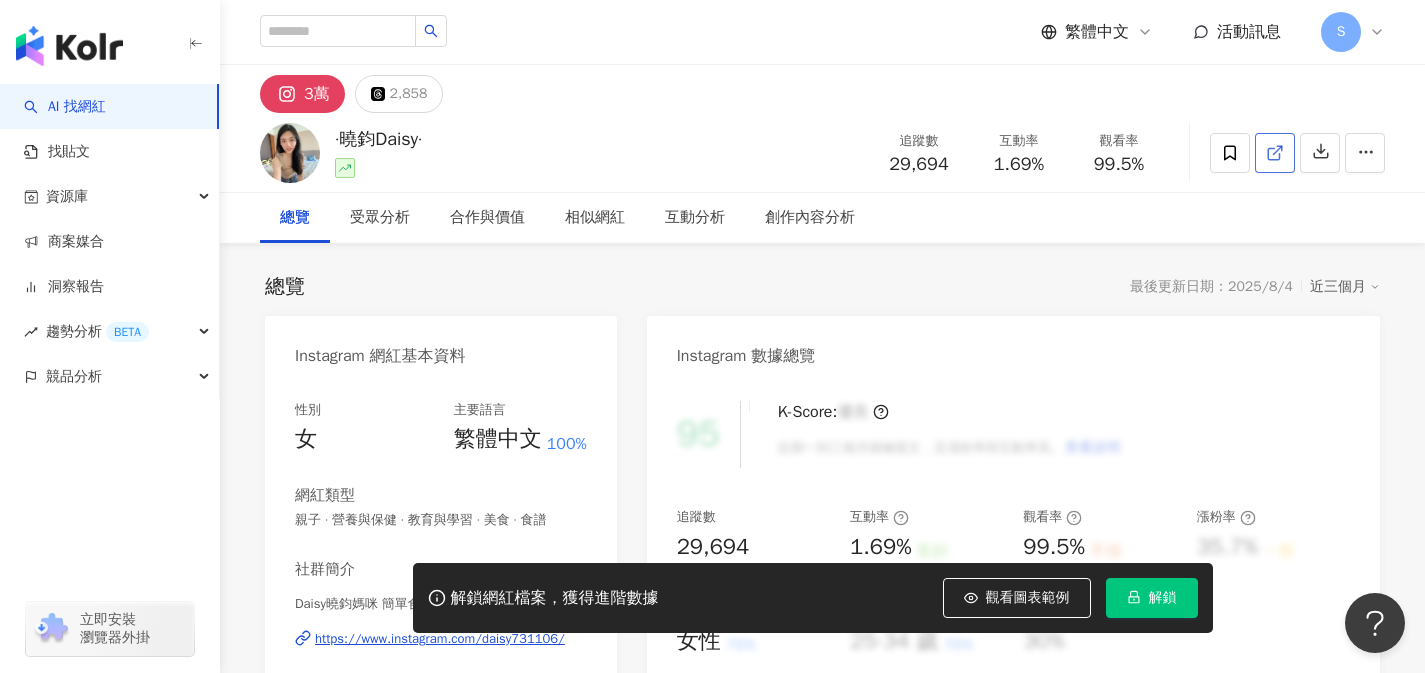 click 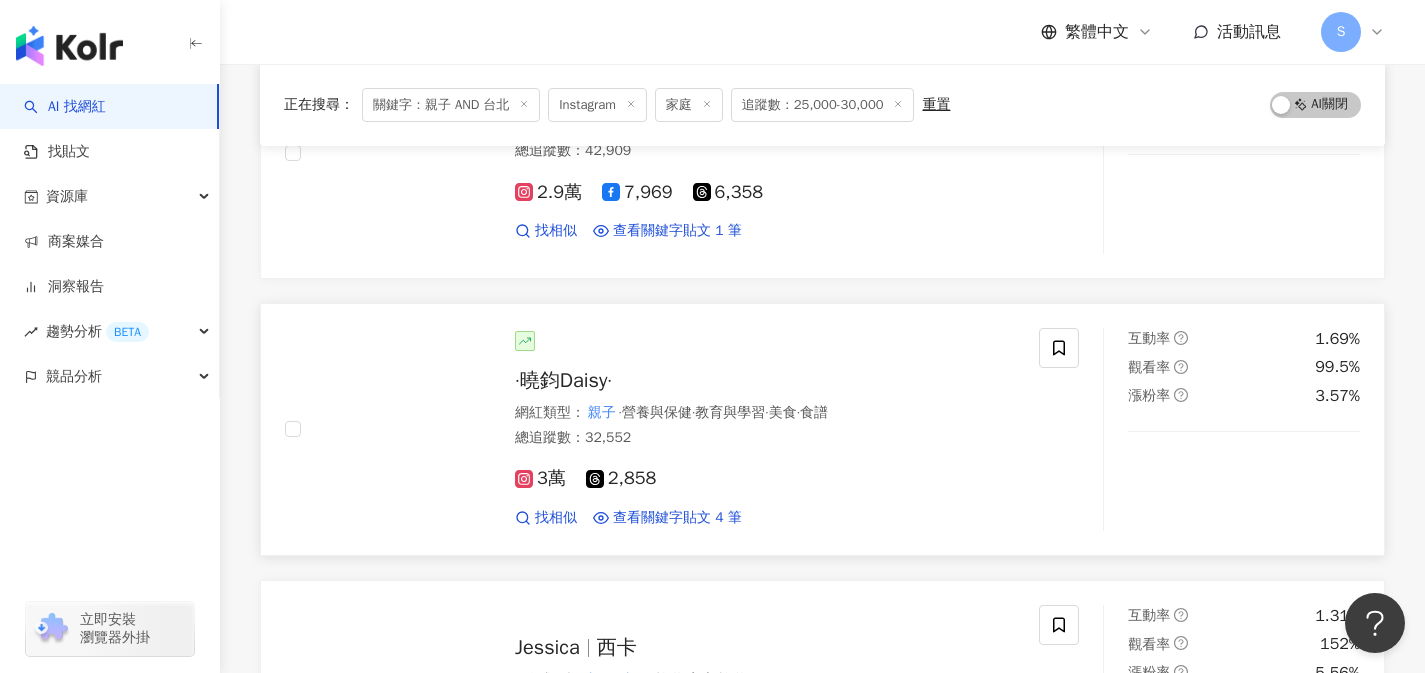 scroll, scrollTop: 0, scrollLeft: 0, axis: both 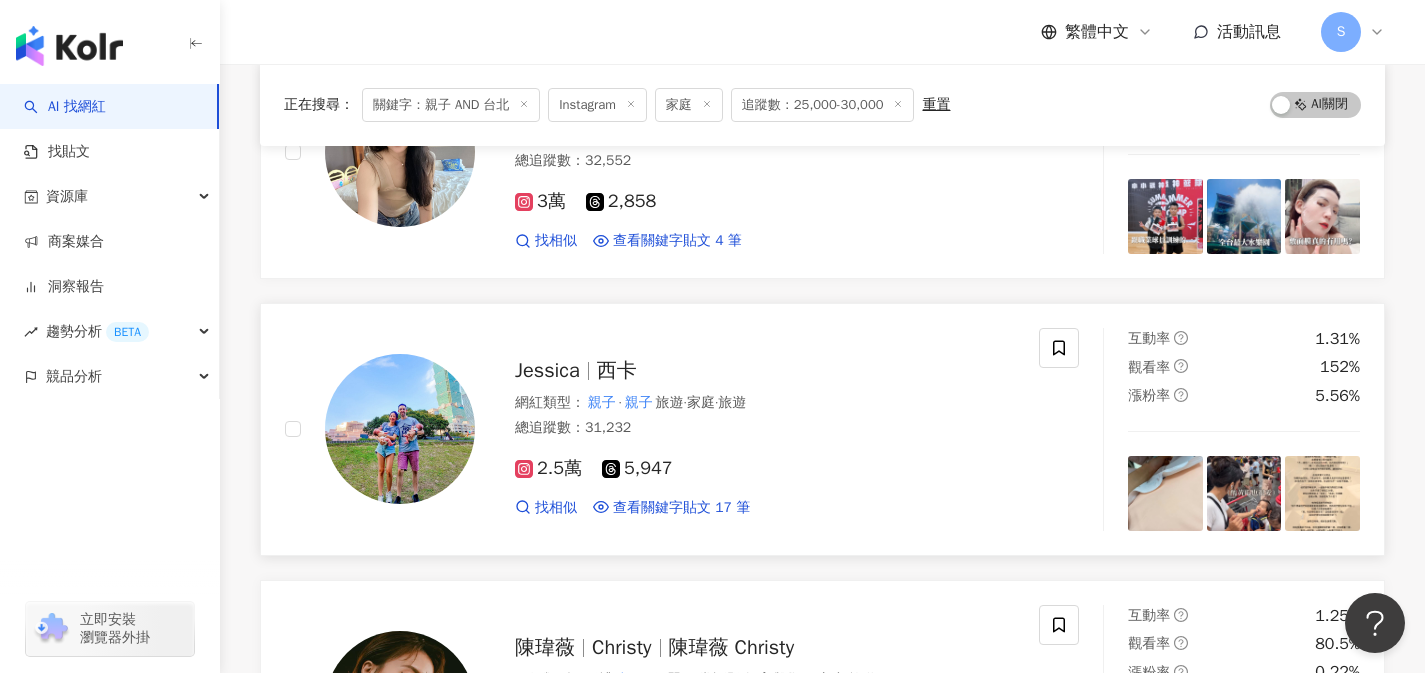click on "總追蹤數 ： 31,232" at bounding box center [765, 428] 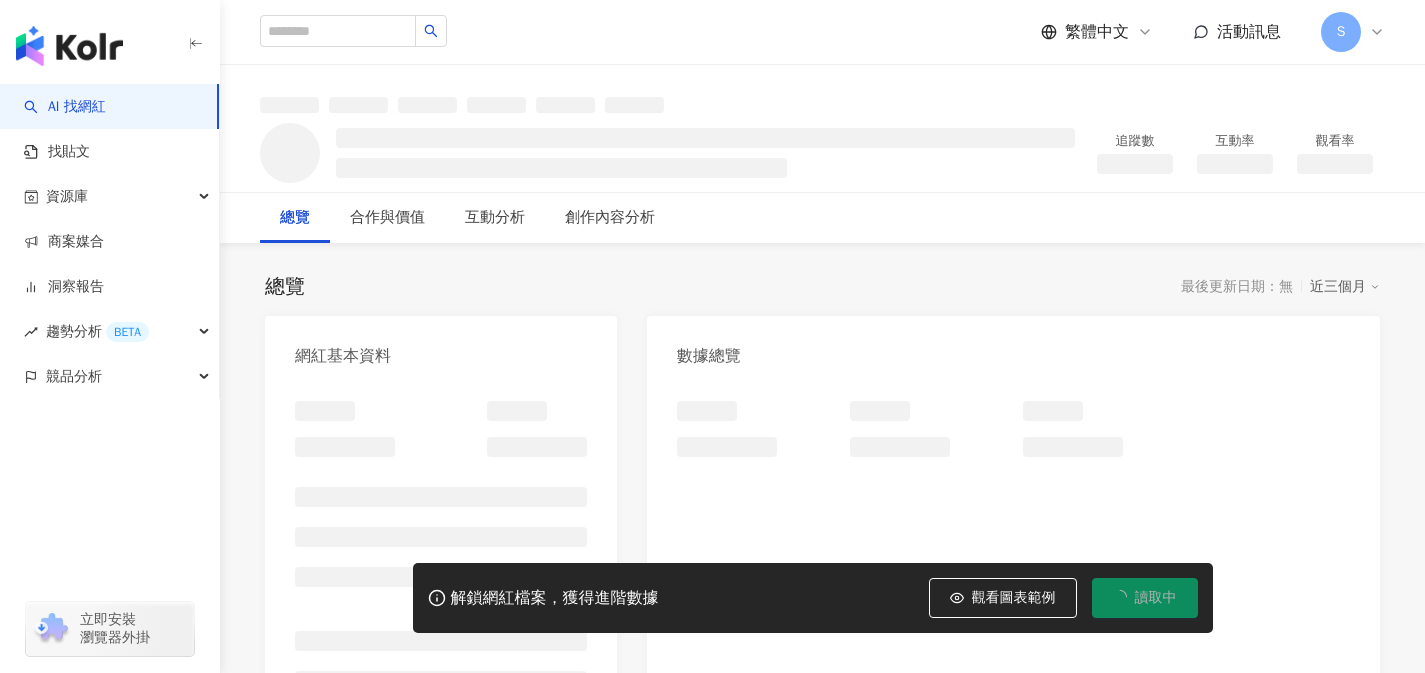 scroll, scrollTop: 0, scrollLeft: 0, axis: both 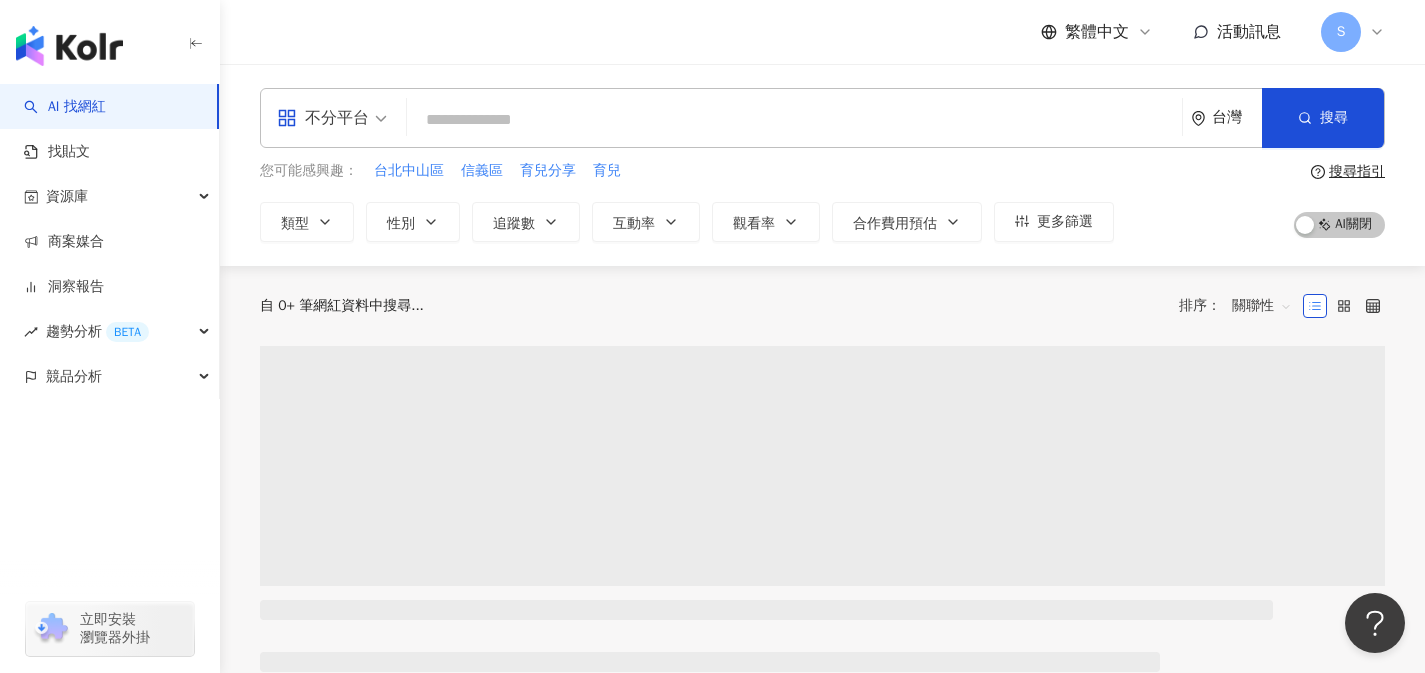 click on "不分平台" at bounding box center (323, 118) 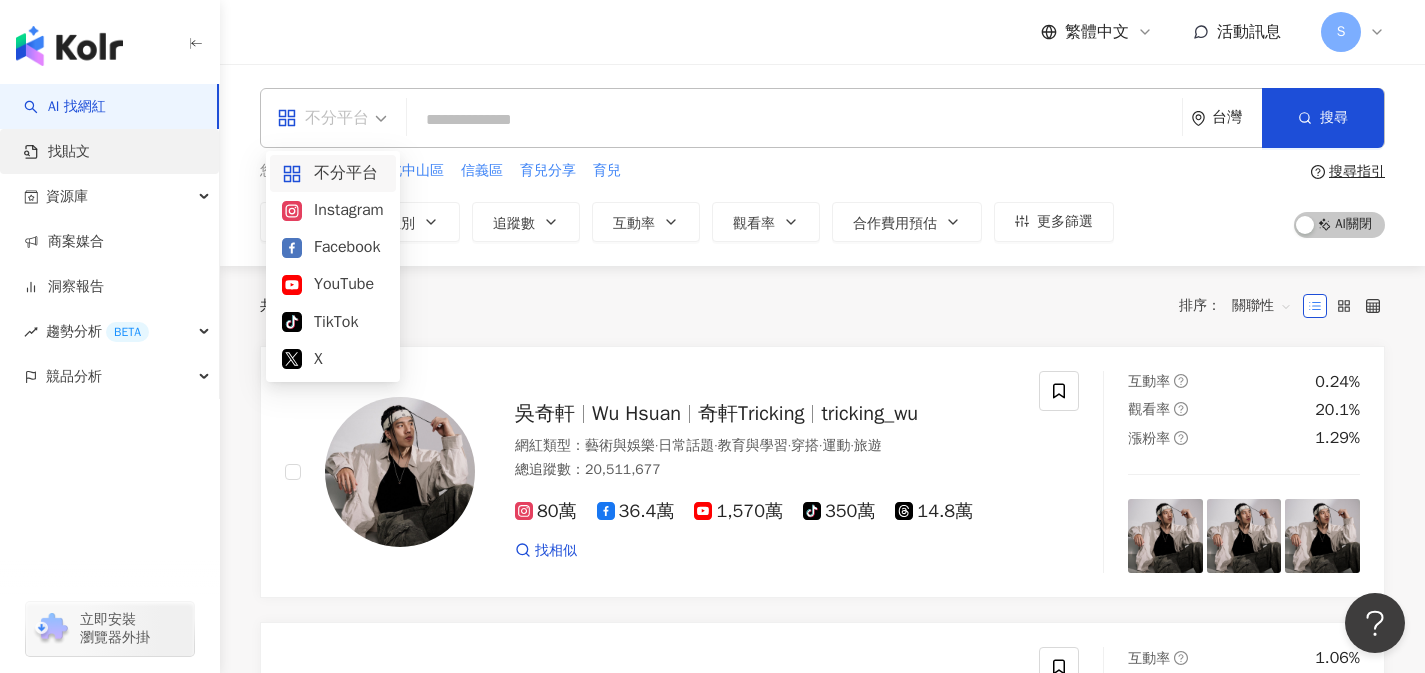 click on "找貼文" at bounding box center (57, 152) 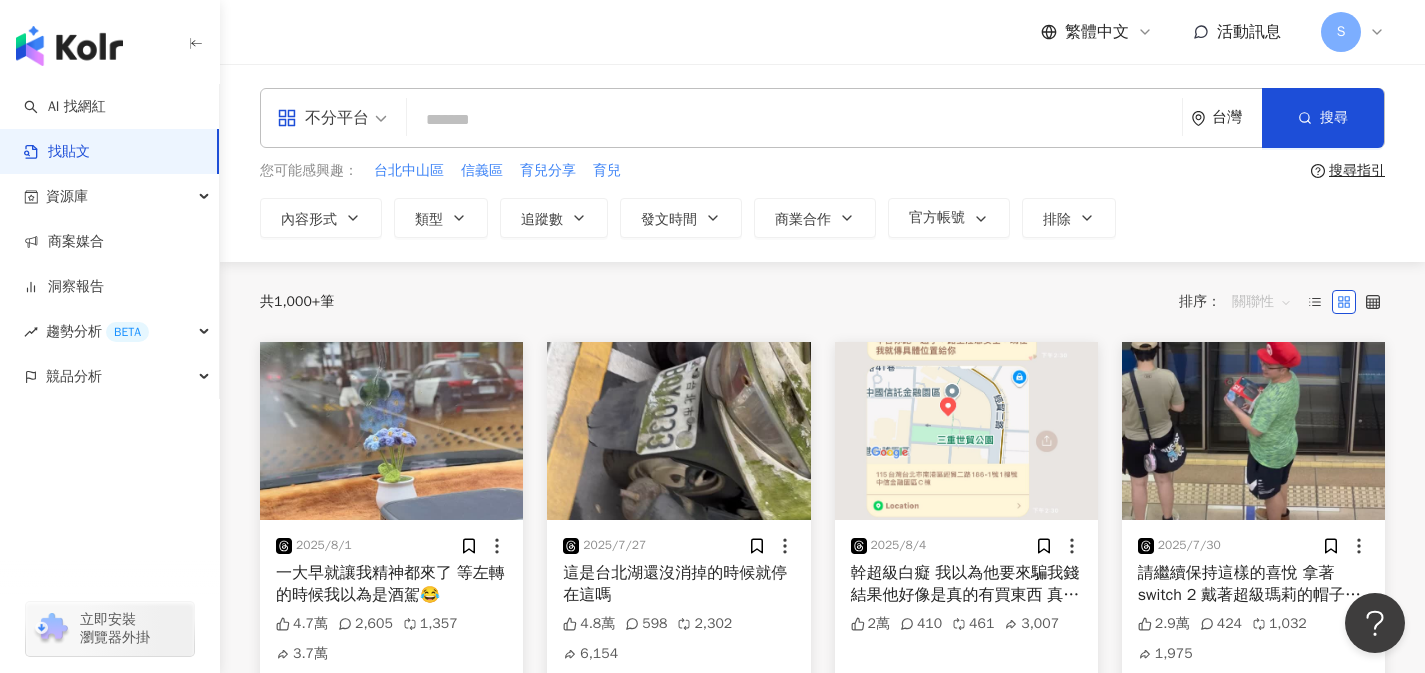click on "關聯性" at bounding box center (1262, 302) 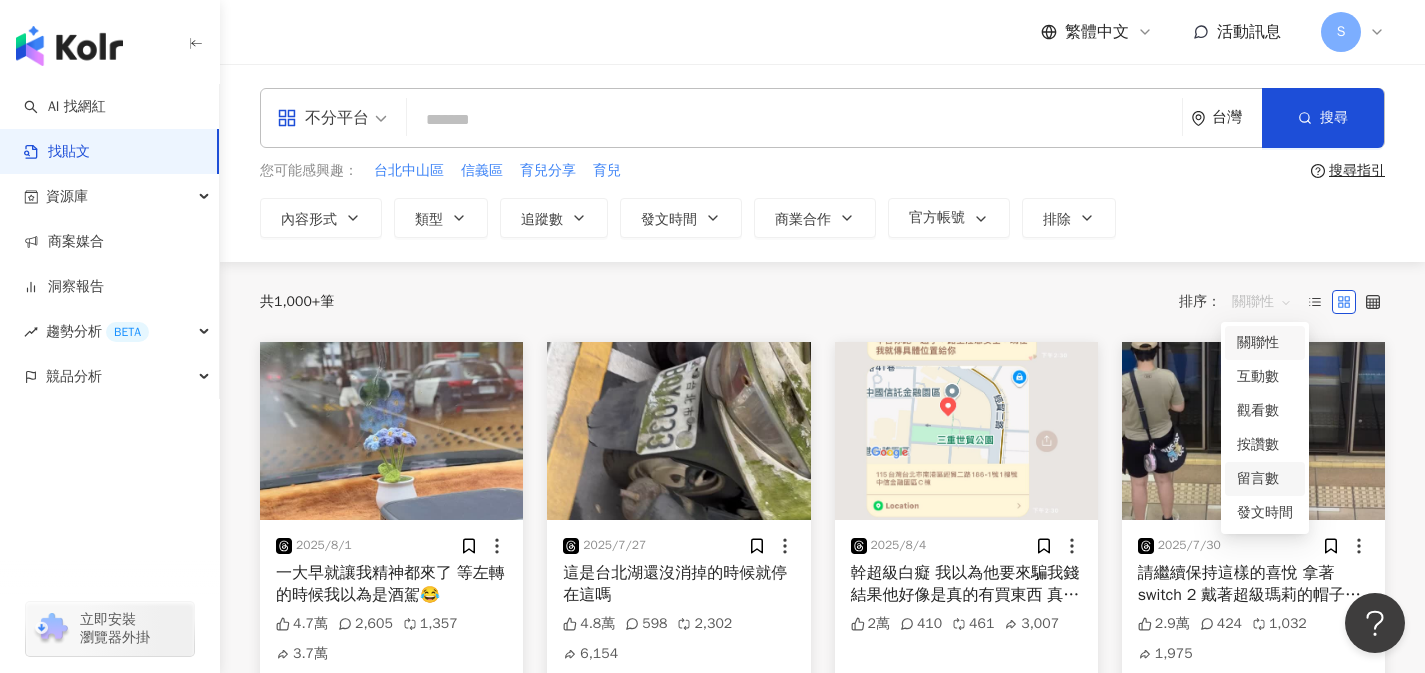 click on "共  1,000+  筆 排序： 關聯性" at bounding box center [822, 302] 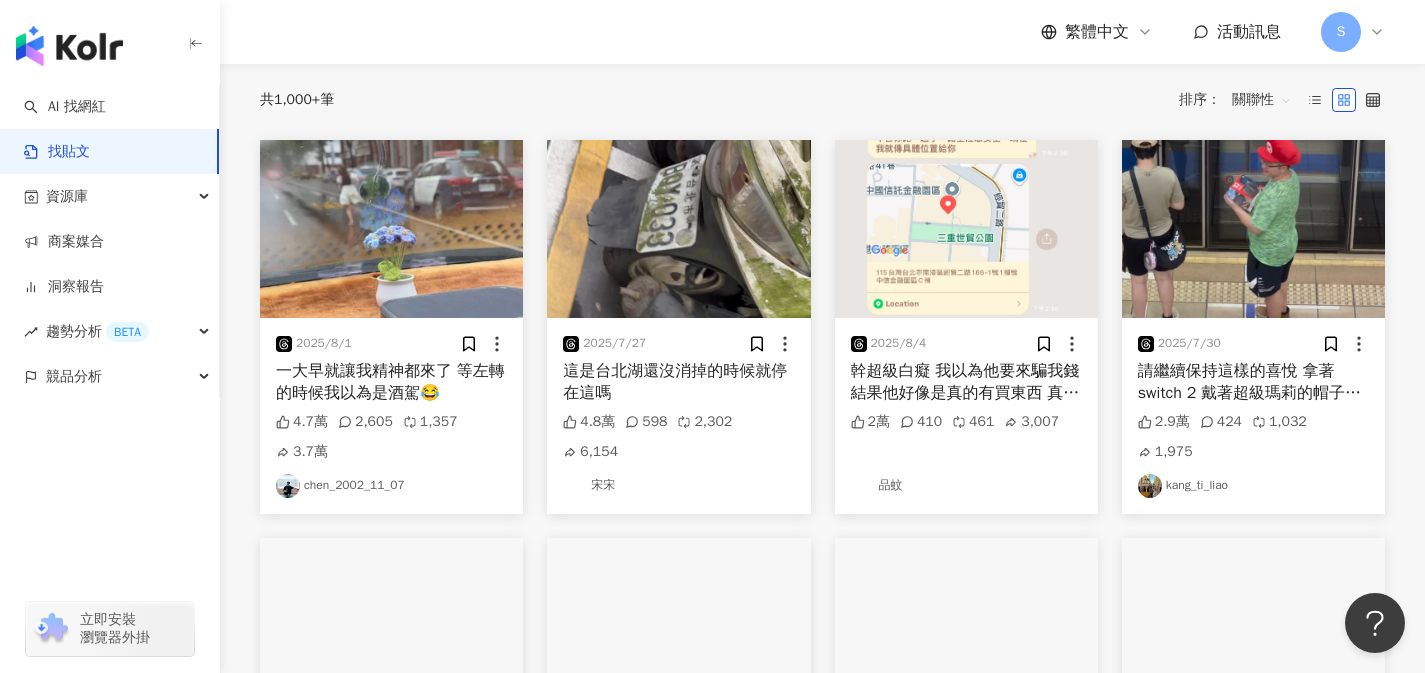 scroll, scrollTop: 0, scrollLeft: 0, axis: both 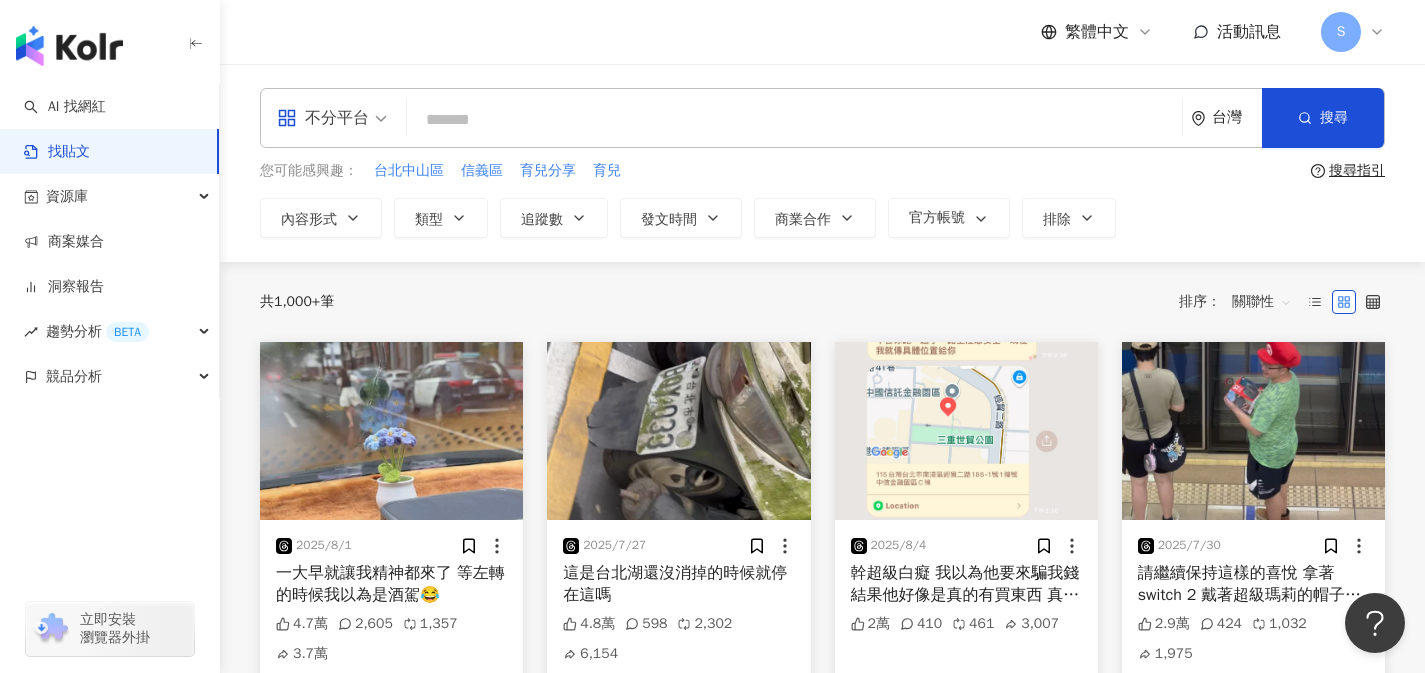 click at bounding box center (332, 118) 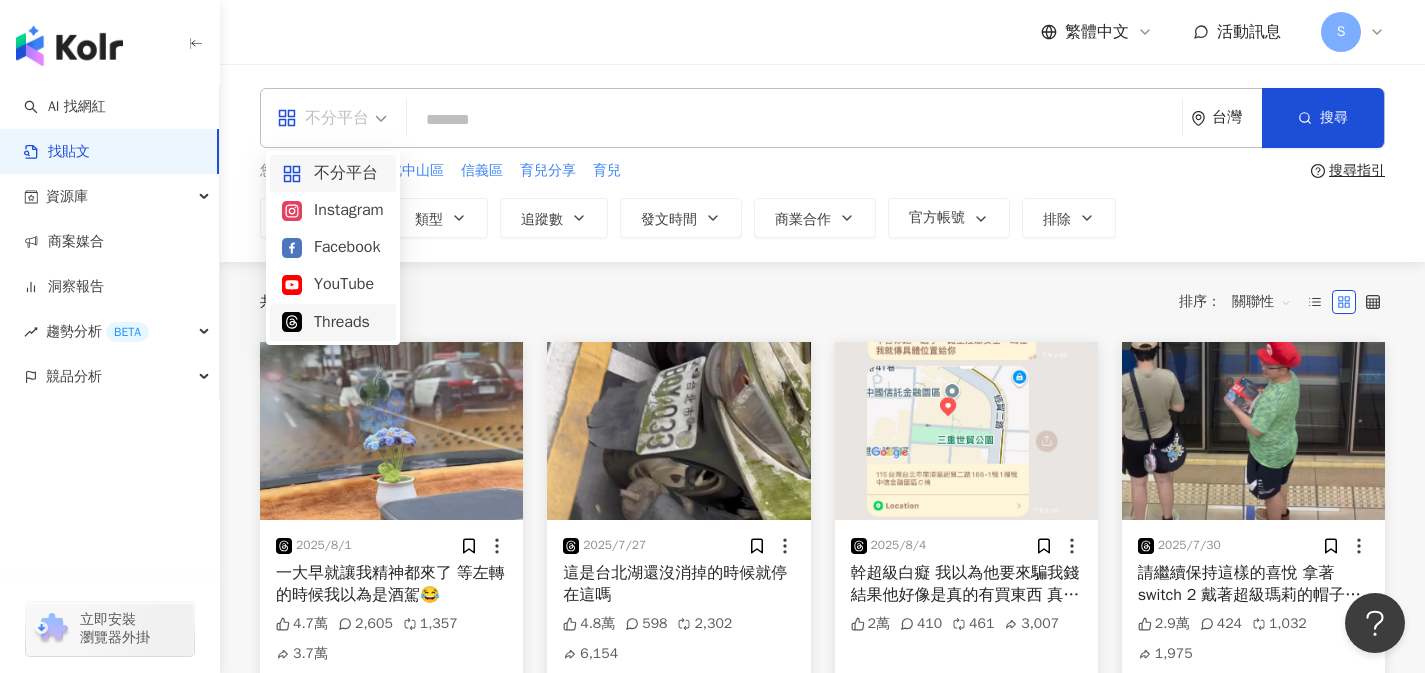 click on "Threads" at bounding box center [333, 322] 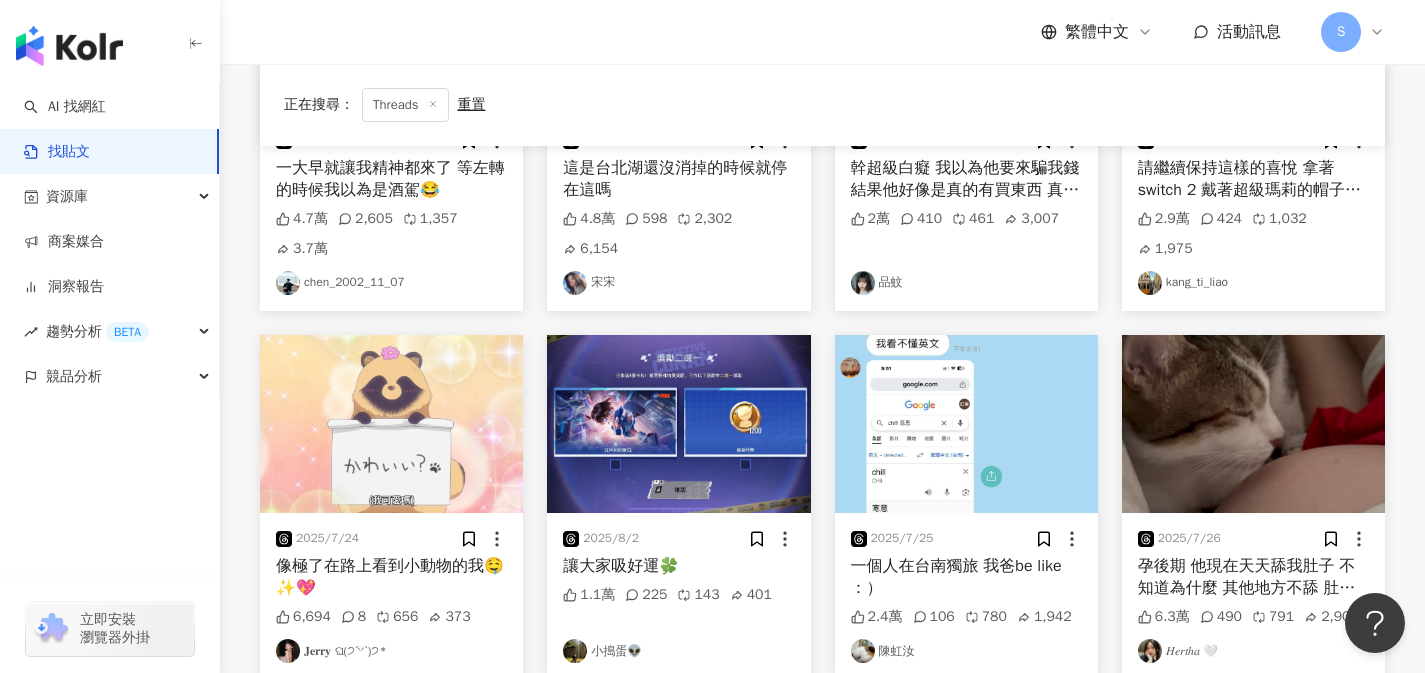 scroll, scrollTop: 0, scrollLeft: 0, axis: both 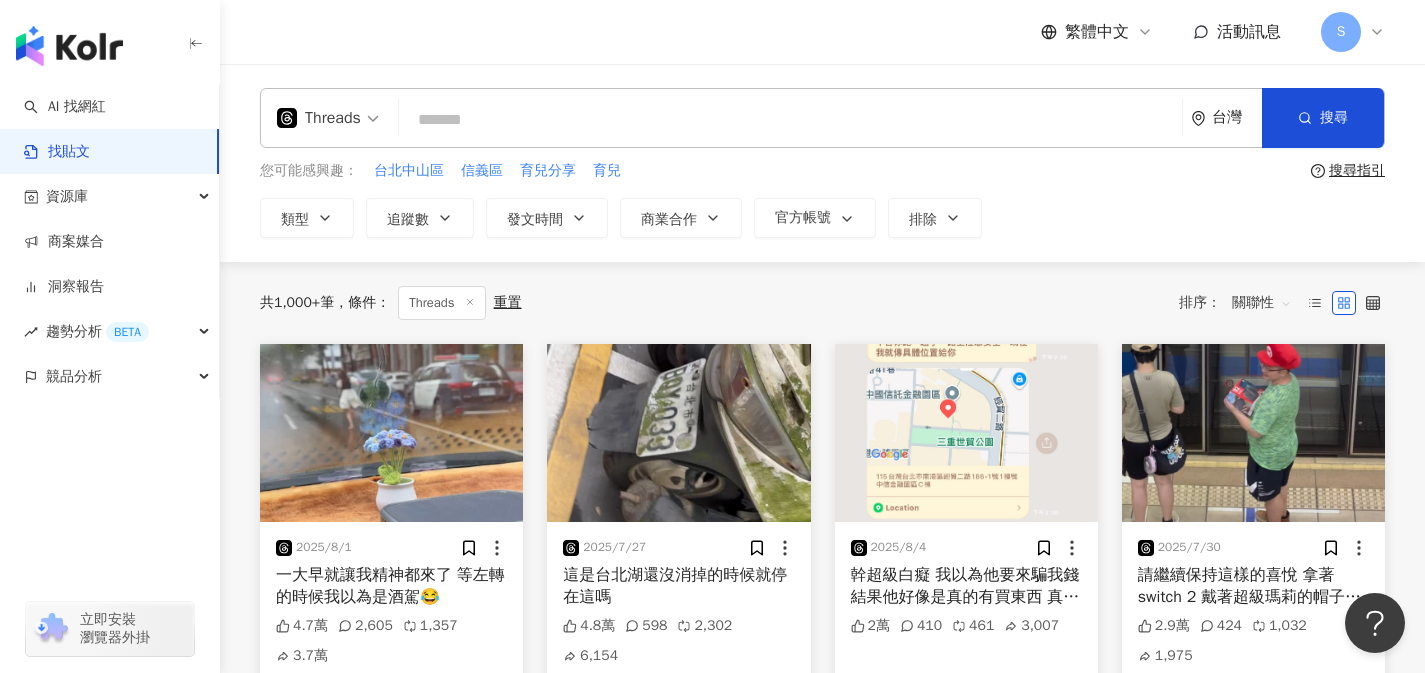 click at bounding box center (790, 119) 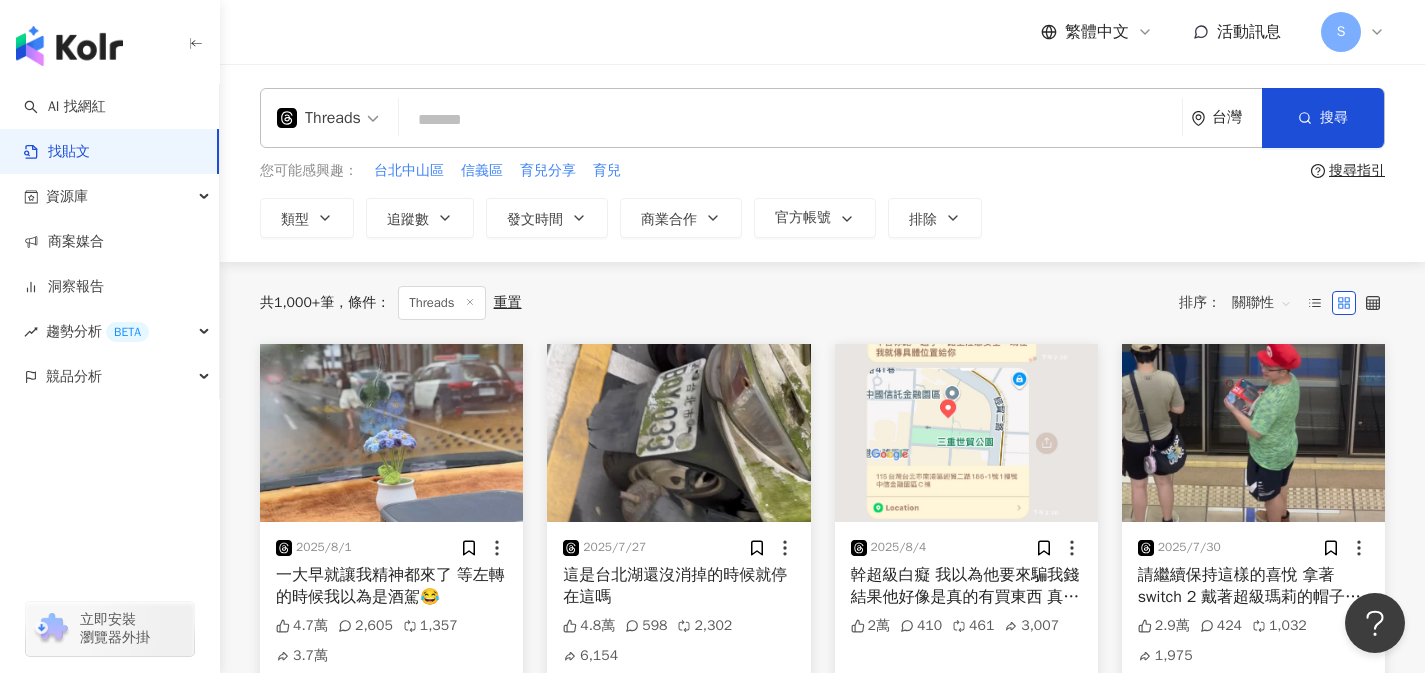 type on "*" 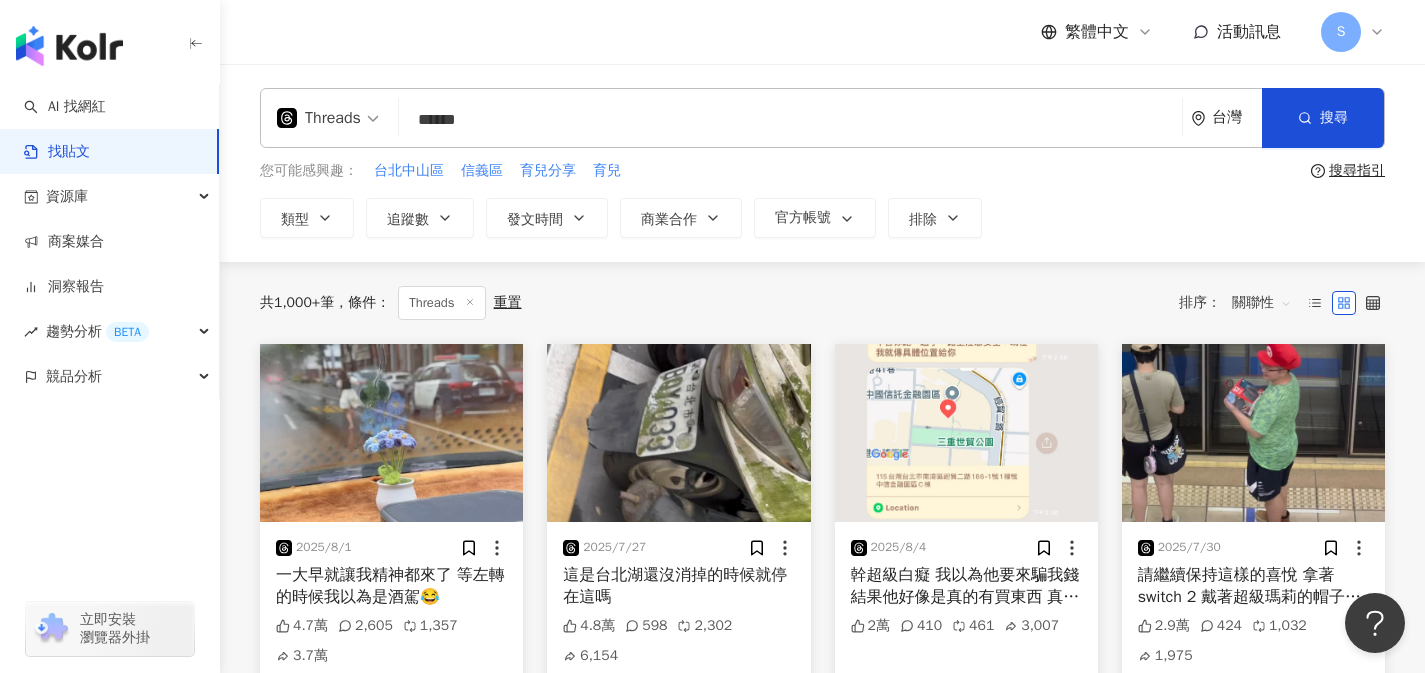 type on "******" 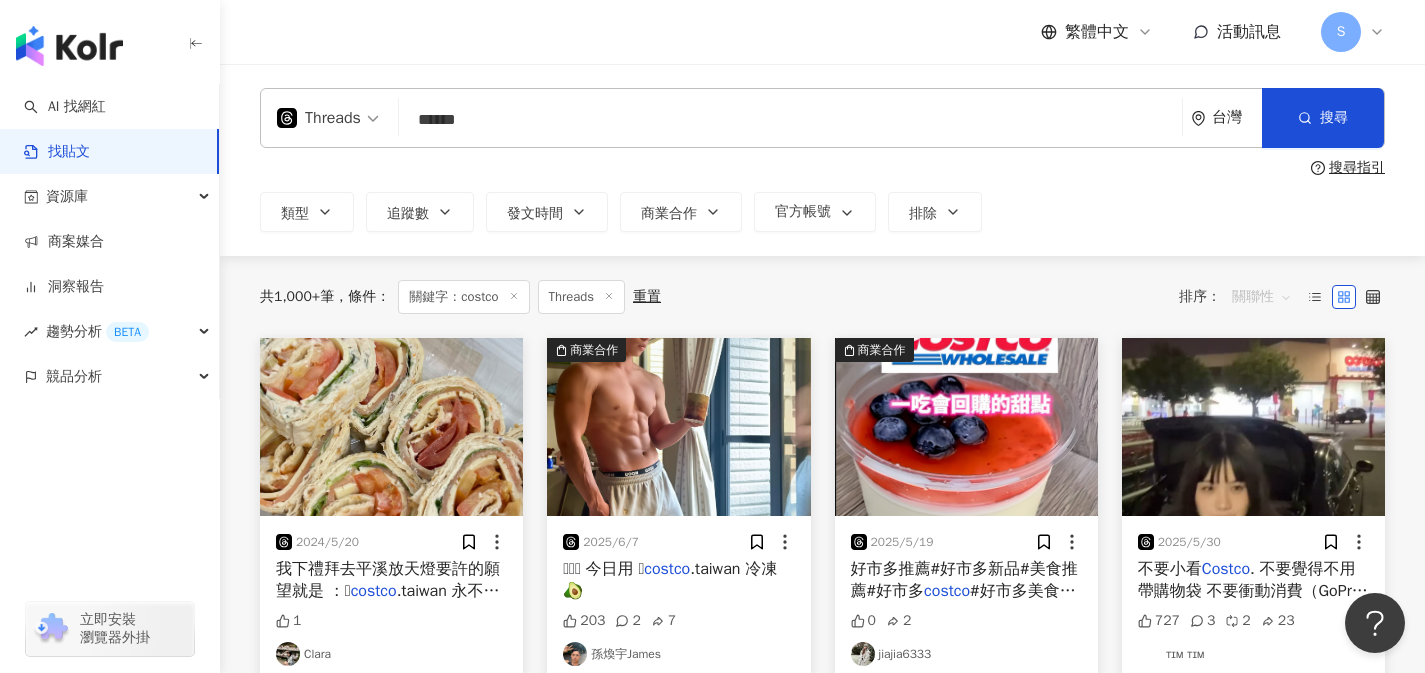 click on "關聯性" at bounding box center [1262, 297] 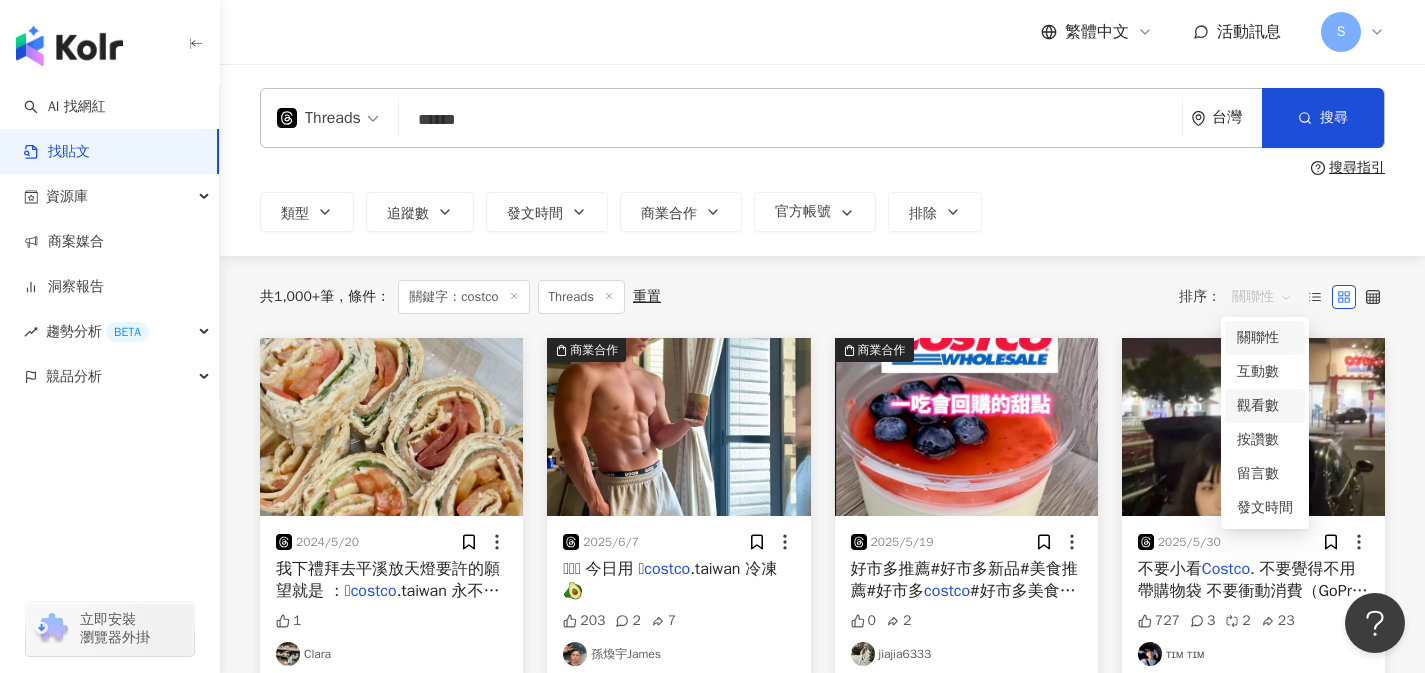 click on "觀看數" at bounding box center [1265, 406] 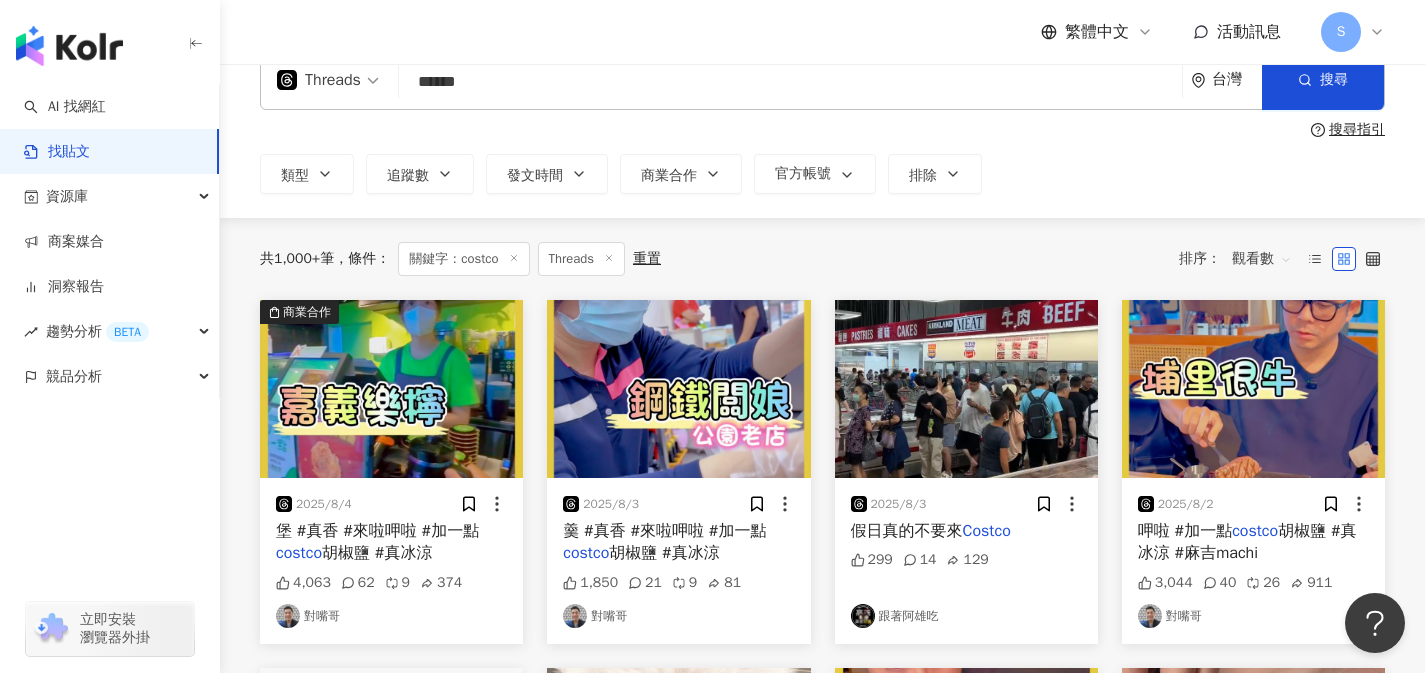 scroll, scrollTop: 48, scrollLeft: 0, axis: vertical 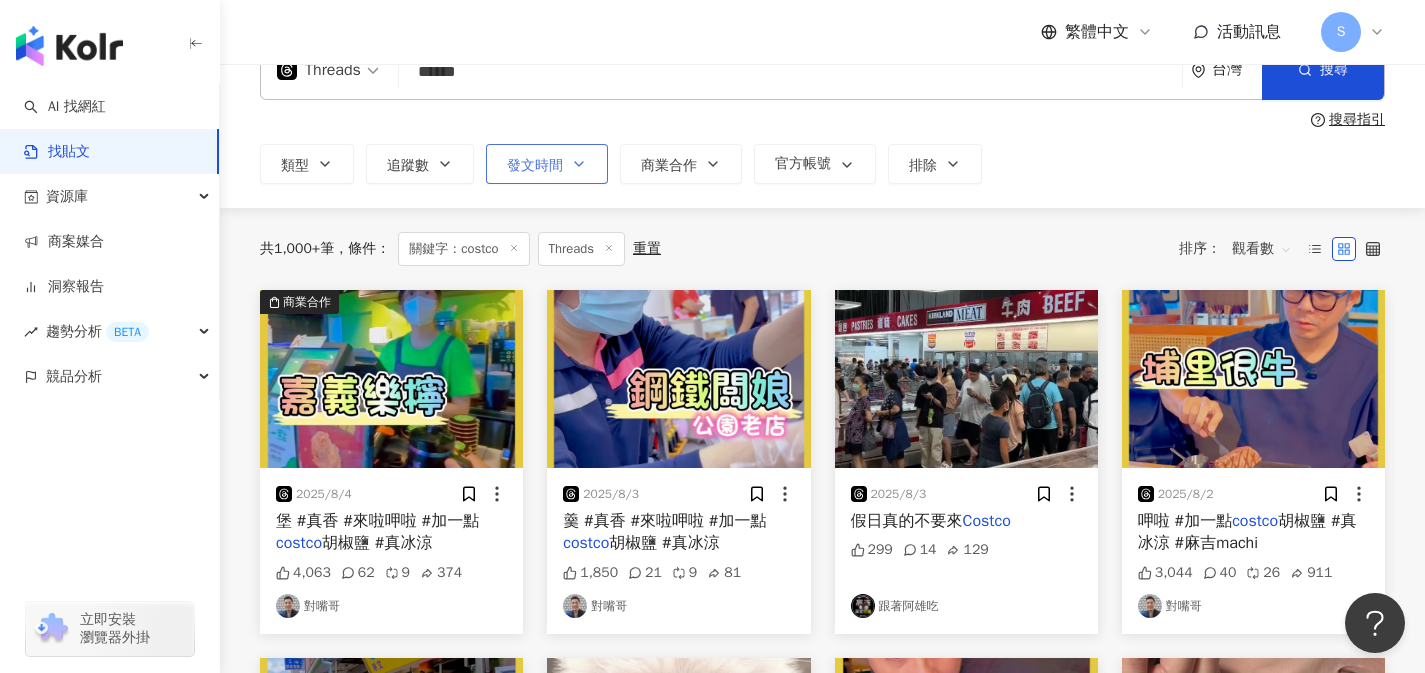 click on "發文時間" at bounding box center (547, 164) 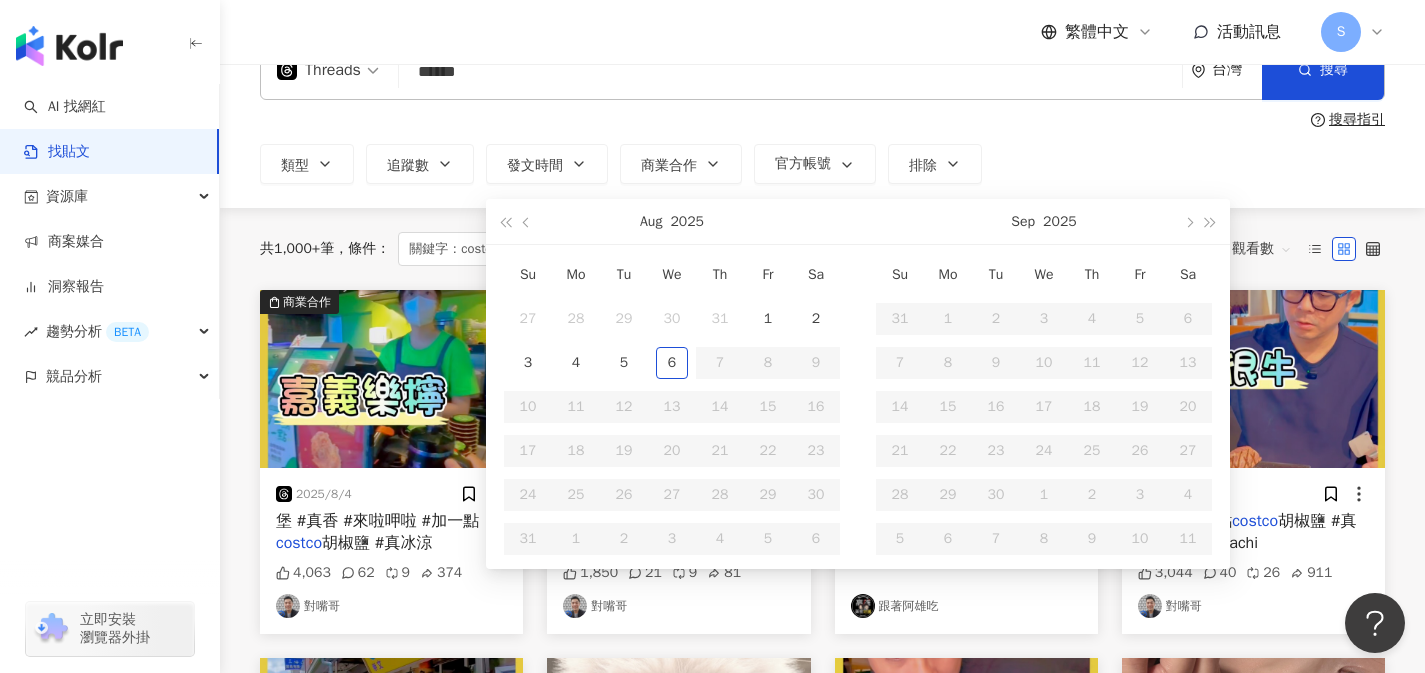 type on "**********" 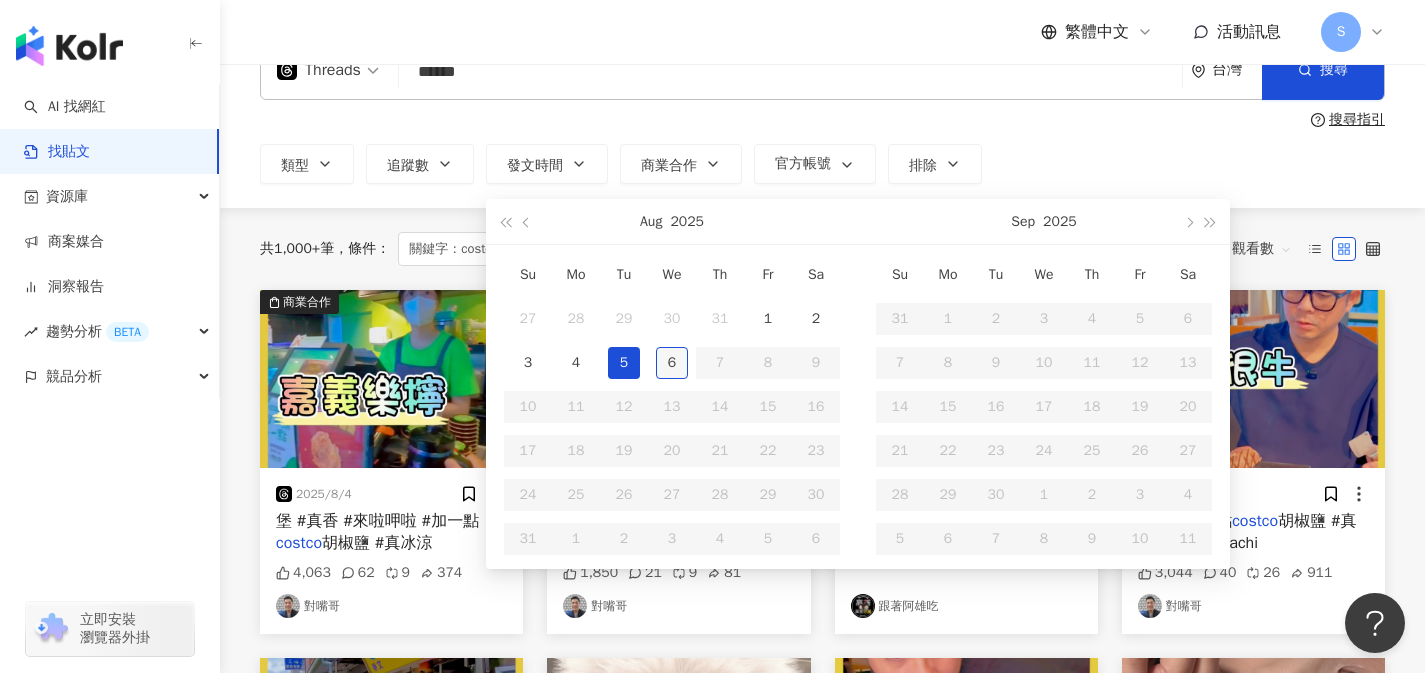 type on "**********" 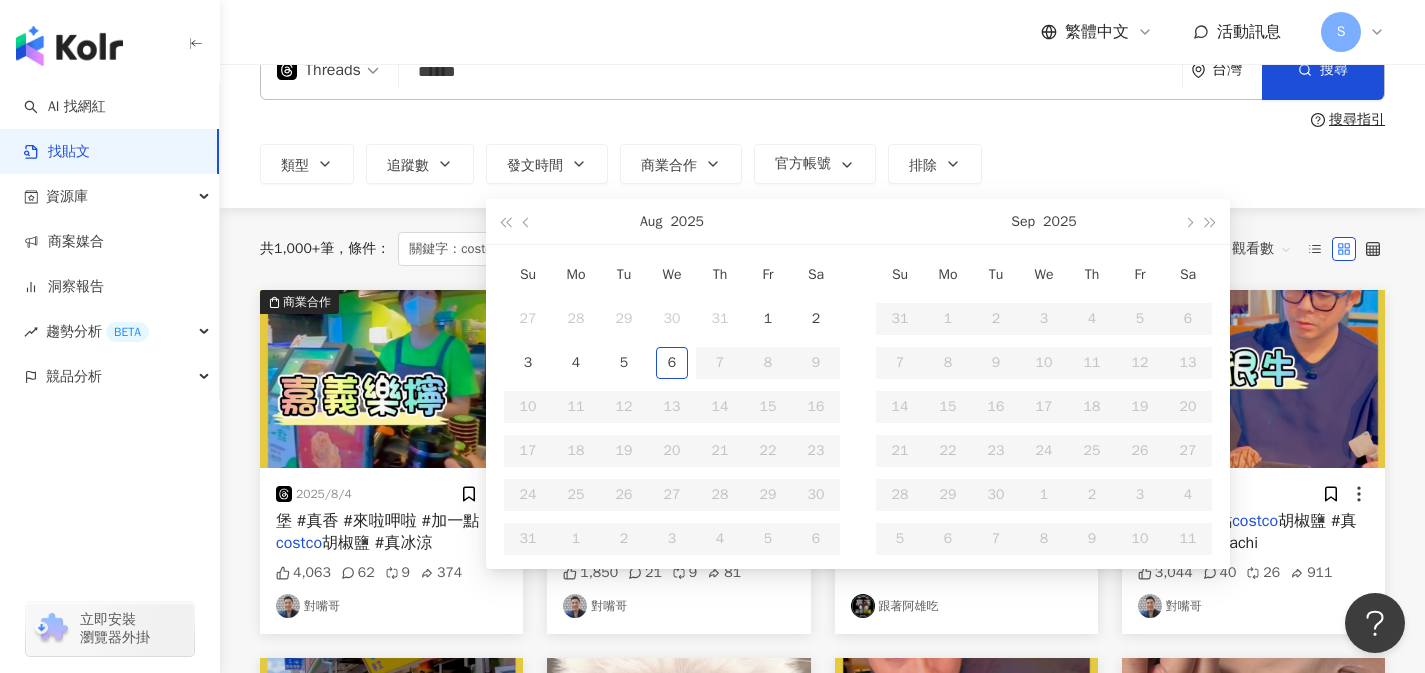 type on "**********" 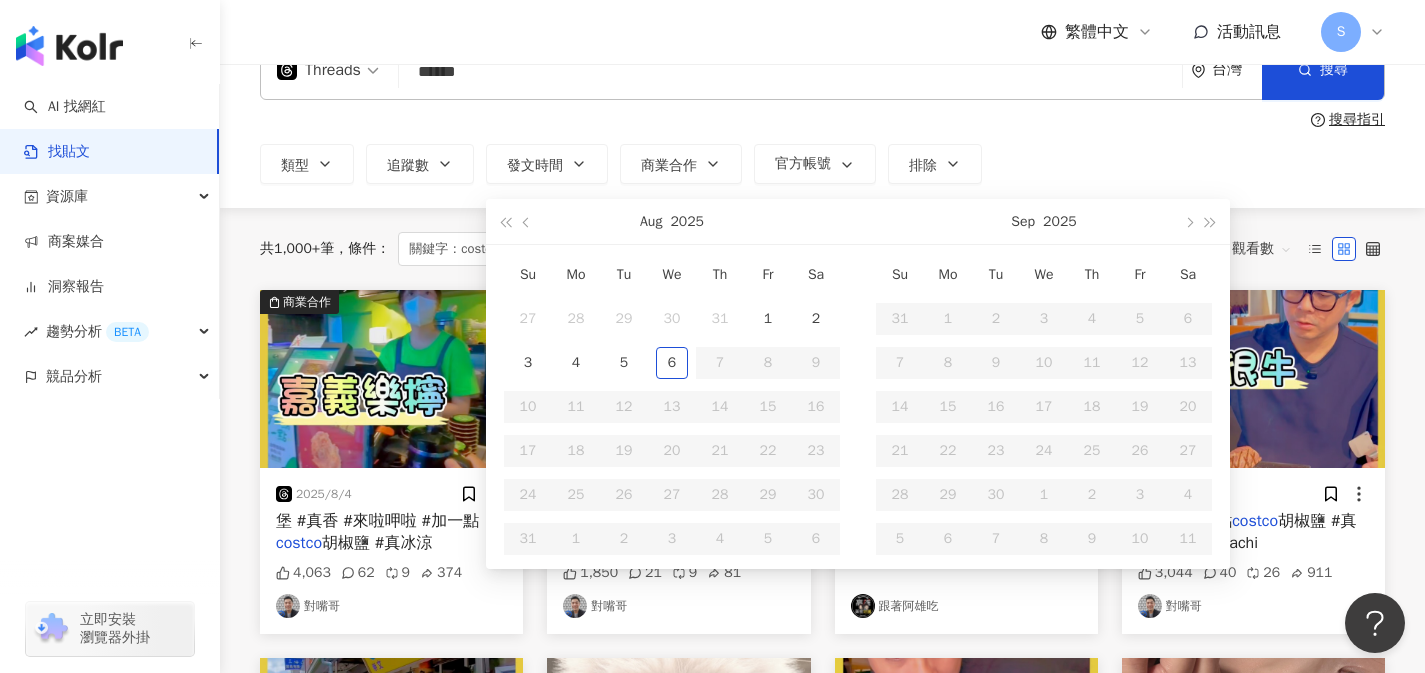 type on "**********" 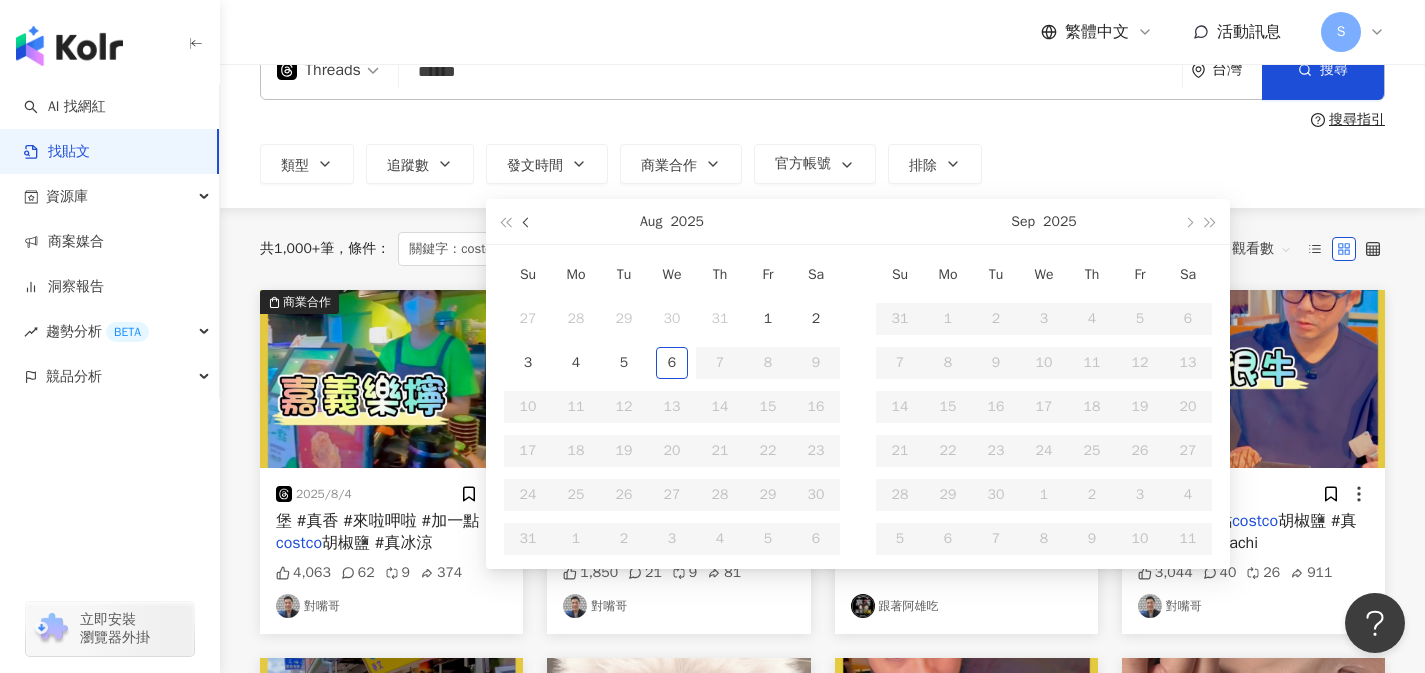 type on "**********" 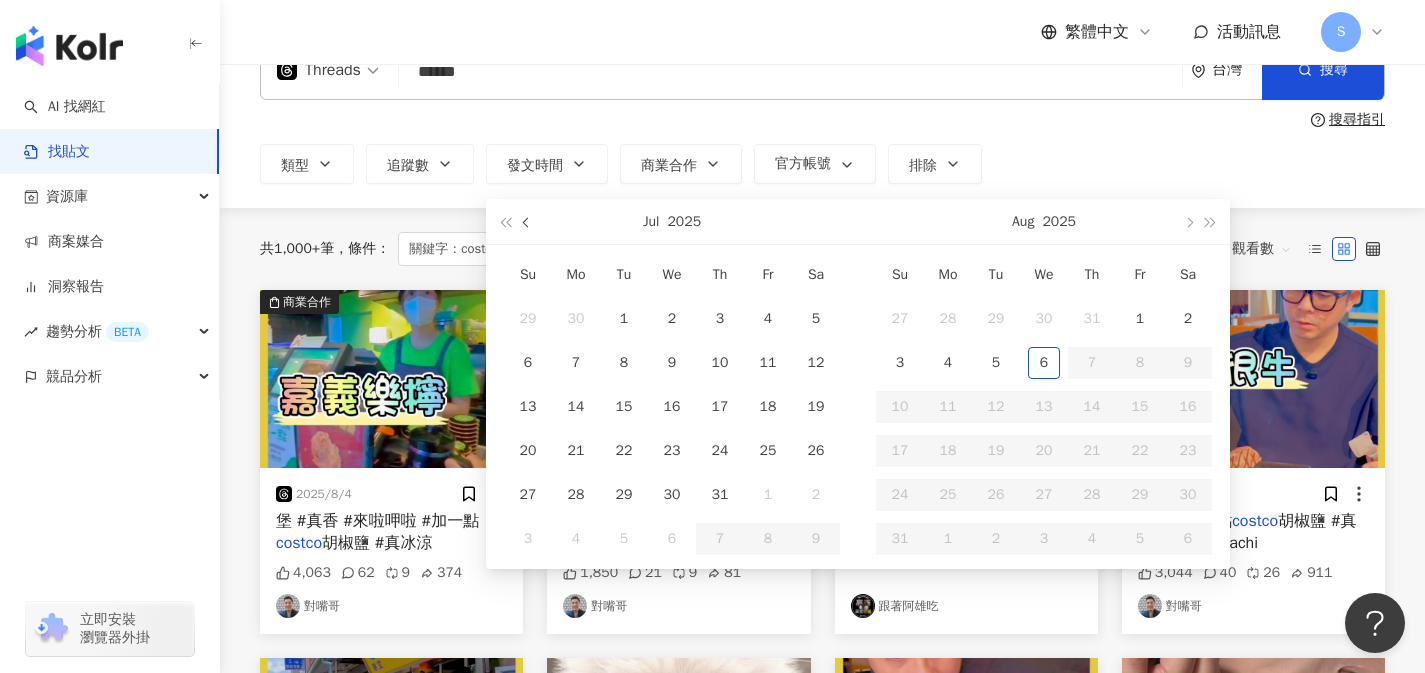 click at bounding box center [527, 221] 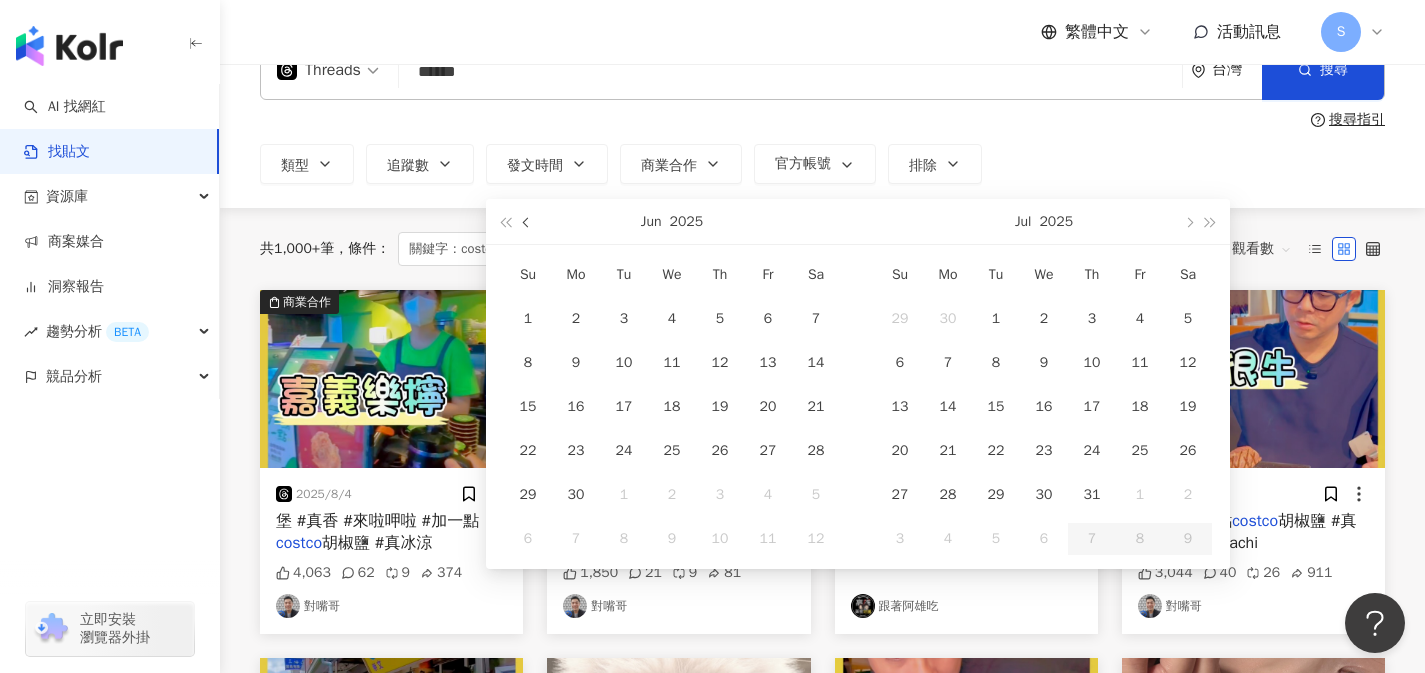 click at bounding box center [527, 221] 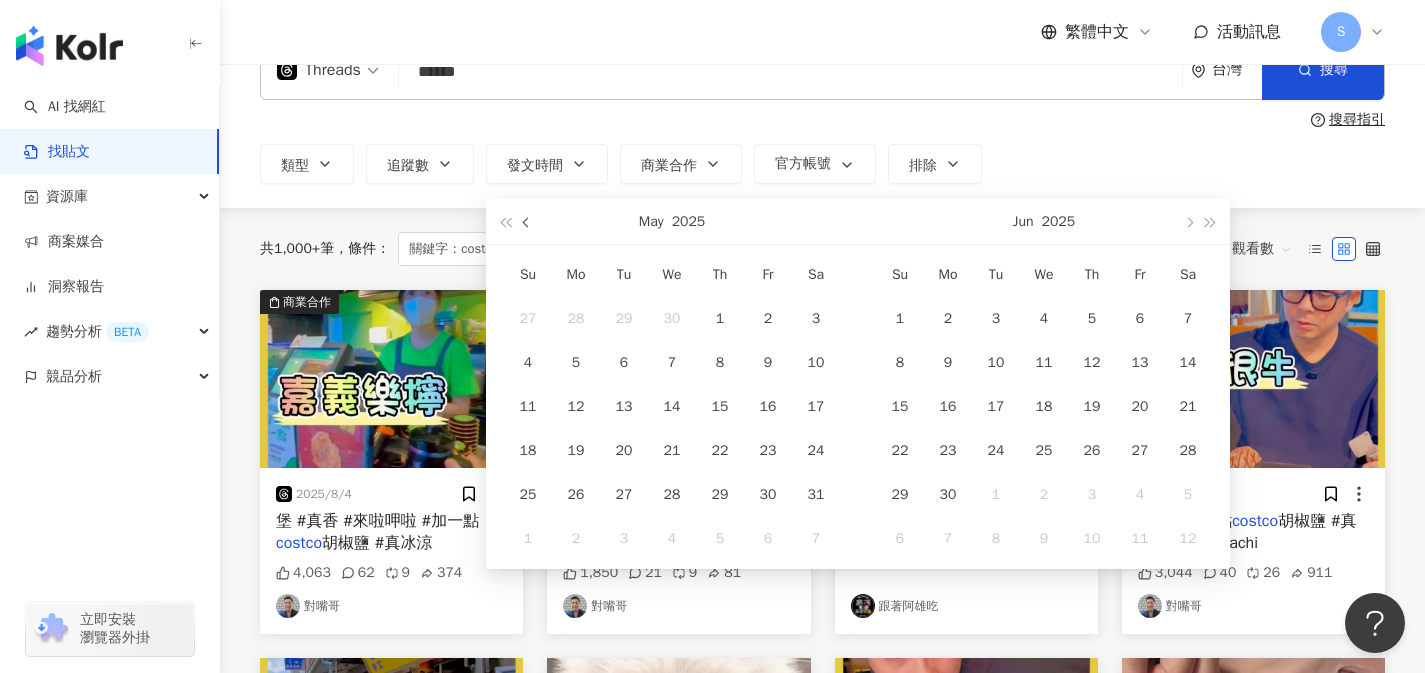 click at bounding box center (527, 221) 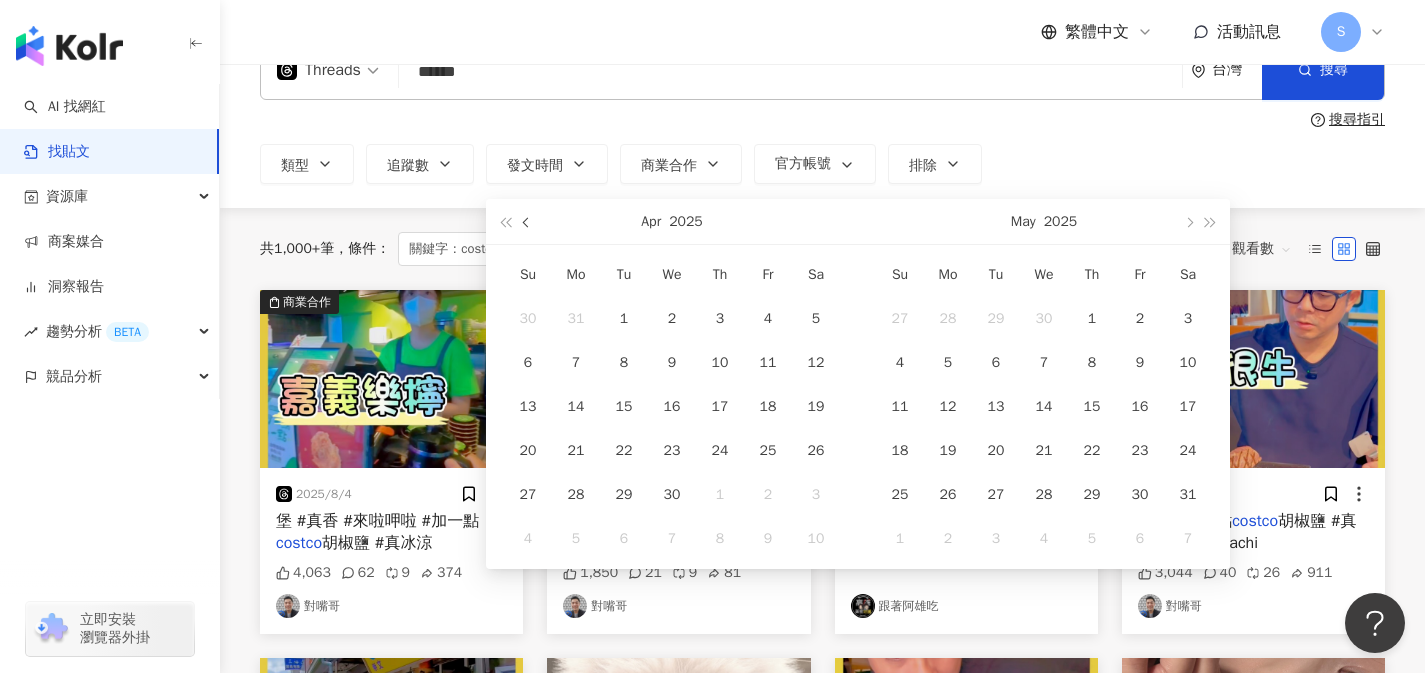 click at bounding box center (527, 221) 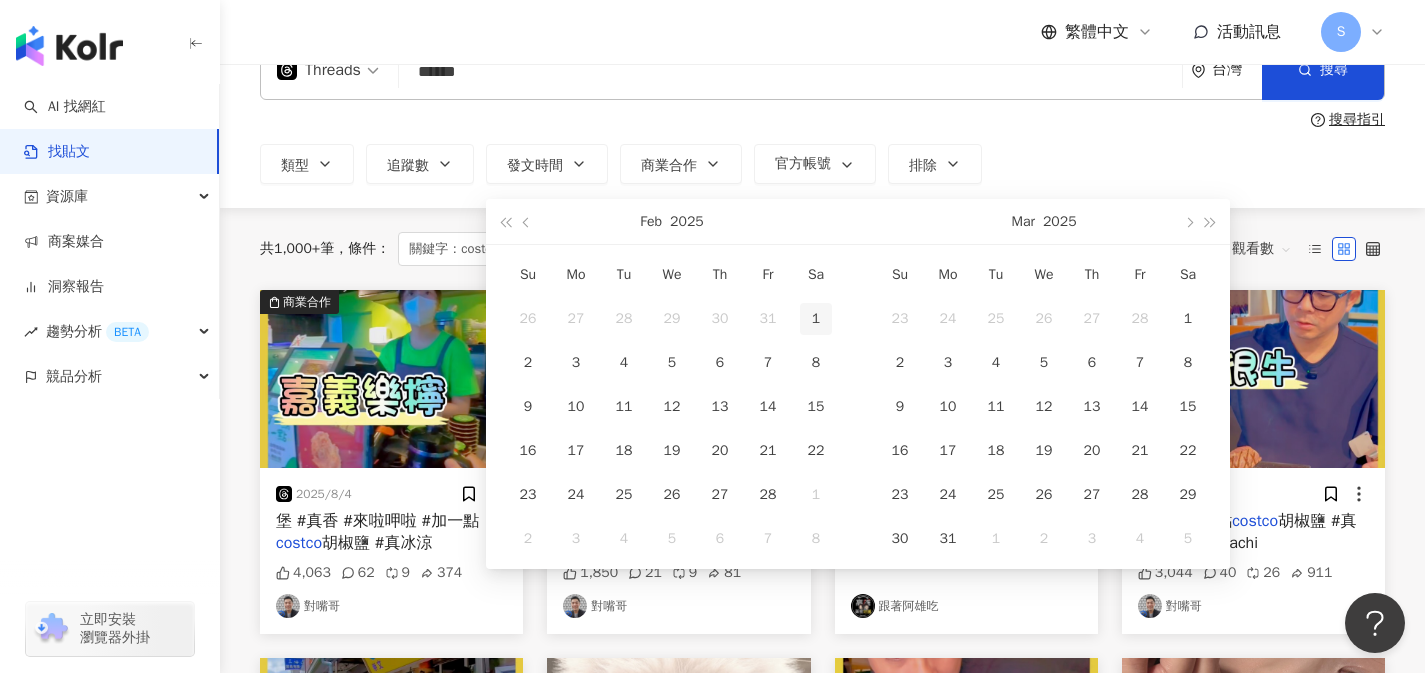 type on "**********" 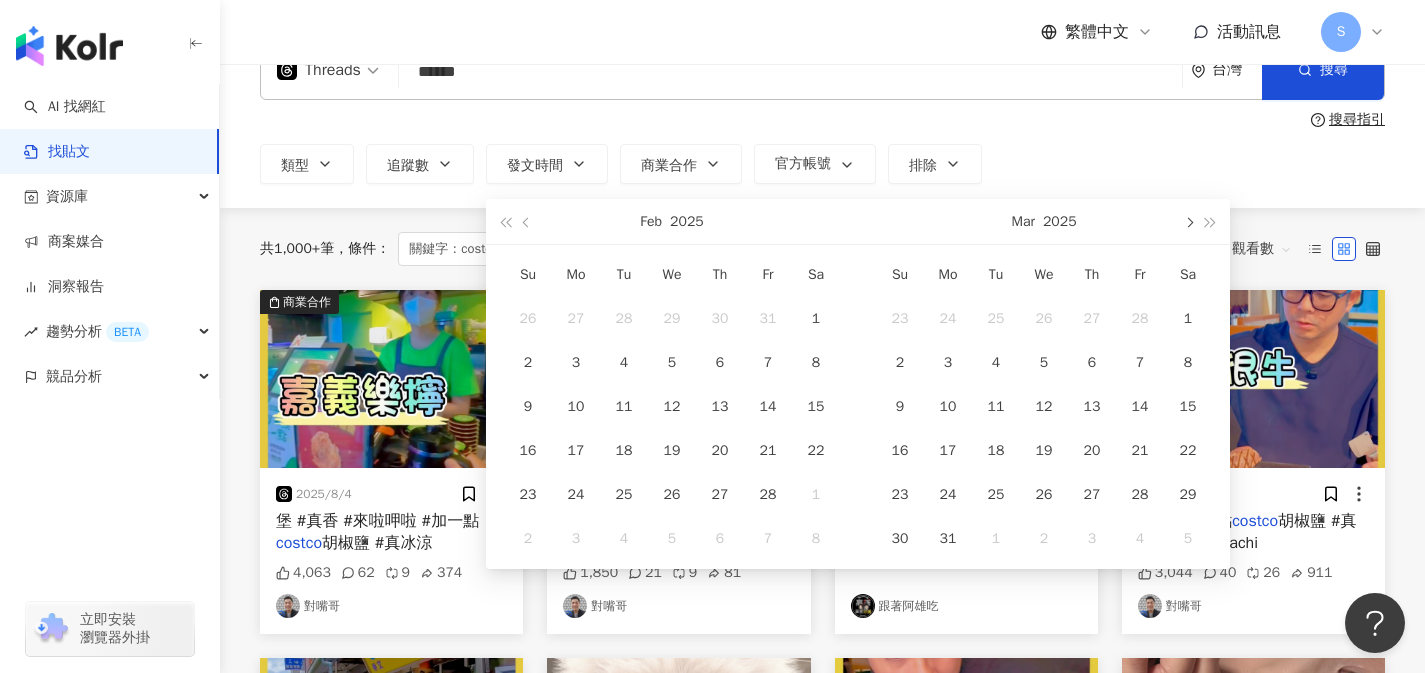 click at bounding box center [1188, 221] 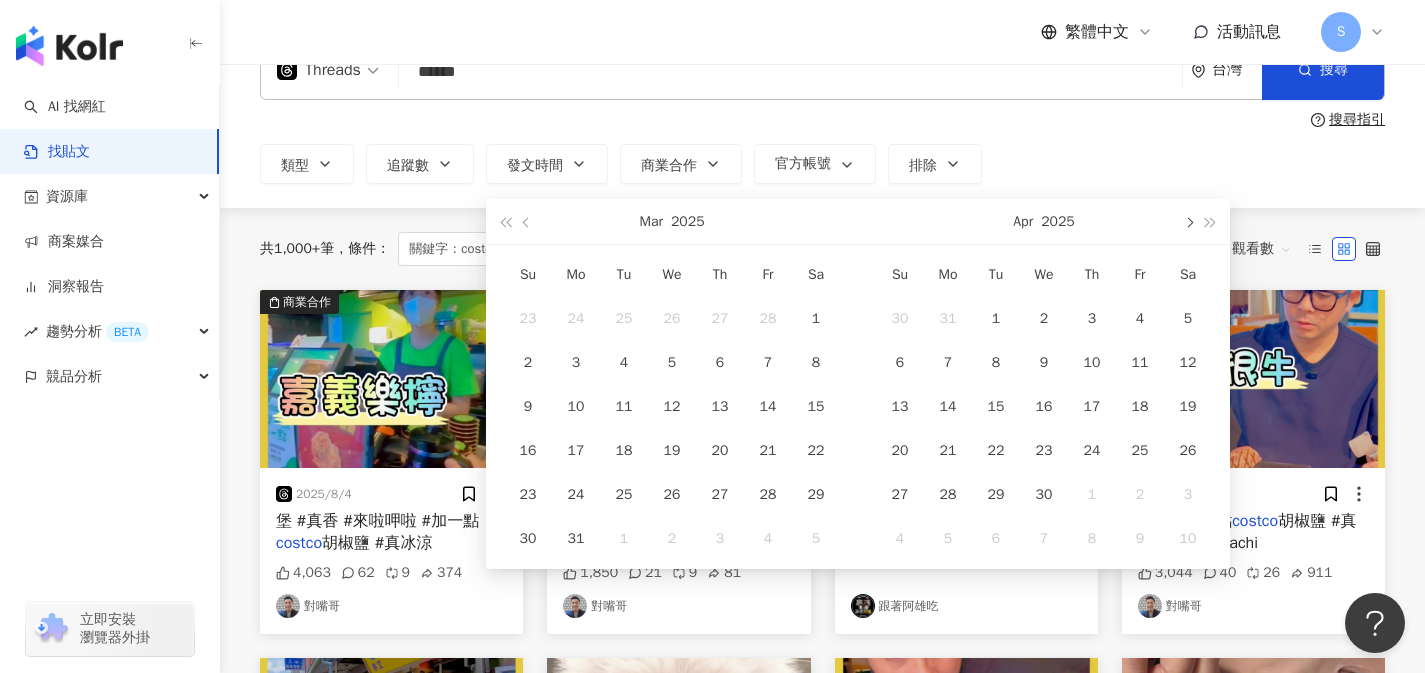 click at bounding box center (1188, 221) 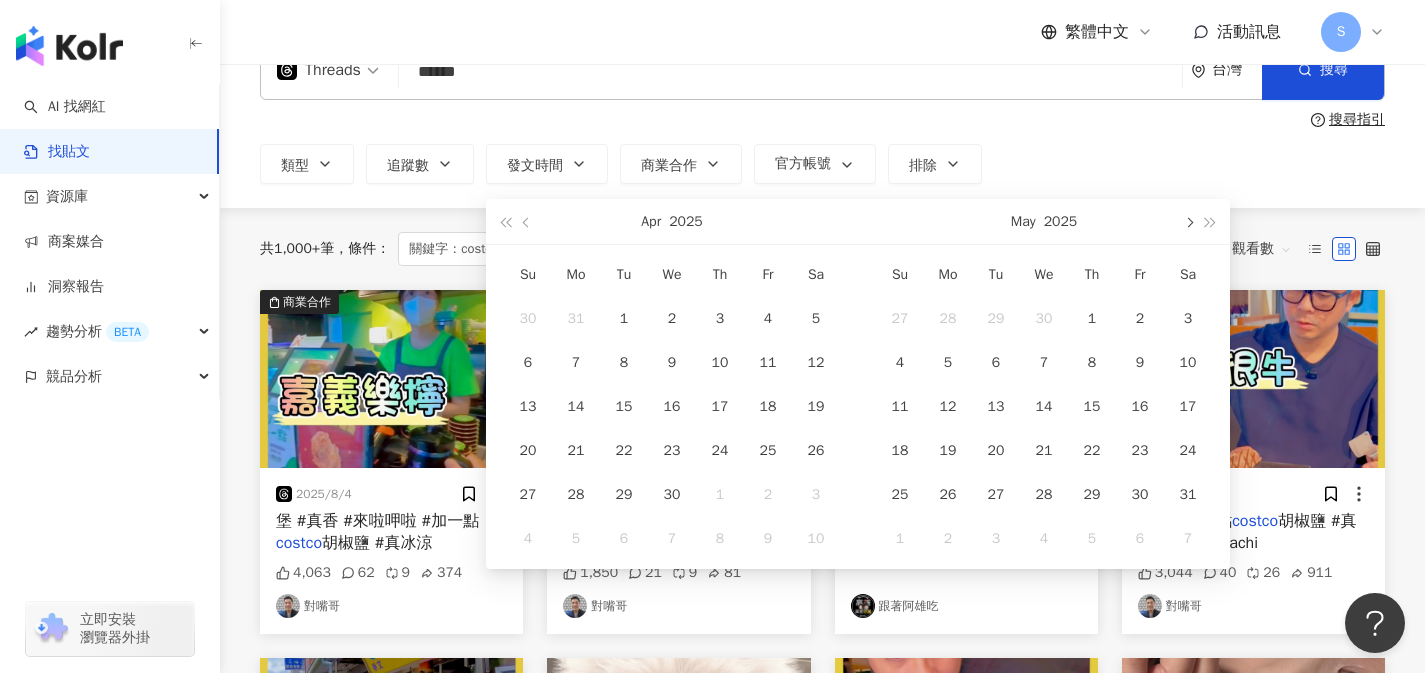 click at bounding box center [1188, 221] 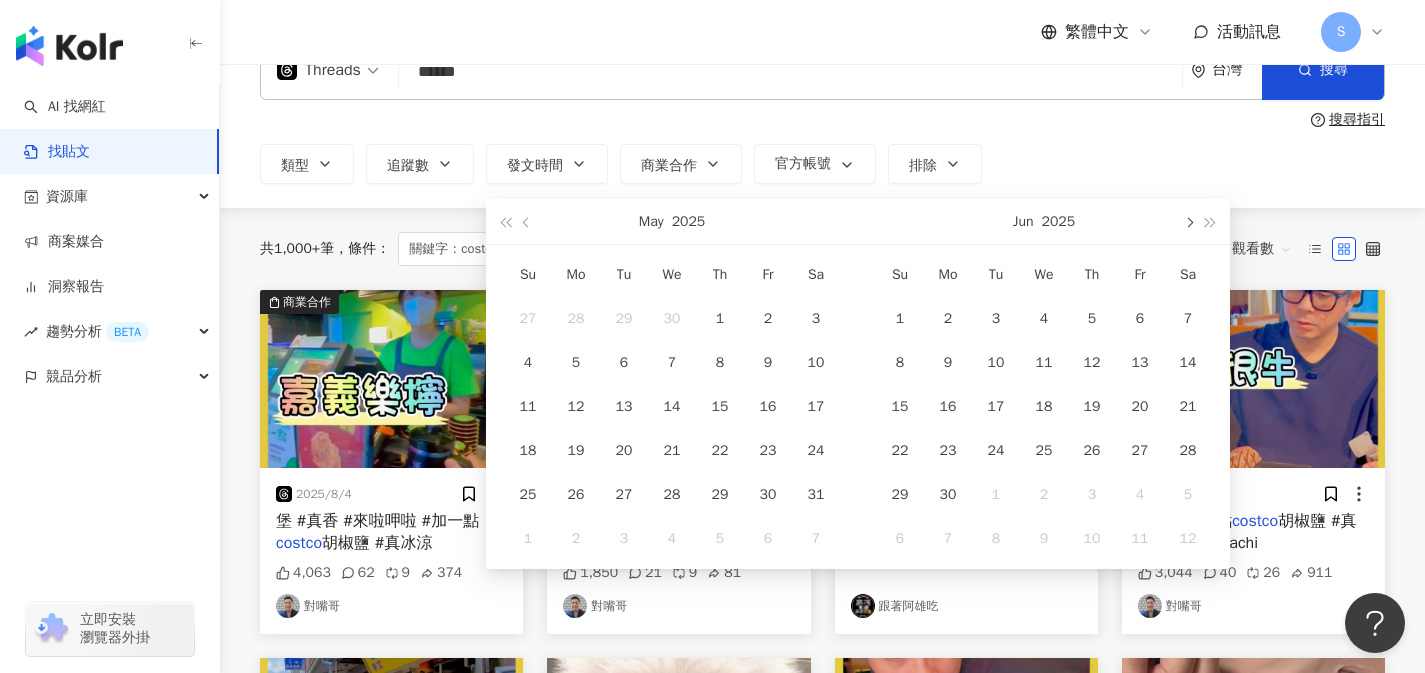 click at bounding box center [1188, 221] 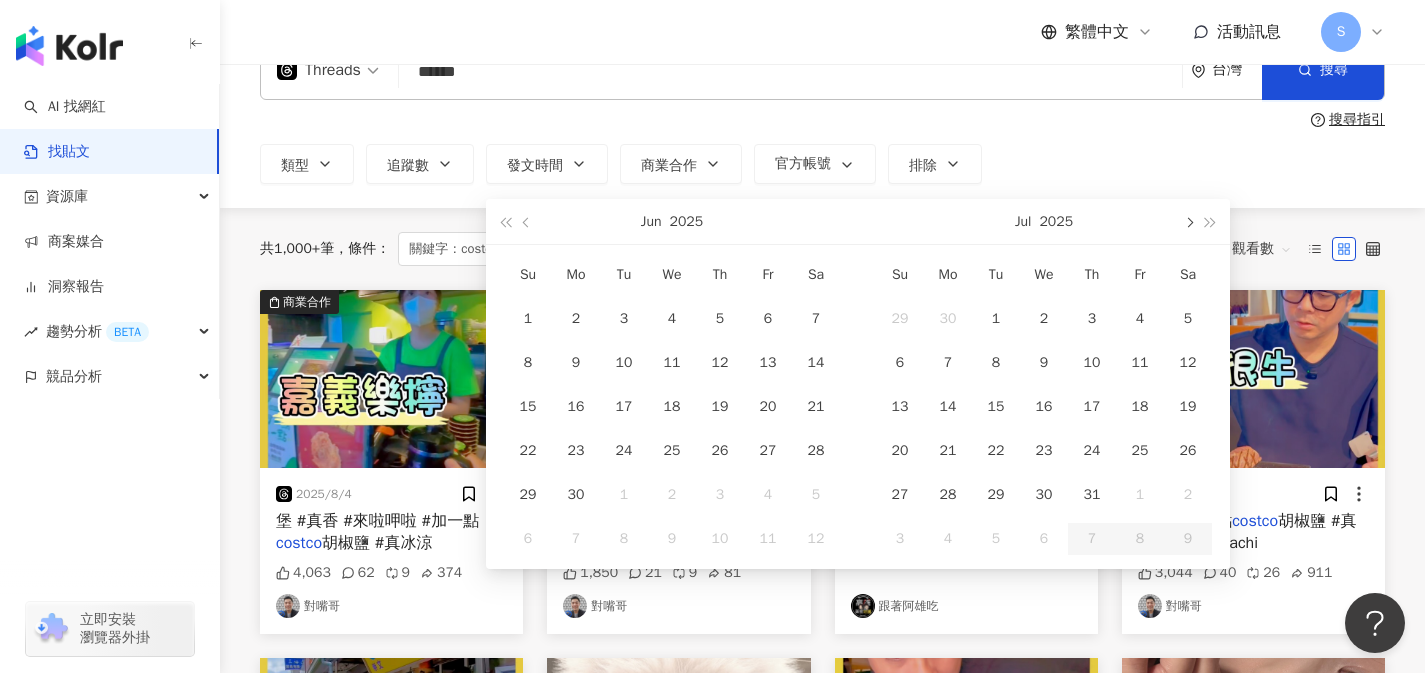 click at bounding box center [1188, 221] 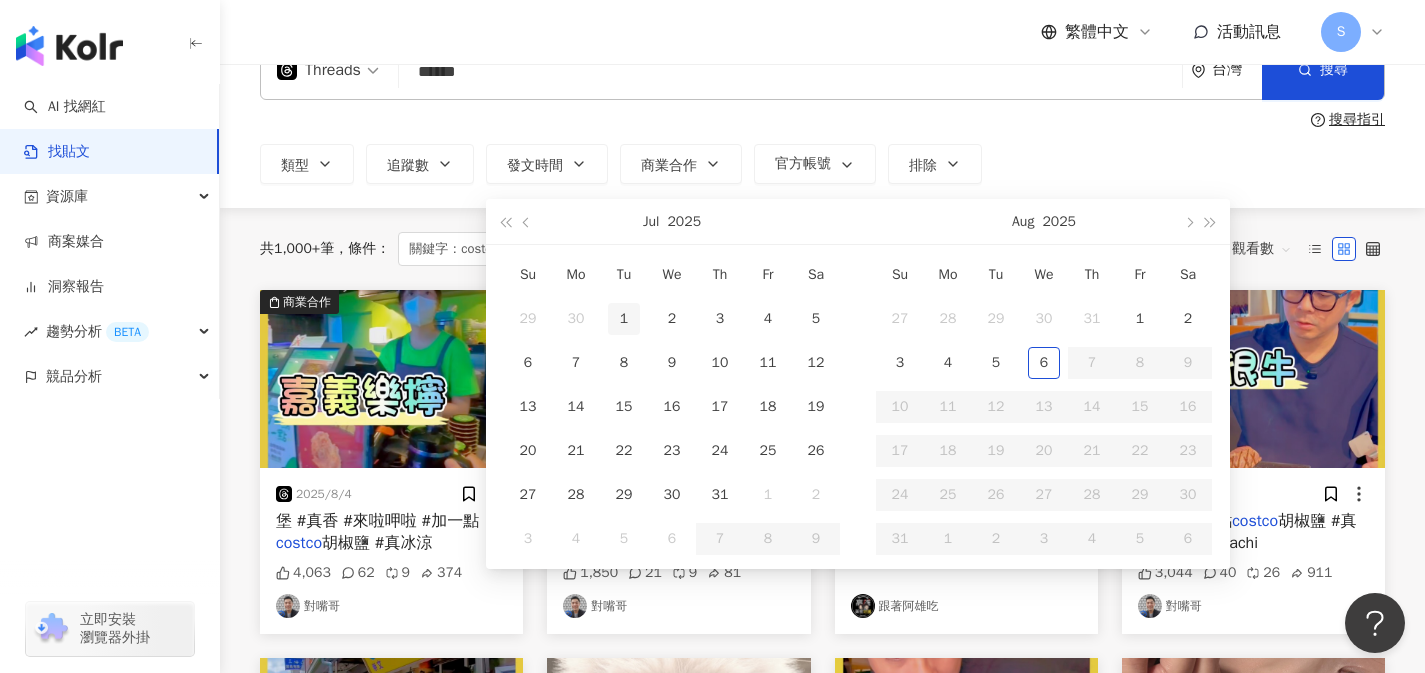 type on "**********" 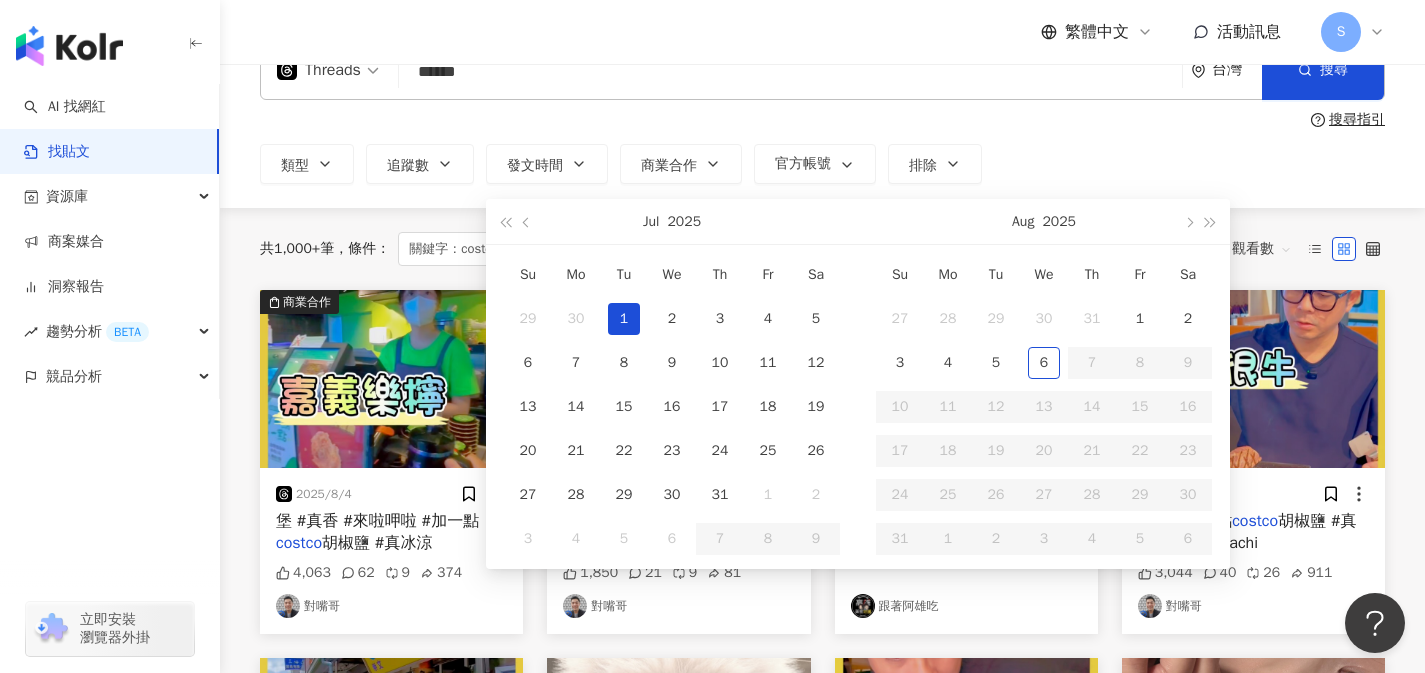 click on "1" at bounding box center [624, 319] 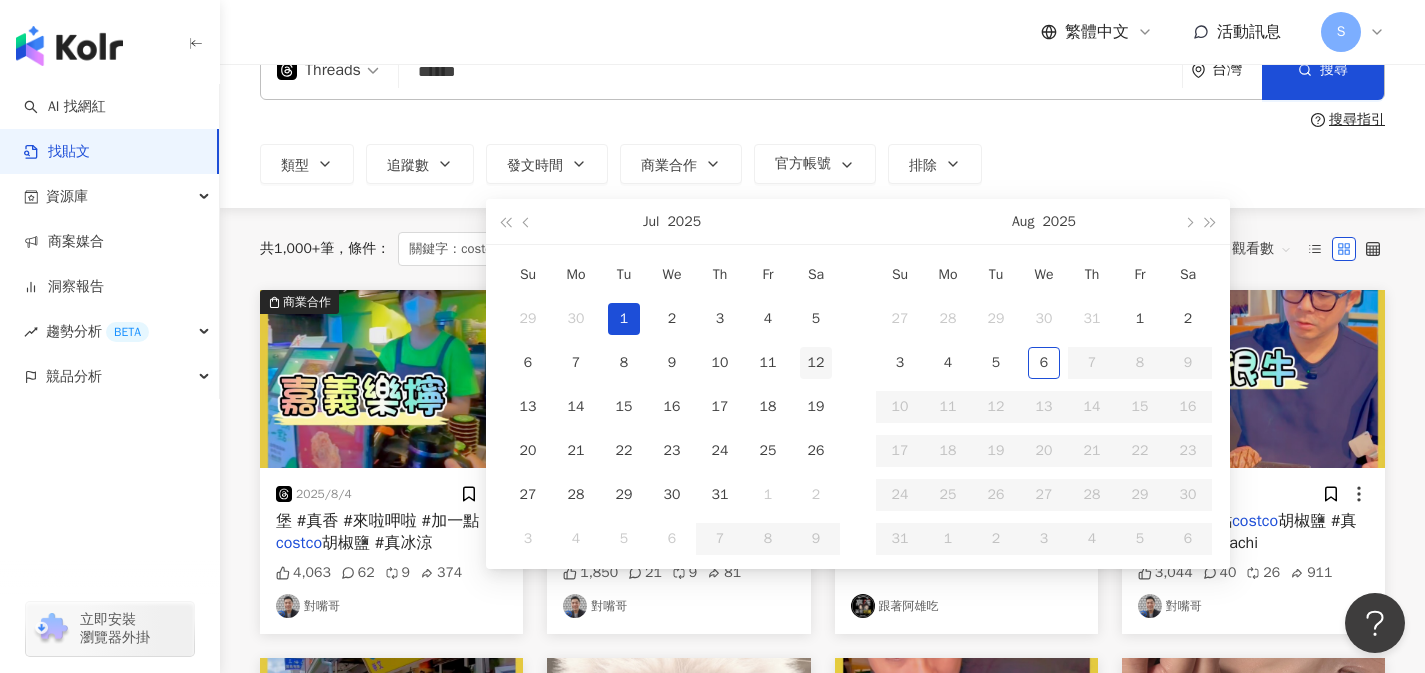 type on "**********" 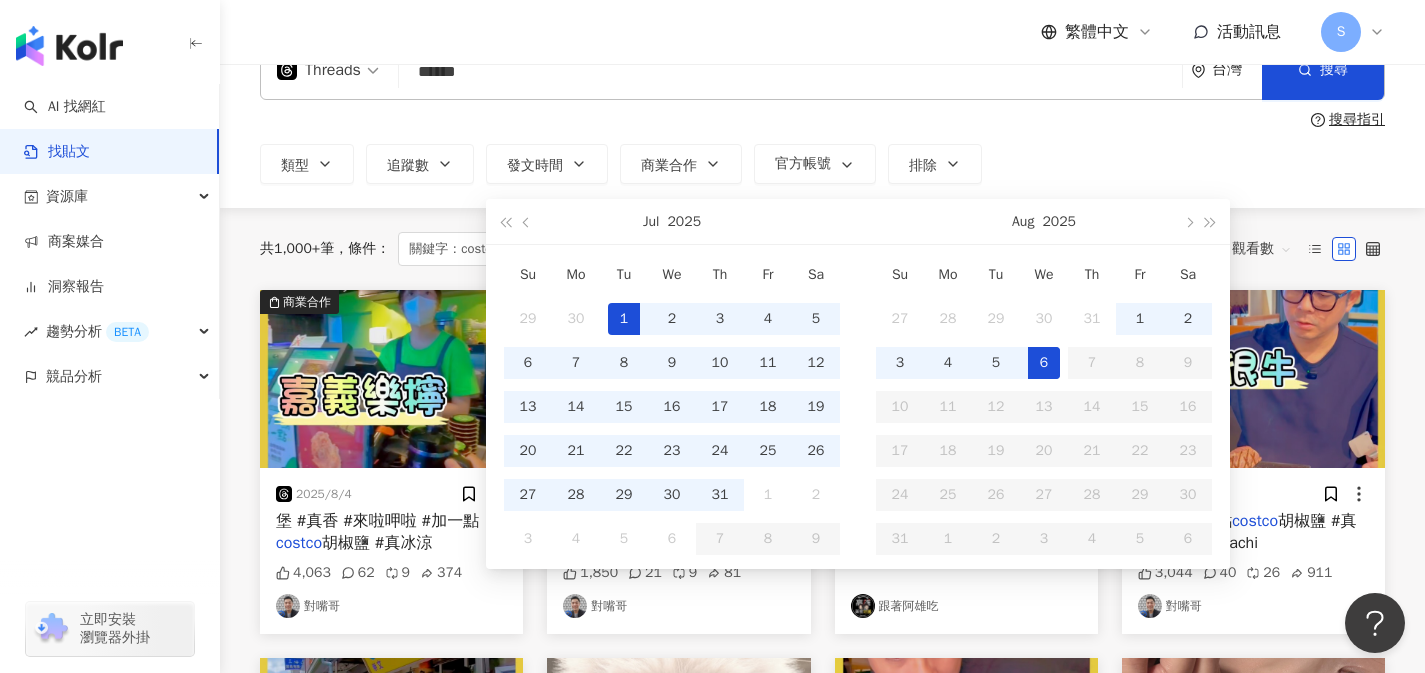 click on "6" at bounding box center (1044, 363) 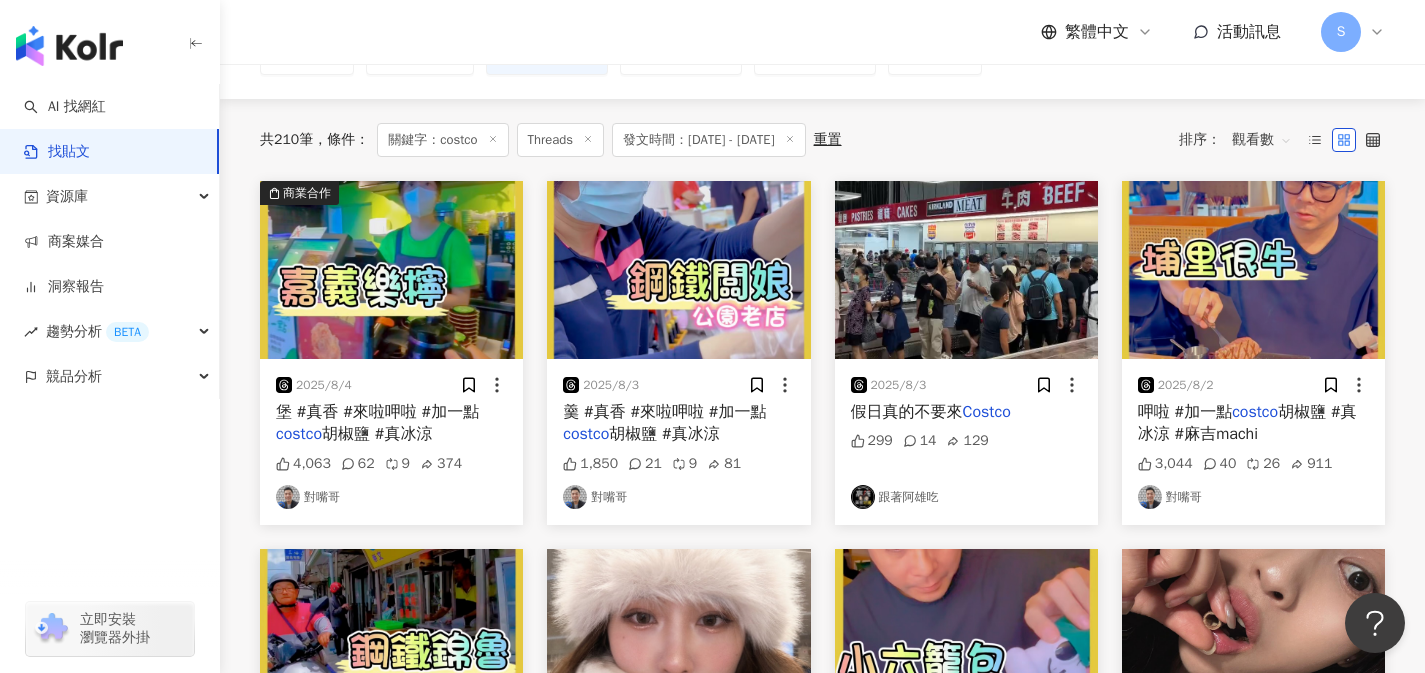 scroll, scrollTop: 160, scrollLeft: 0, axis: vertical 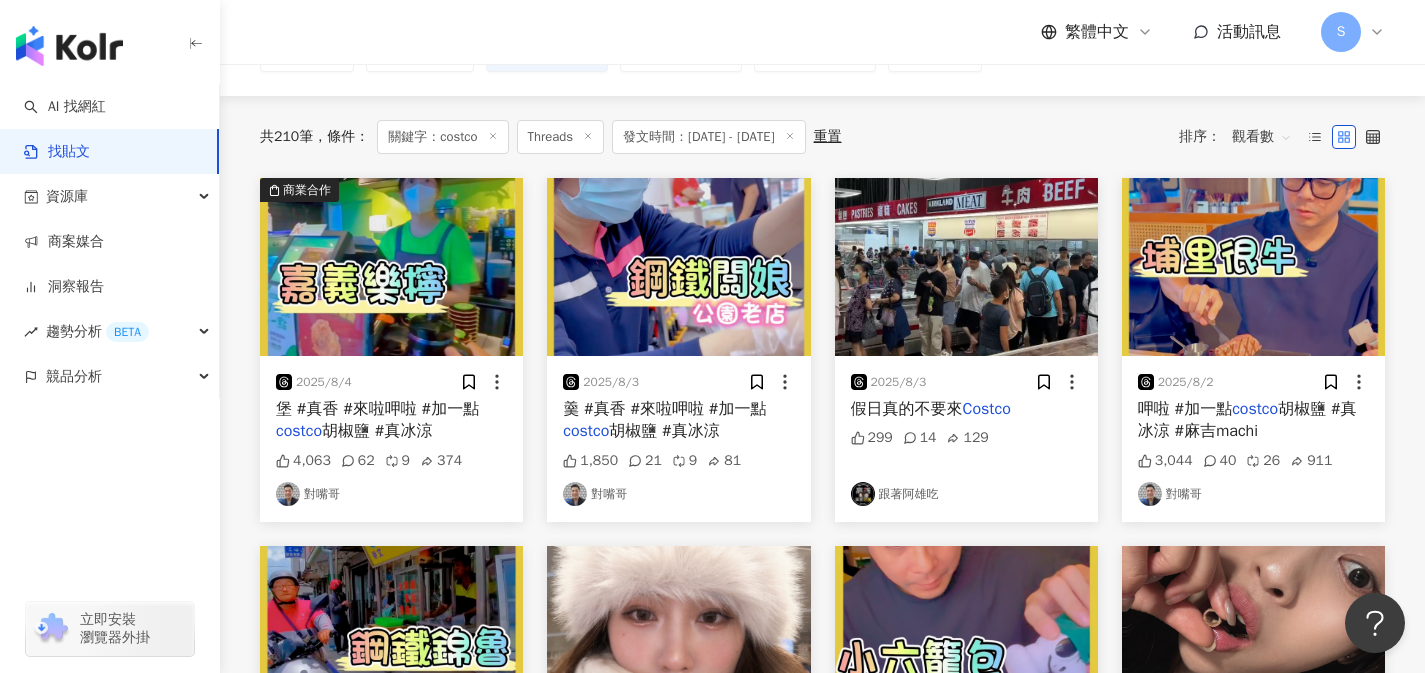 click at bounding box center [391, 267] 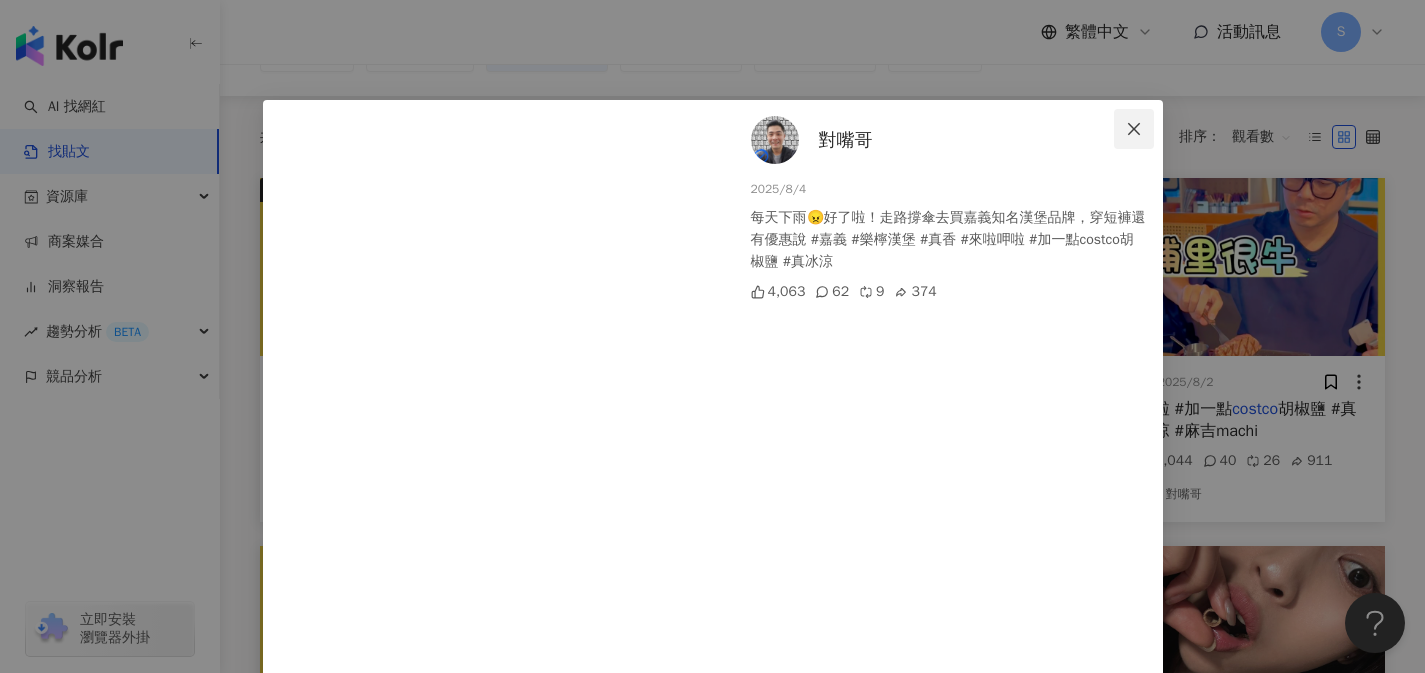 click 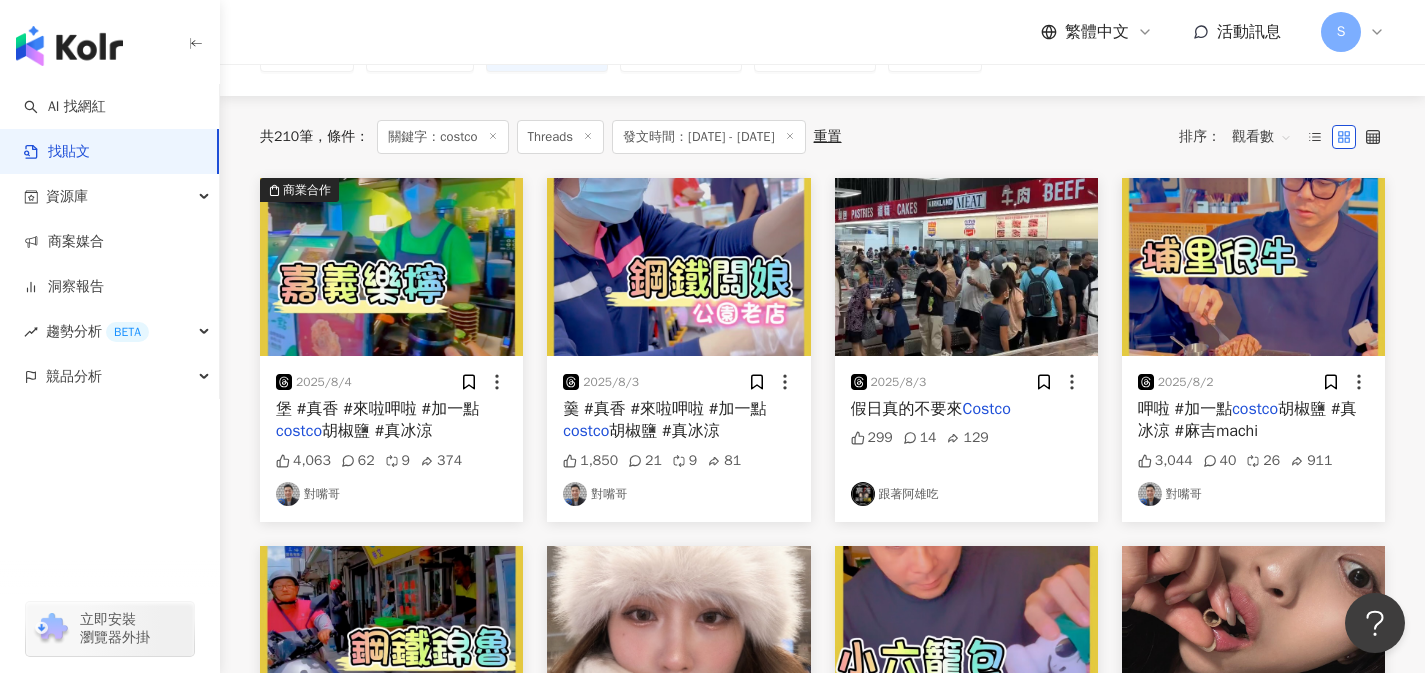 scroll, scrollTop: 68, scrollLeft: 0, axis: vertical 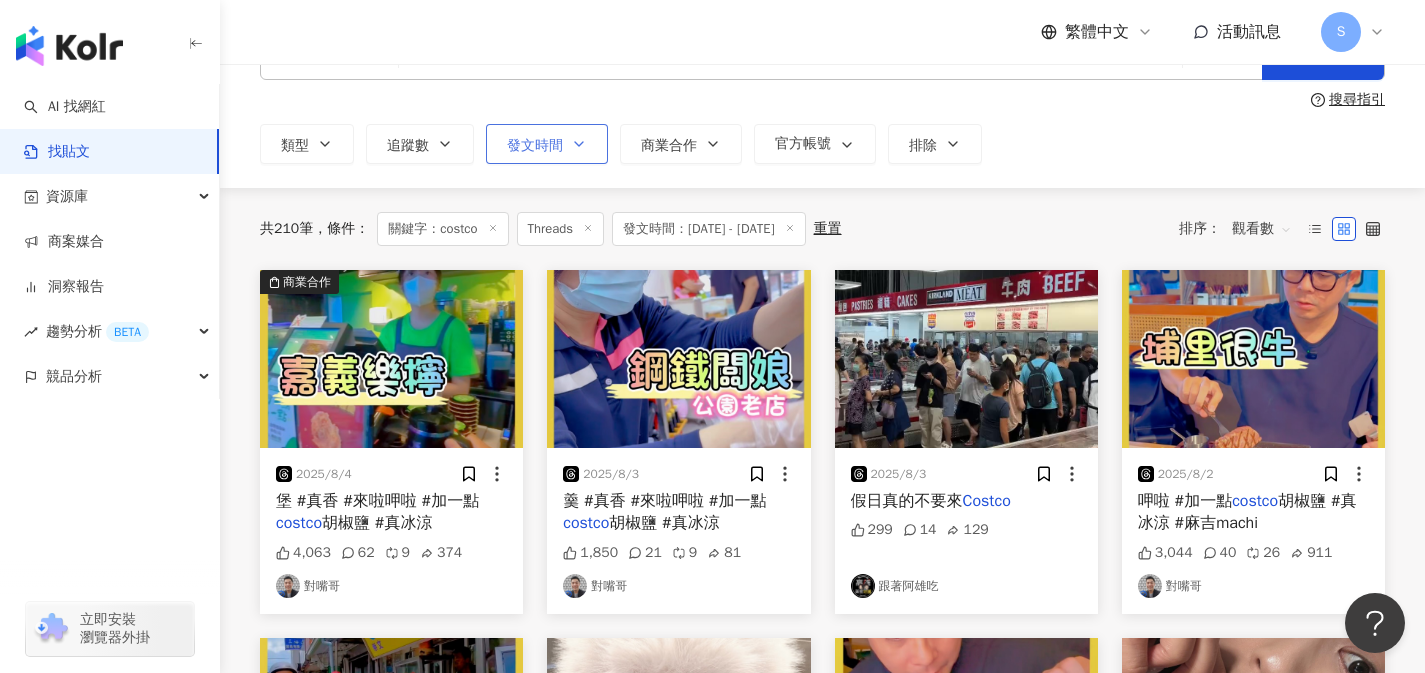 click on "發文時間" at bounding box center (535, 146) 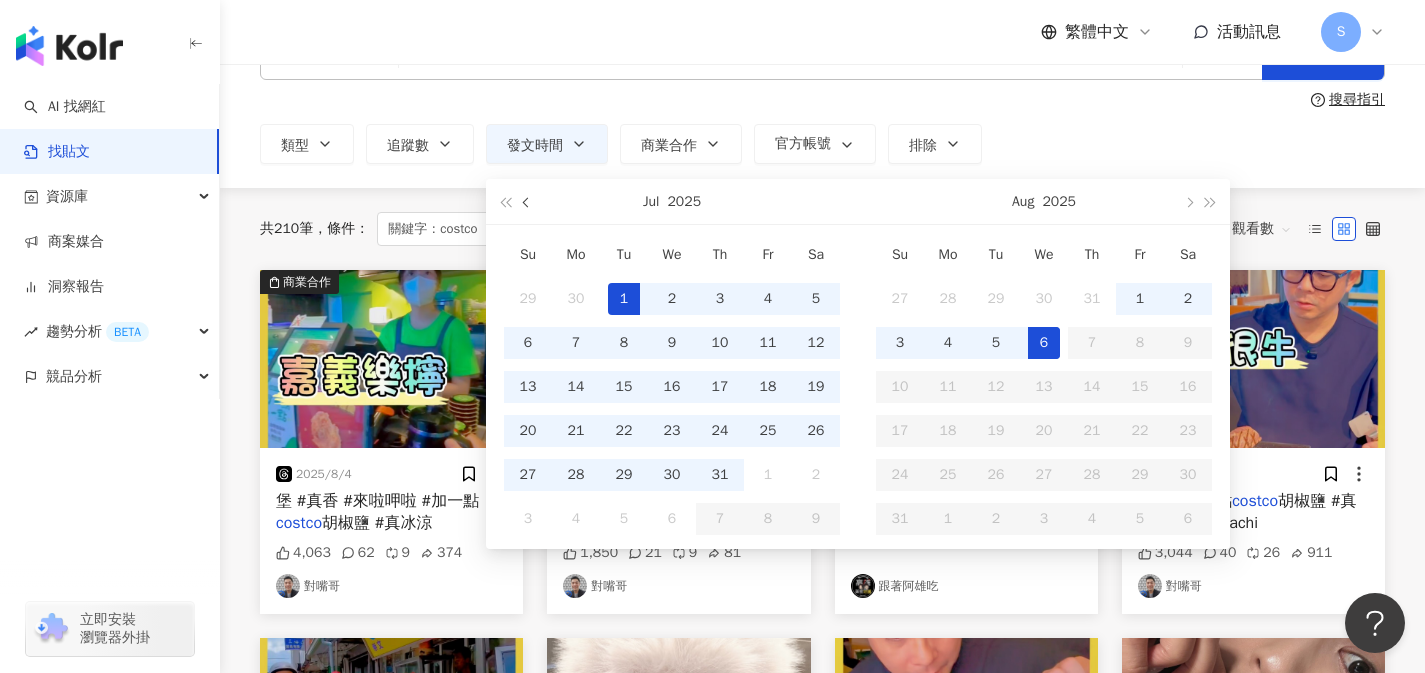 click at bounding box center [527, 201] 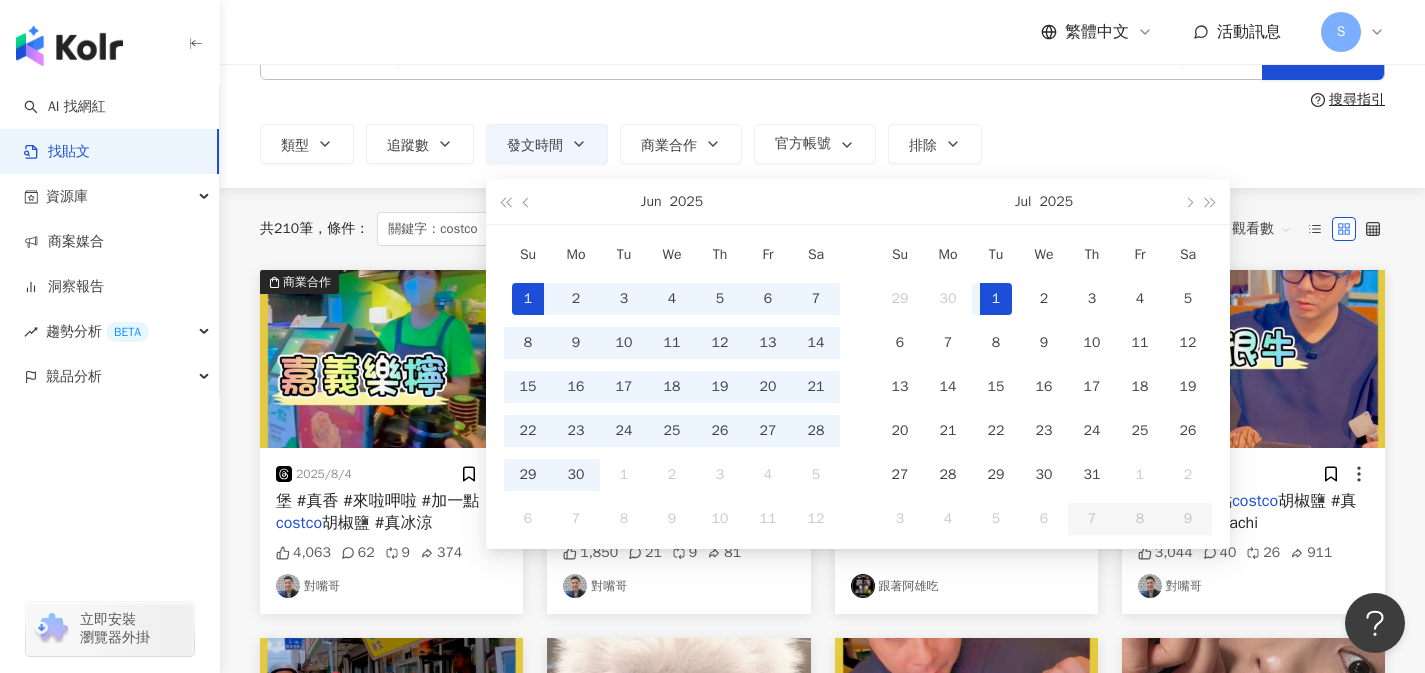 click on "1" at bounding box center [528, 299] 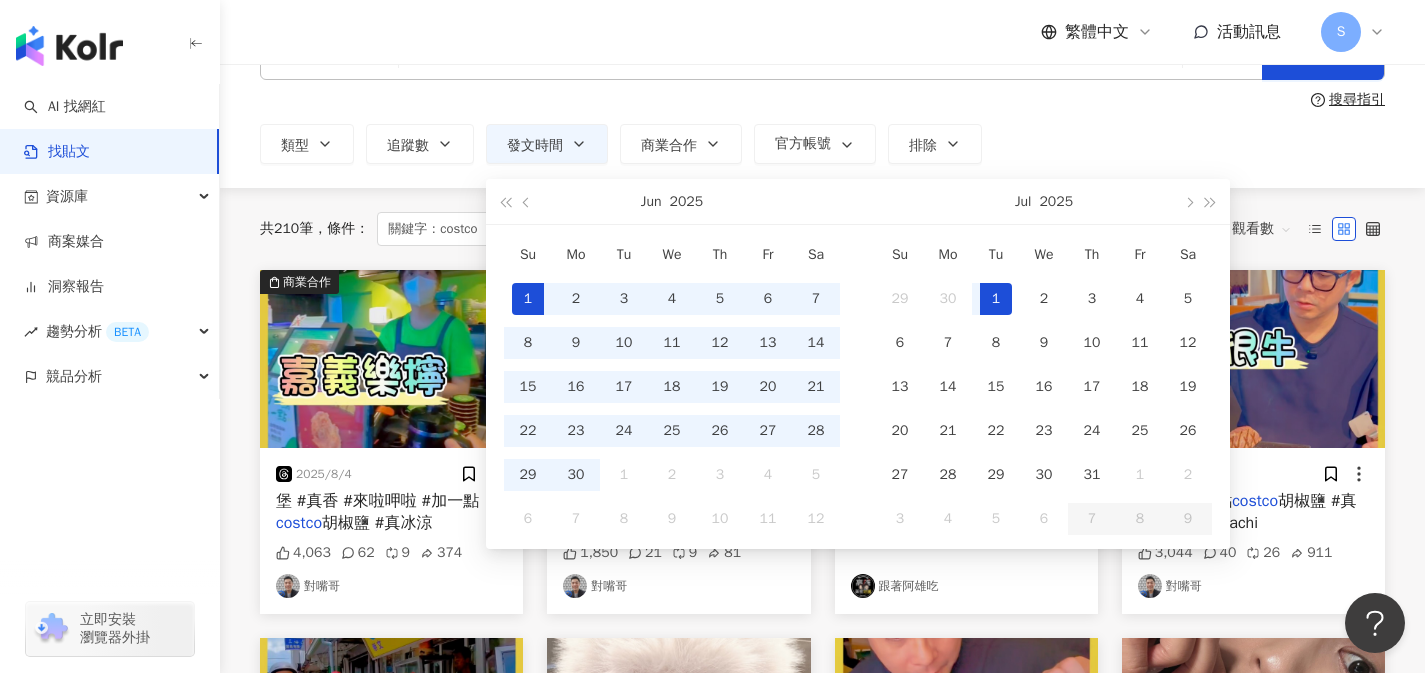 click on "1" at bounding box center (528, 299) 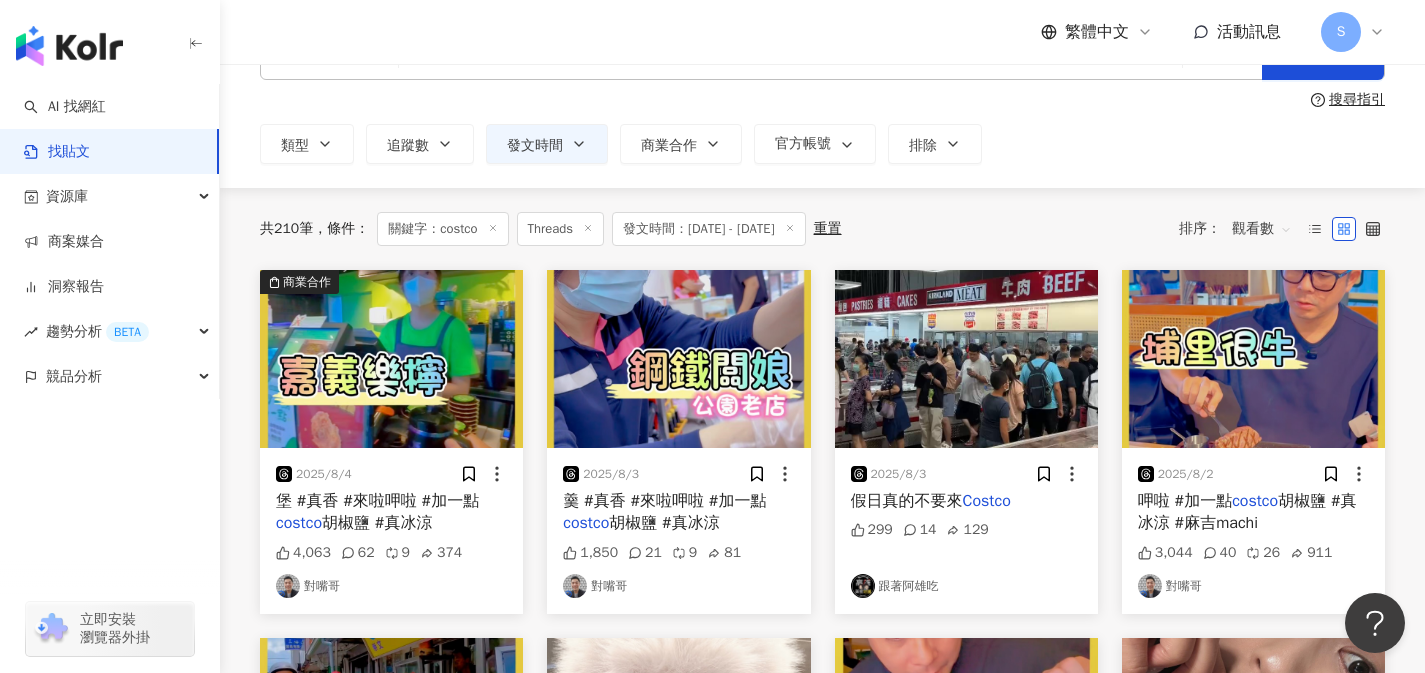 scroll, scrollTop: 0, scrollLeft: 0, axis: both 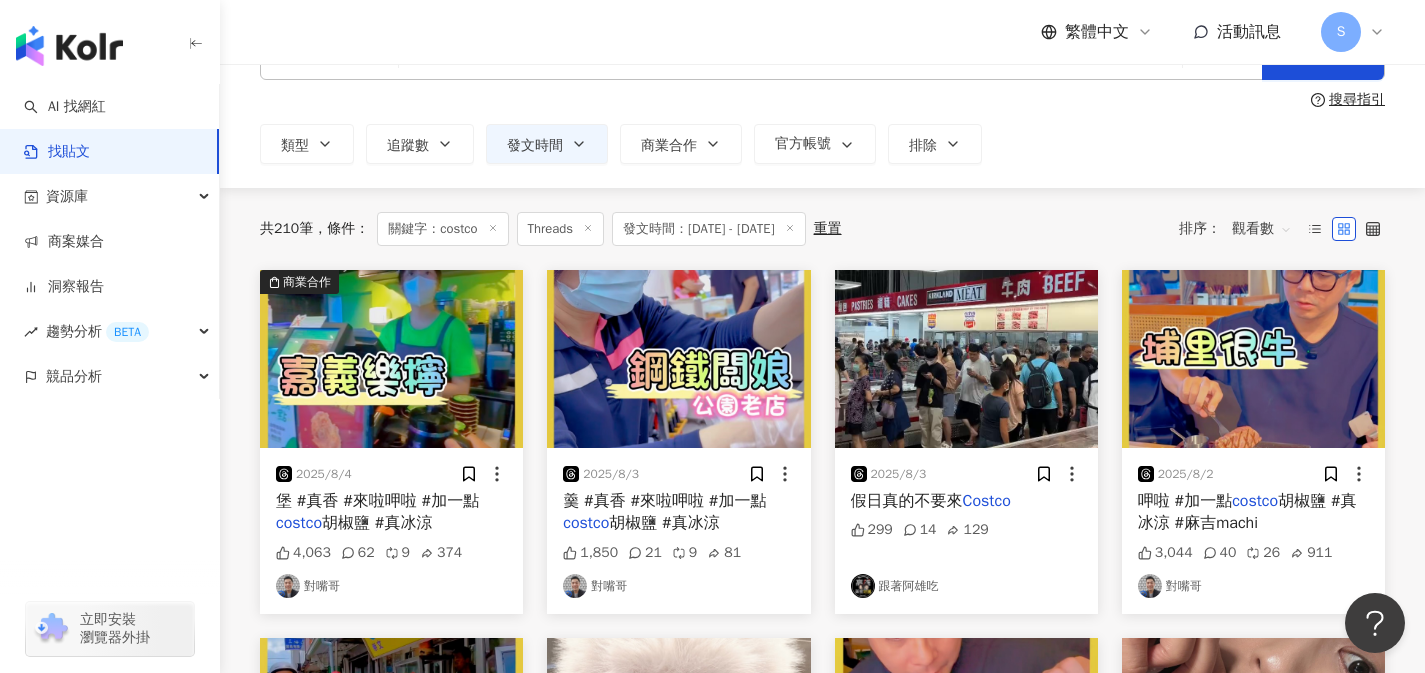 type on "**********" 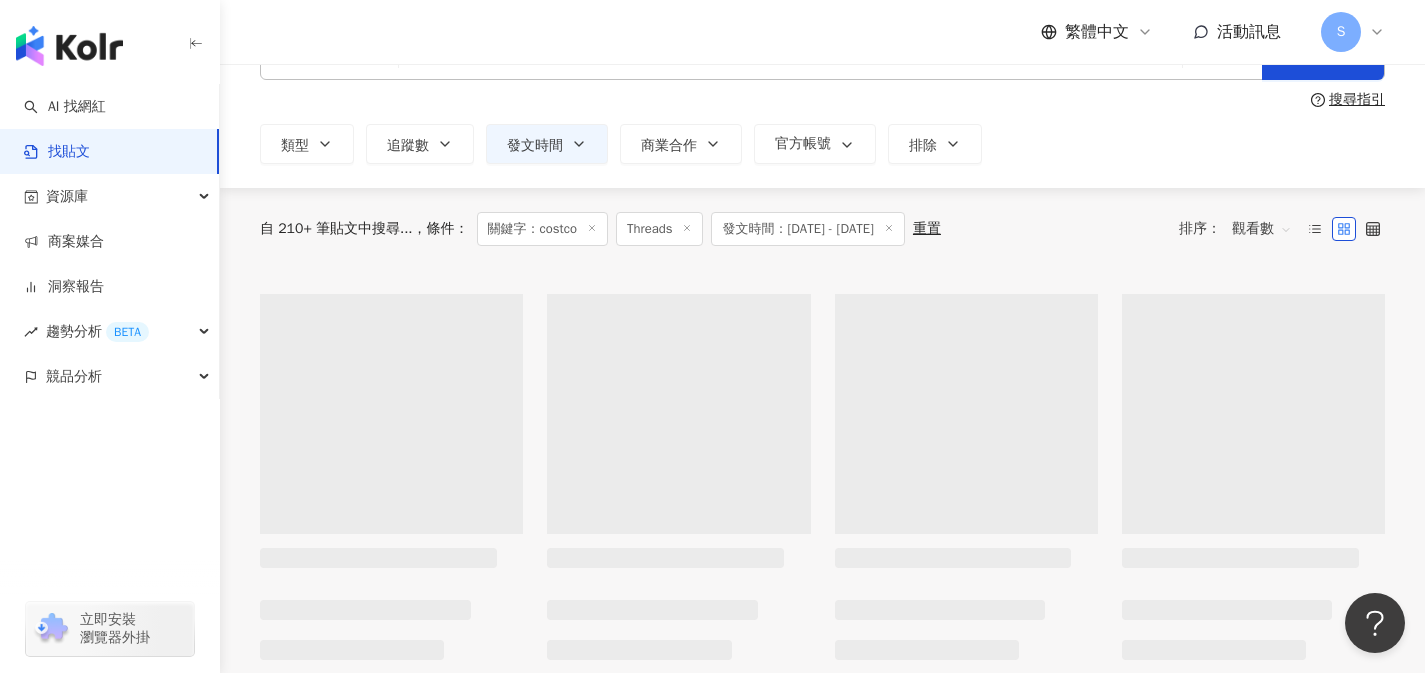 type on "**********" 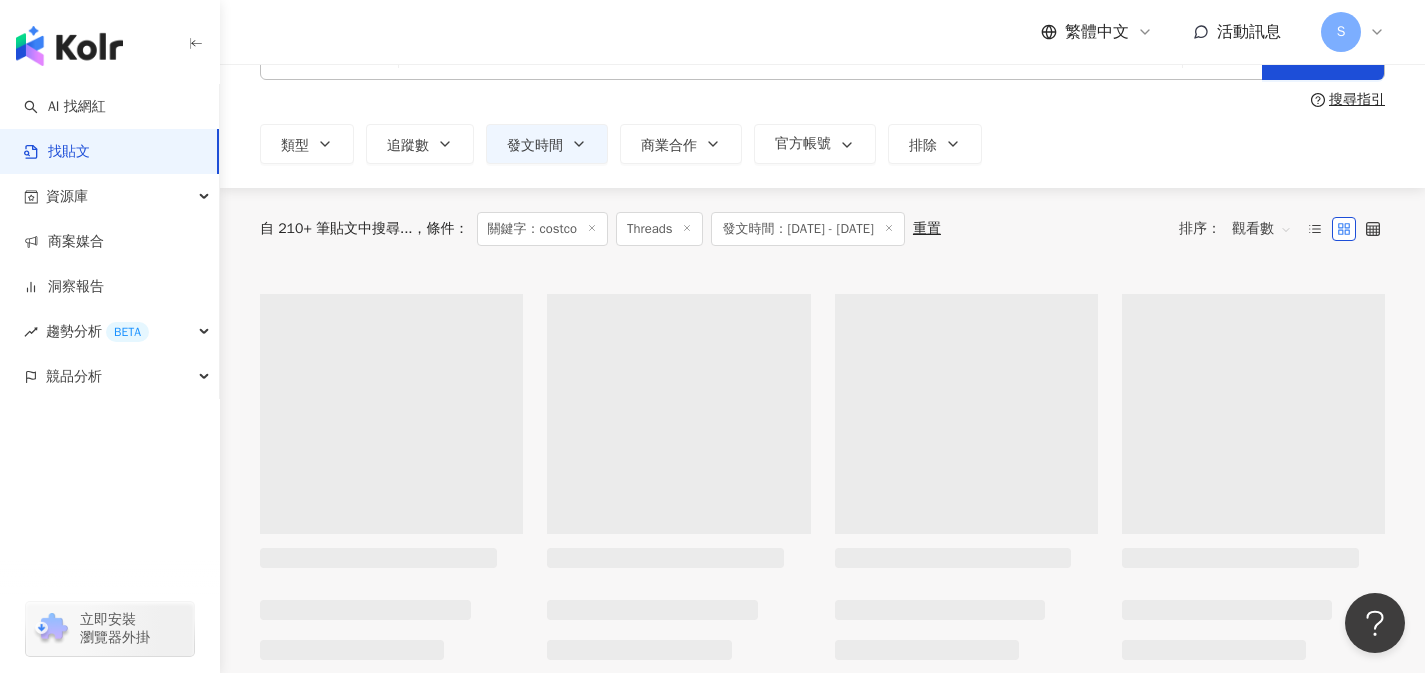 type on "**********" 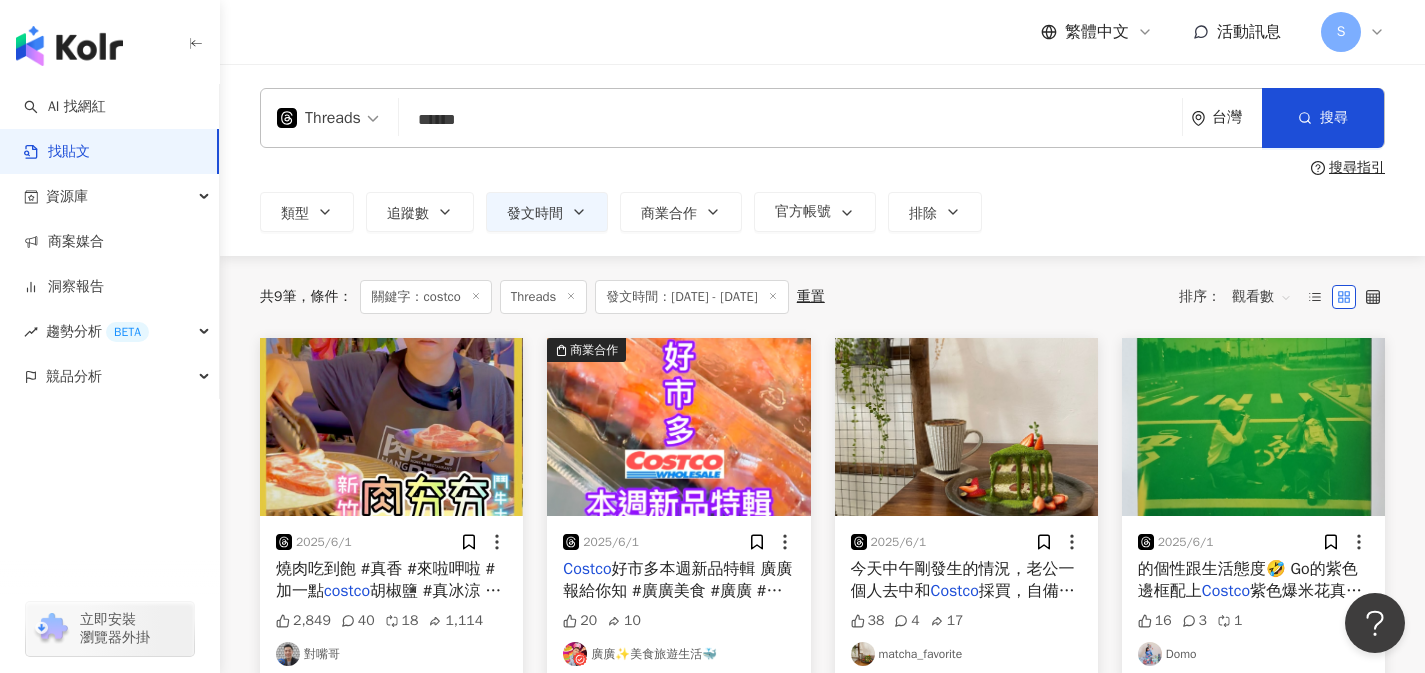 click on "發文時間：2025/6/1 - 2025/6/1" at bounding box center (692, 297) 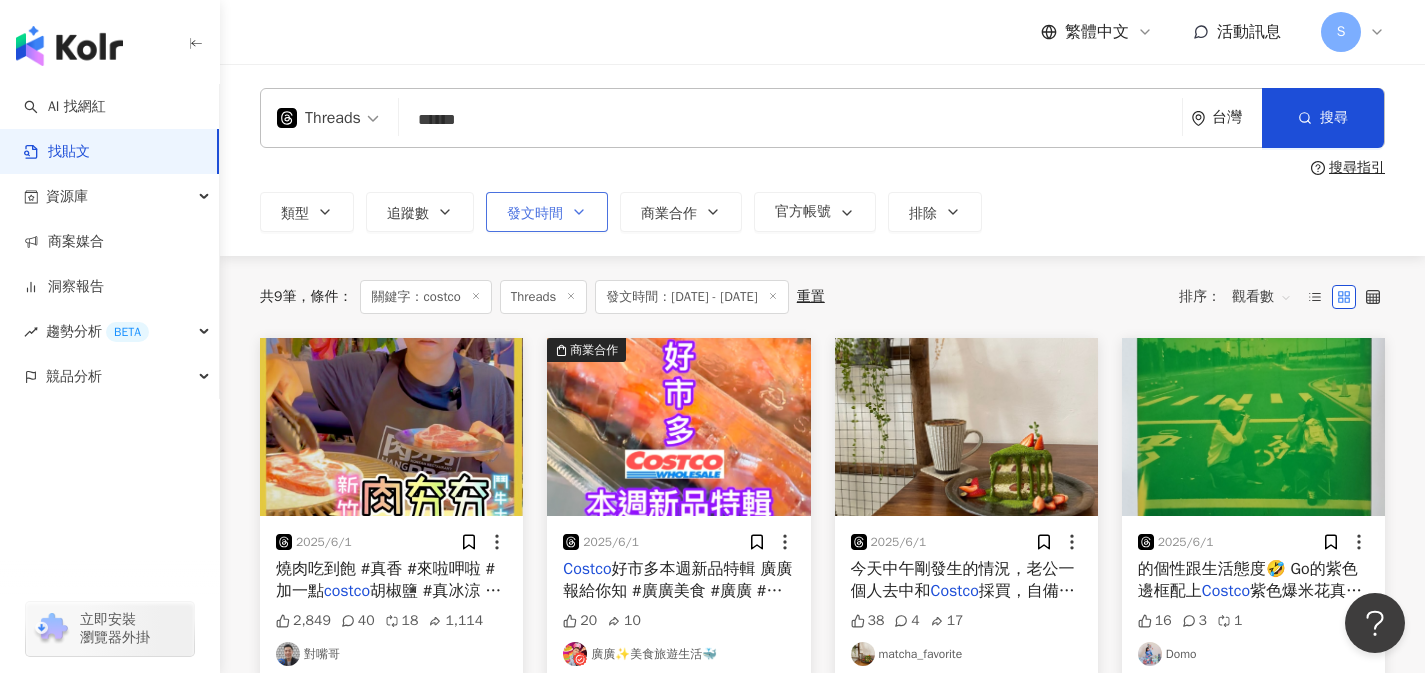 click 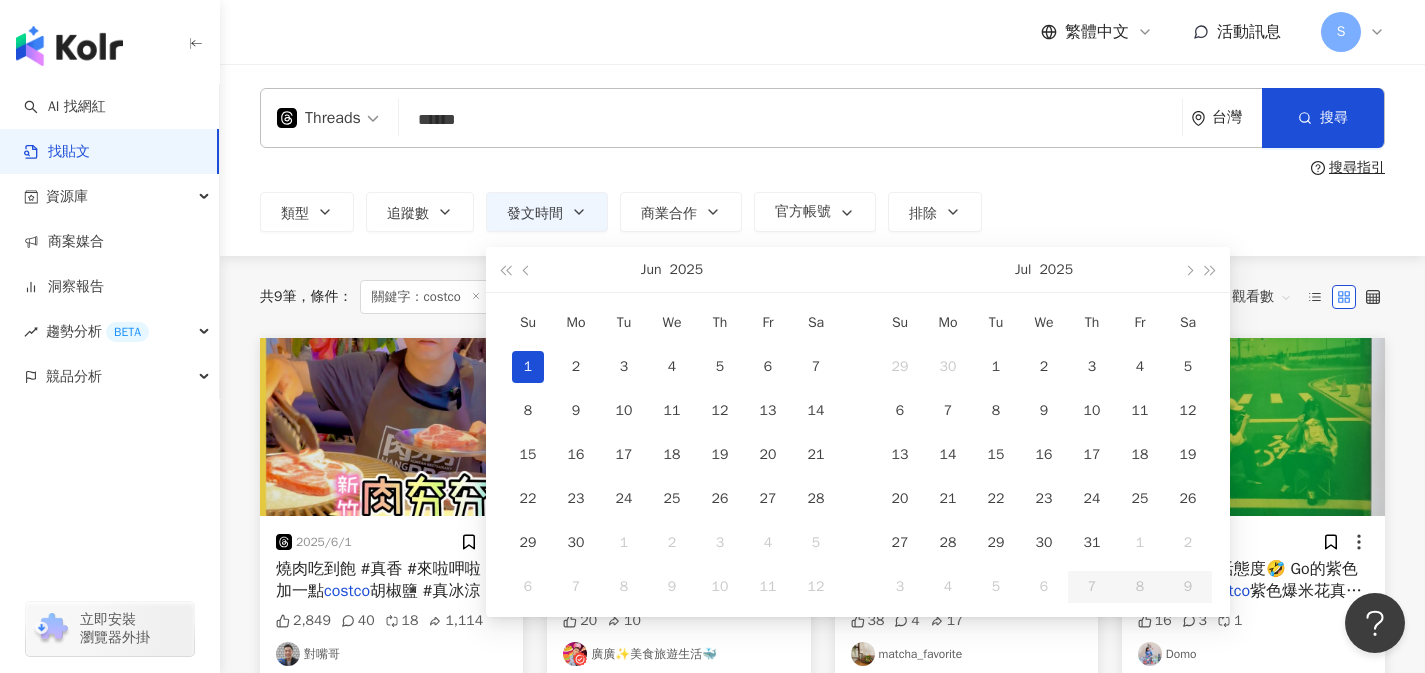 type on "**********" 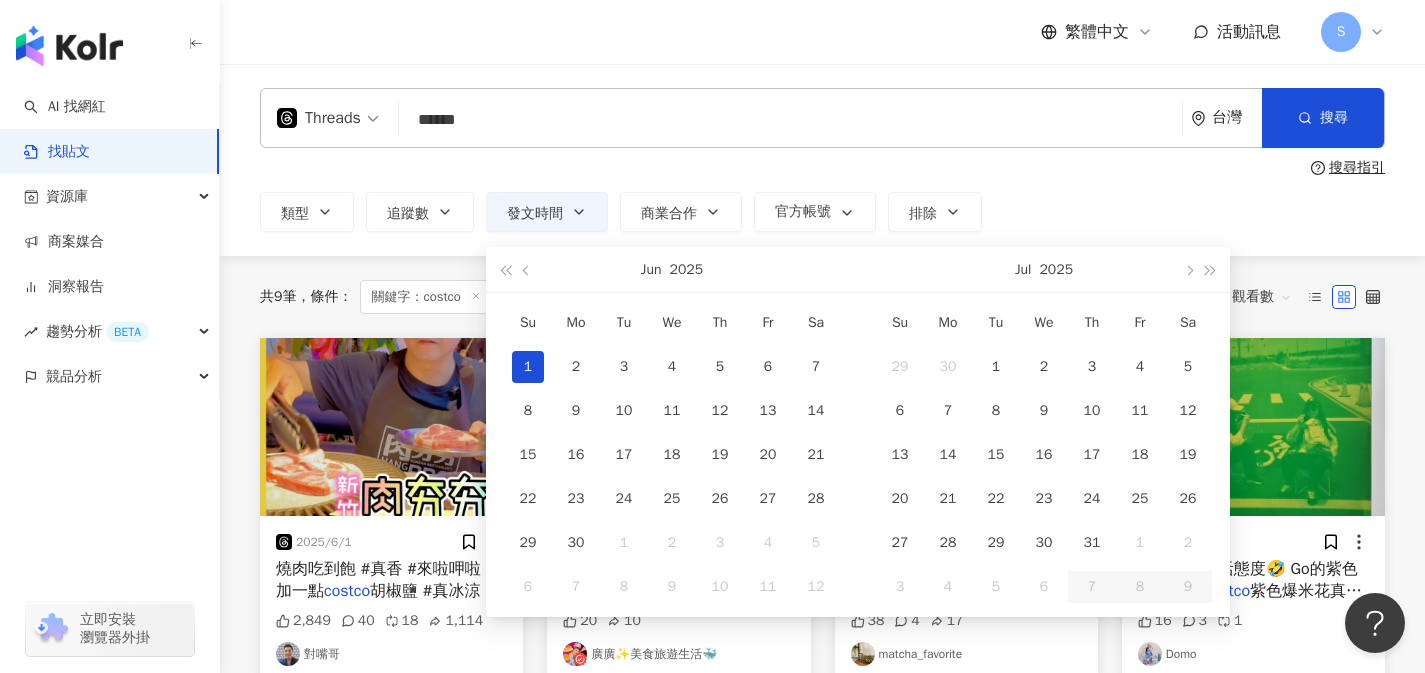 click on "1" at bounding box center (528, 367) 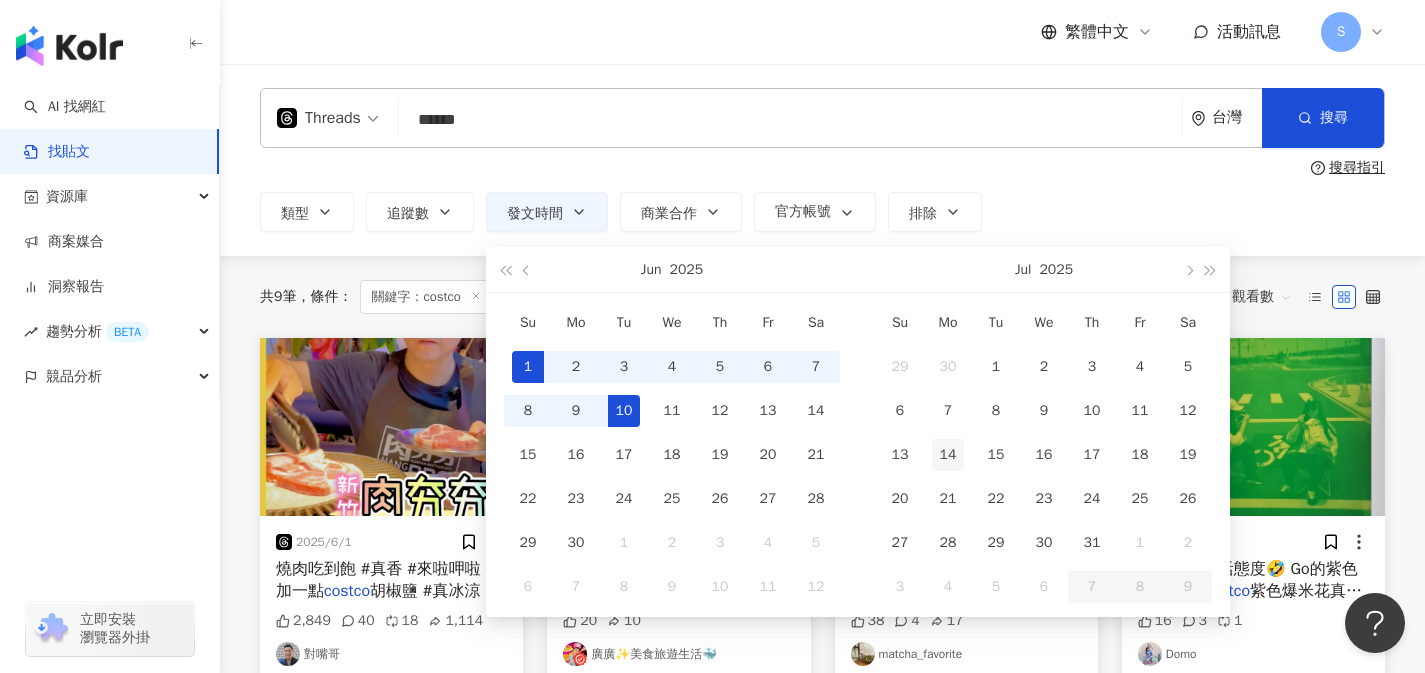 scroll, scrollTop: 0, scrollLeft: 48, axis: horizontal 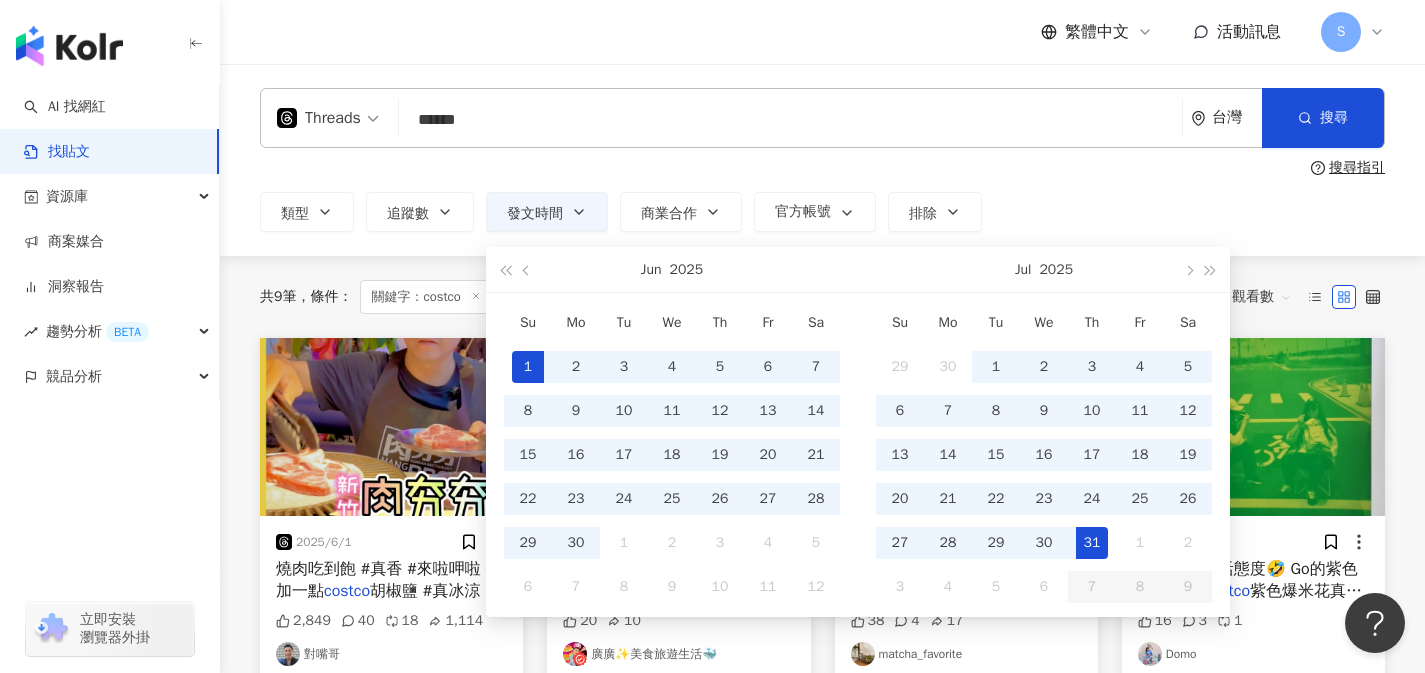 click on "31" at bounding box center [1092, 543] 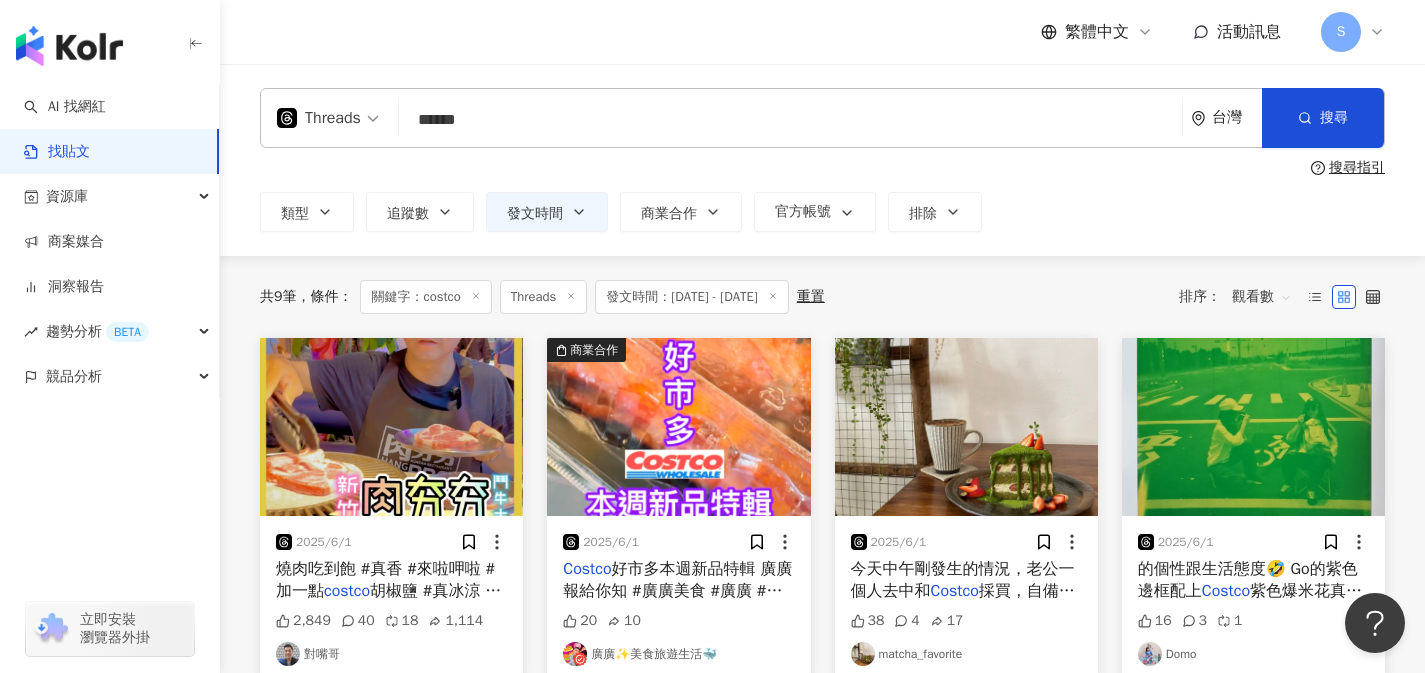 scroll, scrollTop: 0, scrollLeft: 0, axis: both 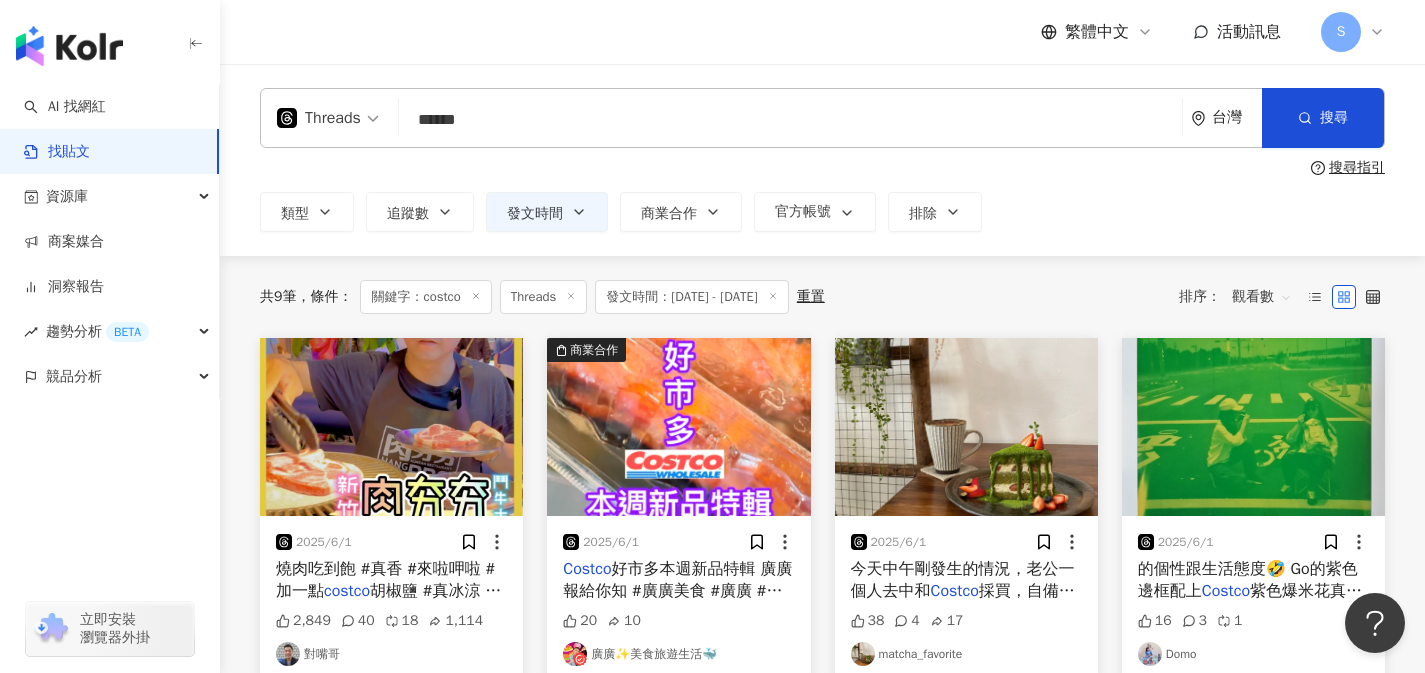 type on "**********" 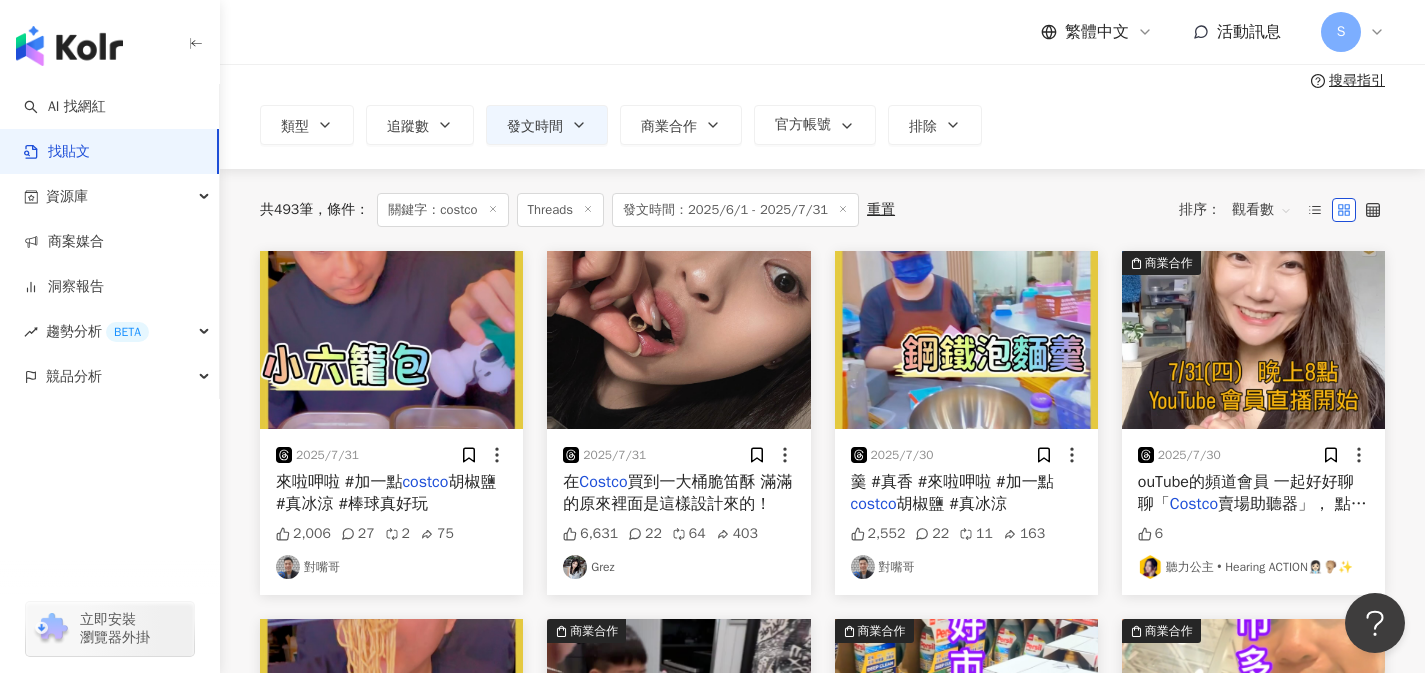 scroll, scrollTop: 0, scrollLeft: 0, axis: both 